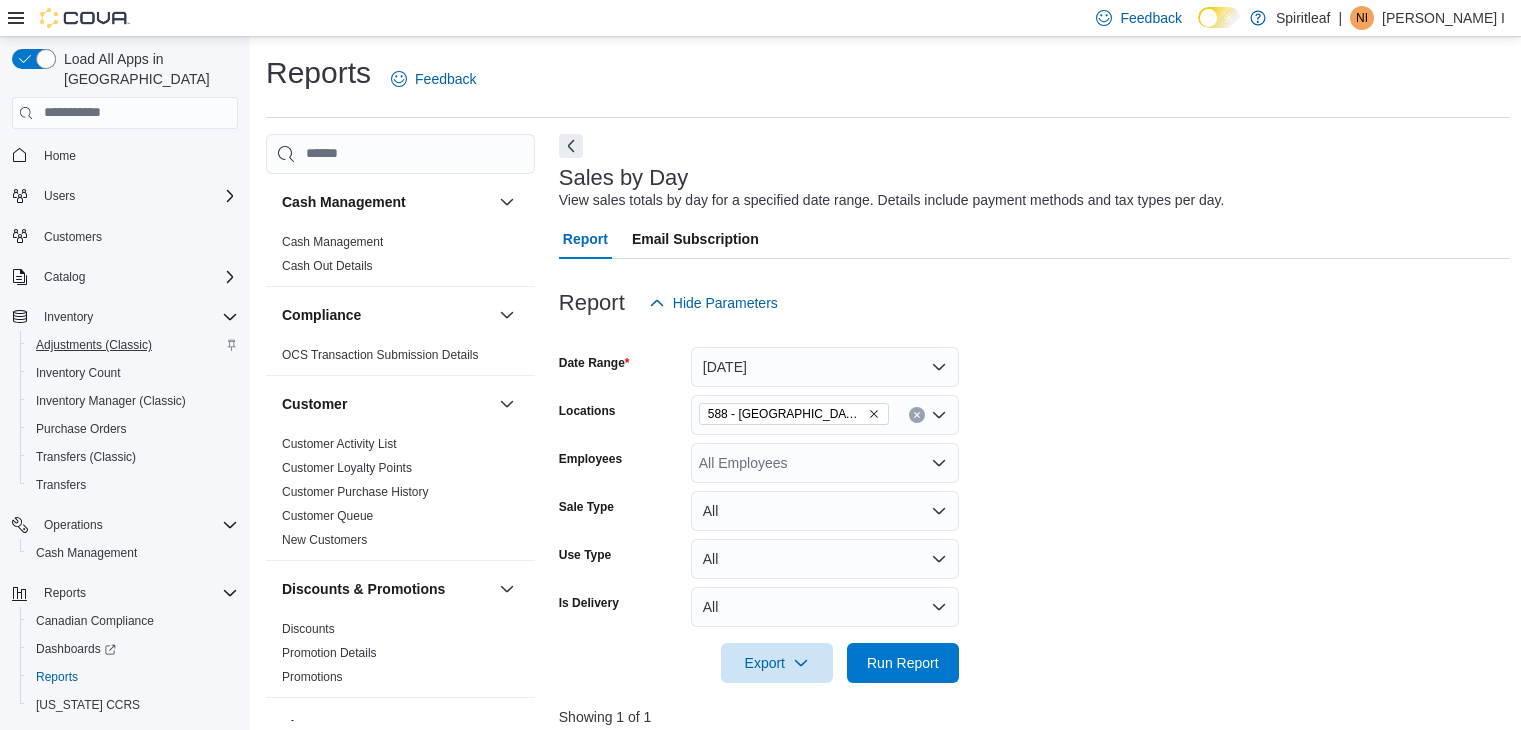 scroll, scrollTop: 500, scrollLeft: 0, axis: vertical 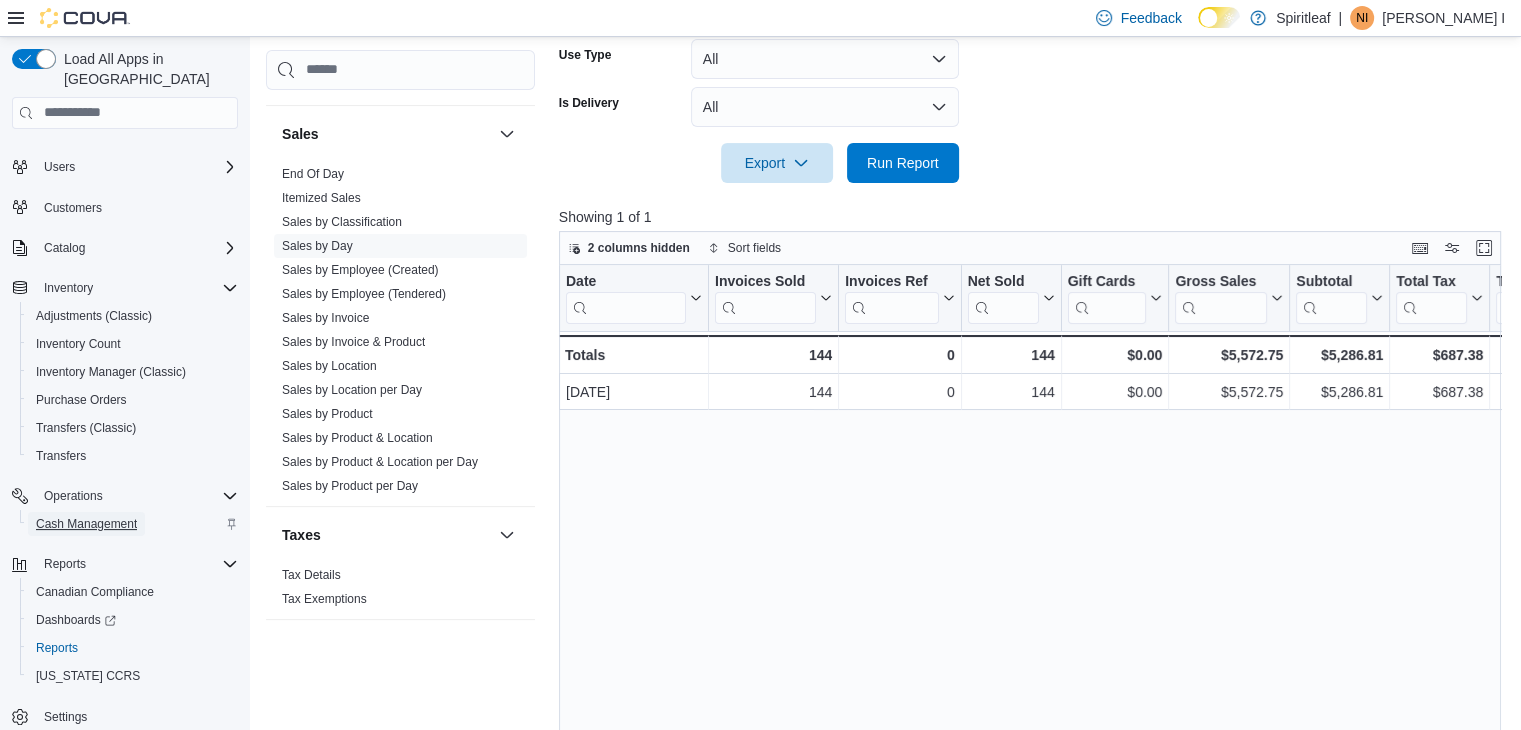 click on "Cash Management" at bounding box center (86, 524) 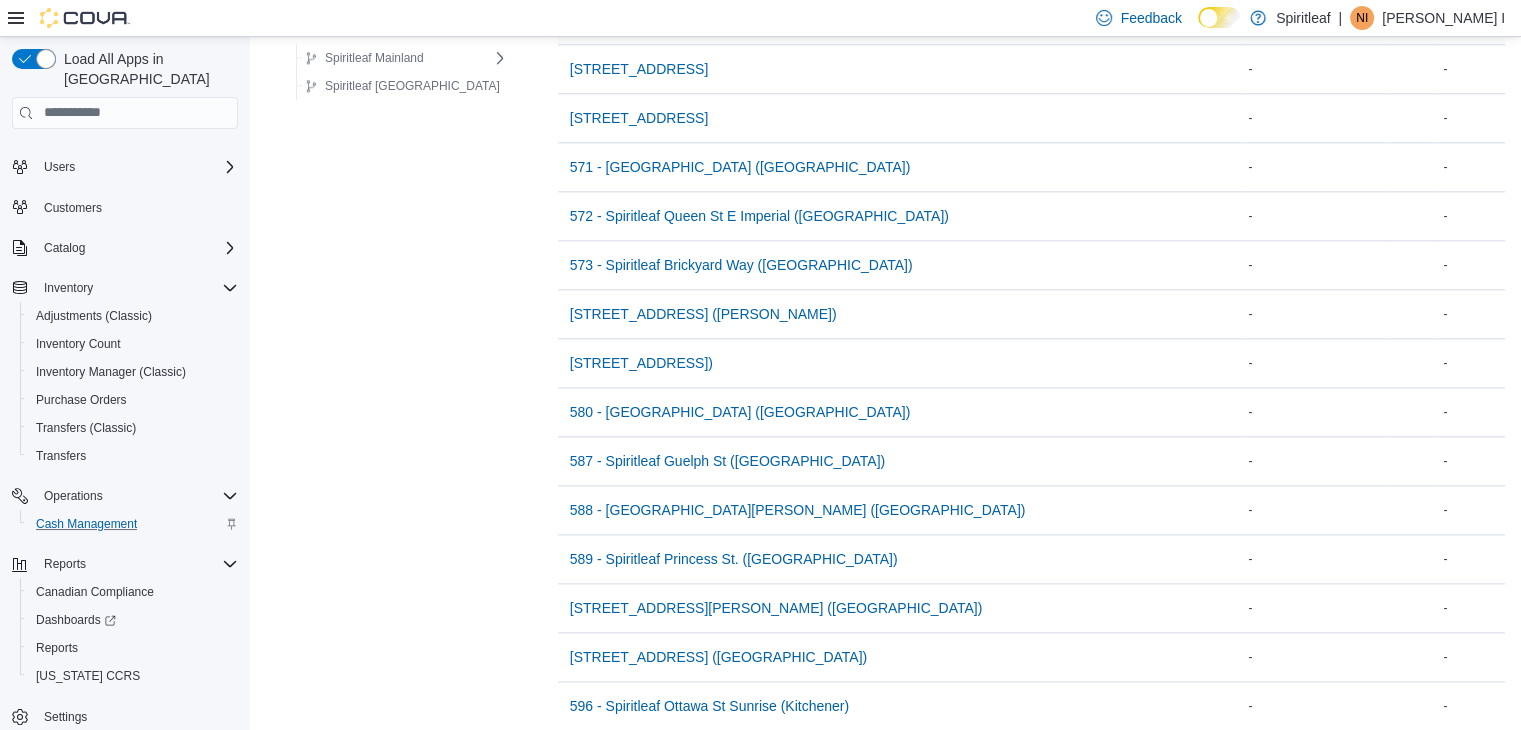 scroll, scrollTop: 2400, scrollLeft: 0, axis: vertical 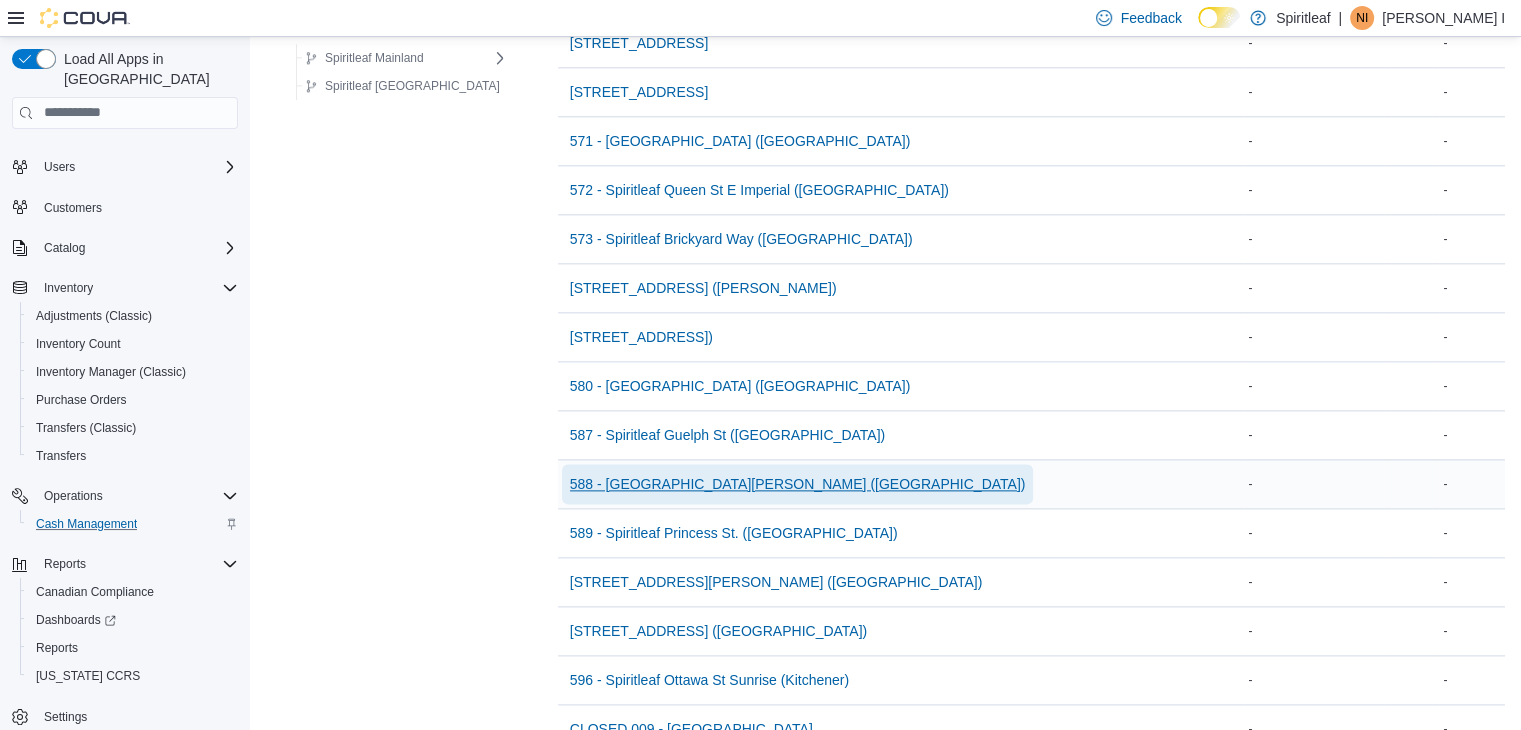 click on "588 - [GEOGRAPHIC_DATA][PERSON_NAME] ([GEOGRAPHIC_DATA])" at bounding box center [798, 484] 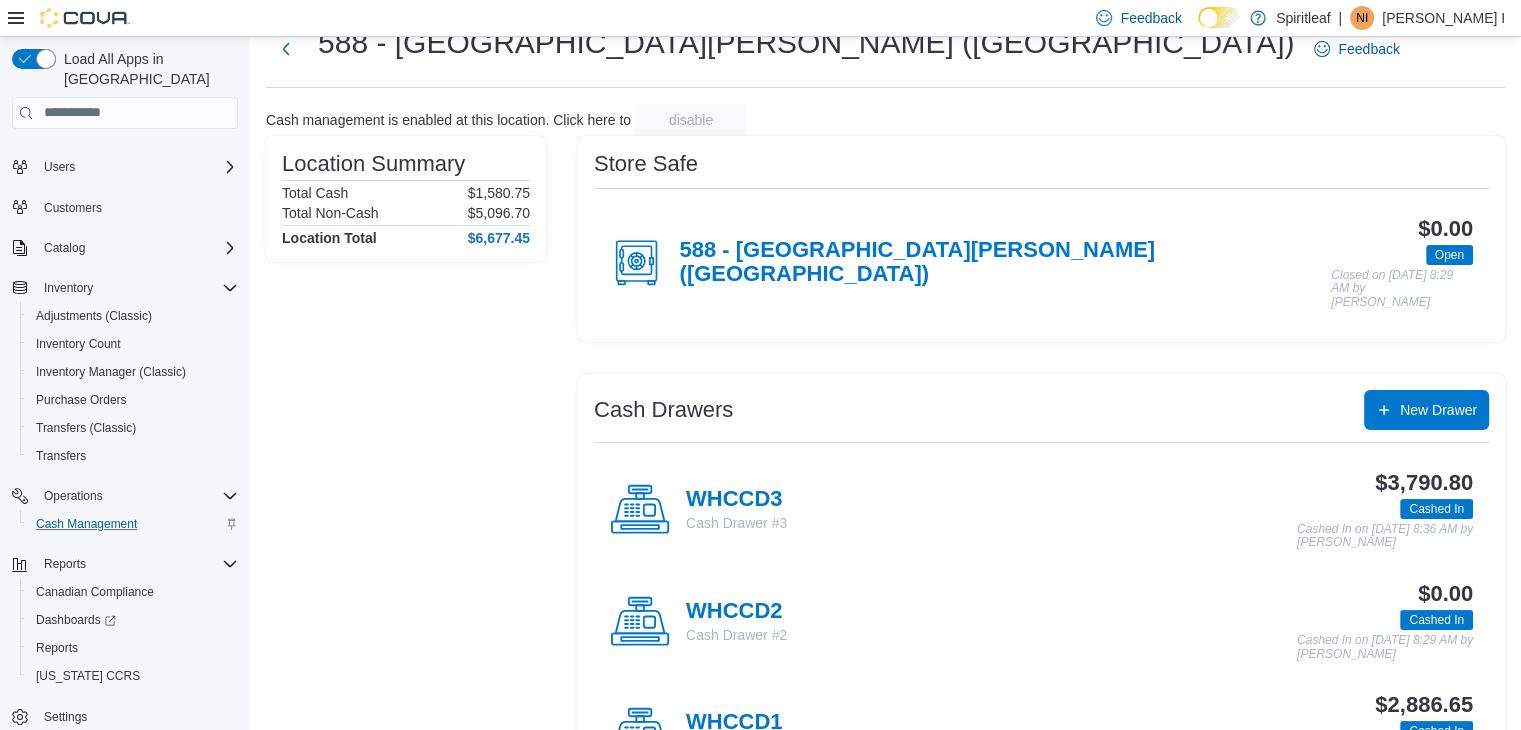 scroll, scrollTop: 141, scrollLeft: 0, axis: vertical 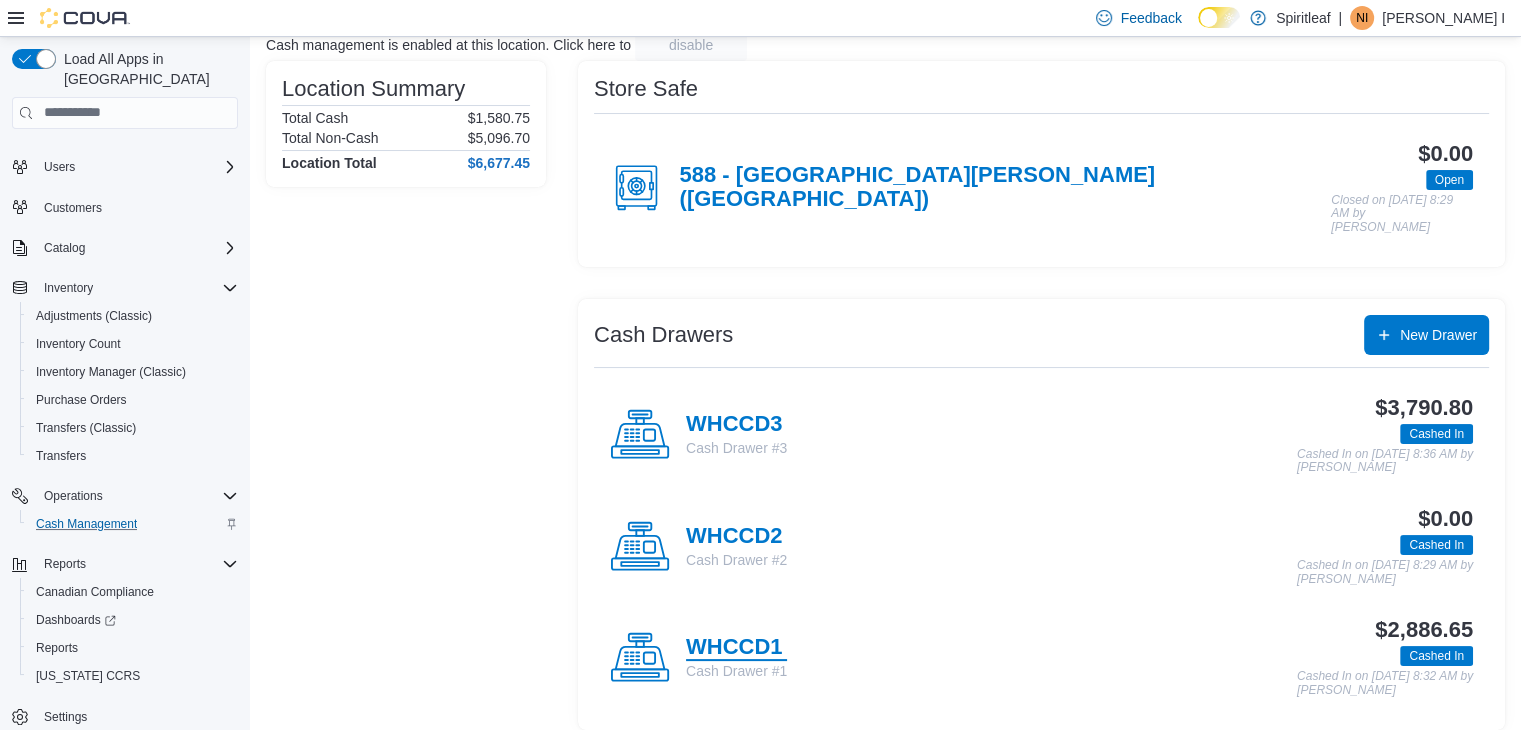 click on "WHCCD1" at bounding box center [736, 648] 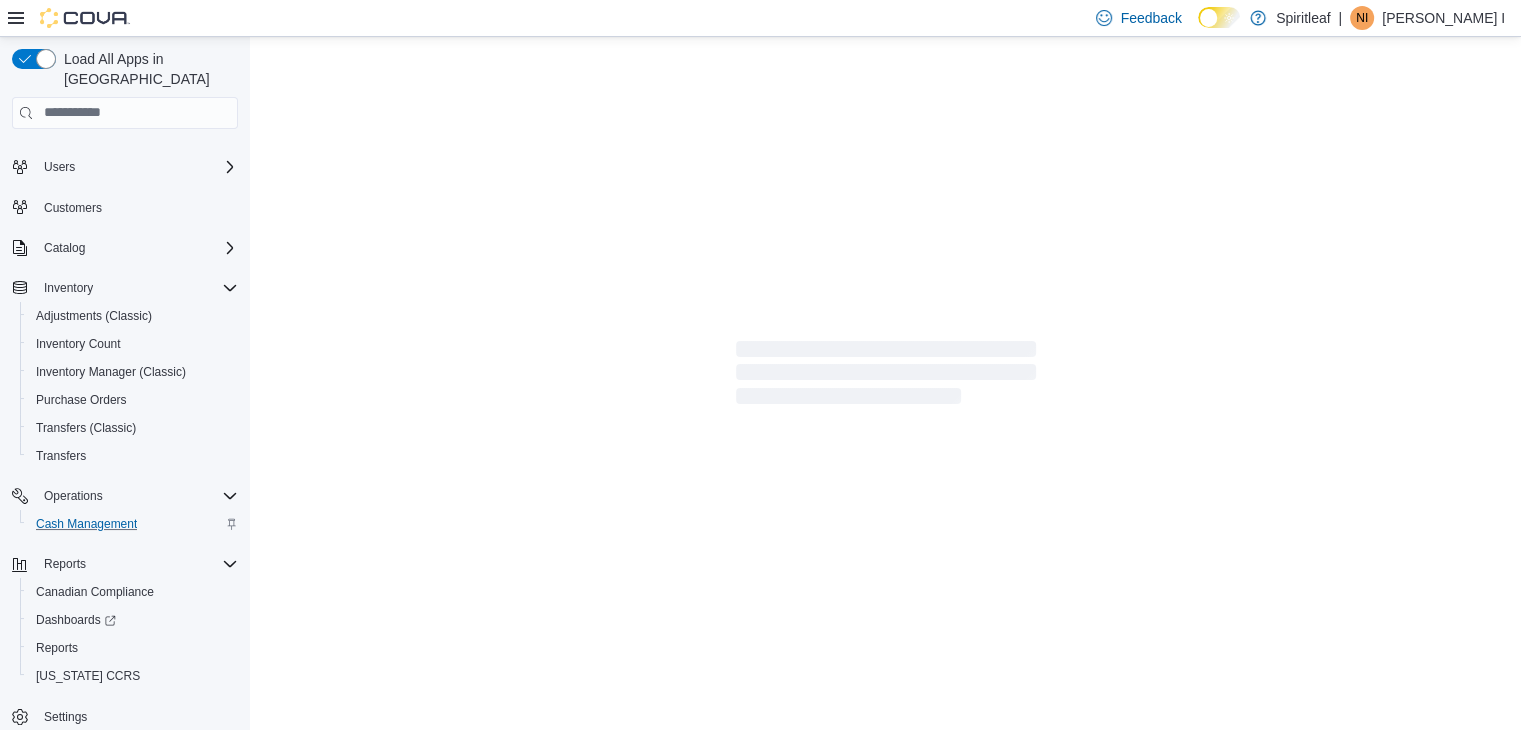 scroll, scrollTop: 0, scrollLeft: 0, axis: both 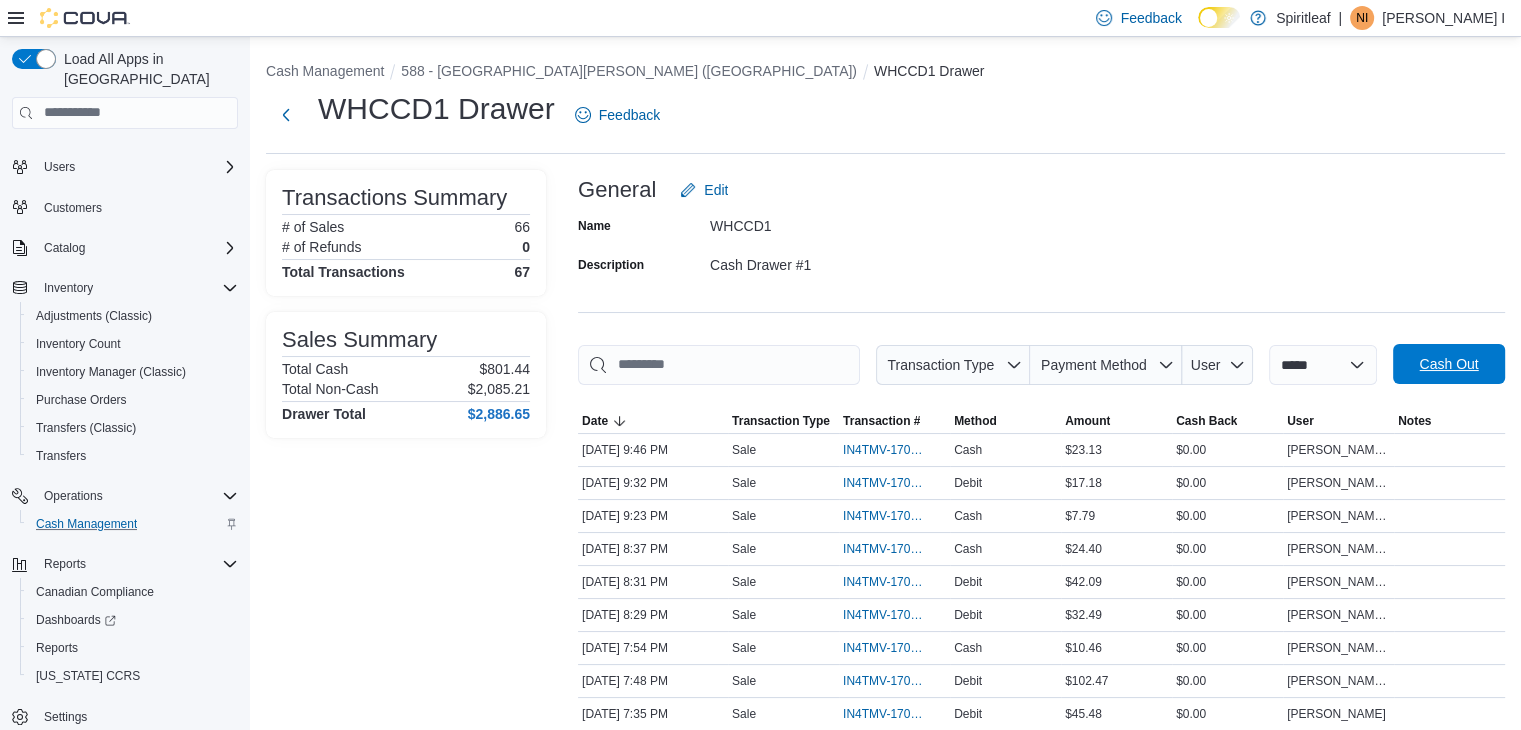 click on "Cash Out" at bounding box center [1448, 364] 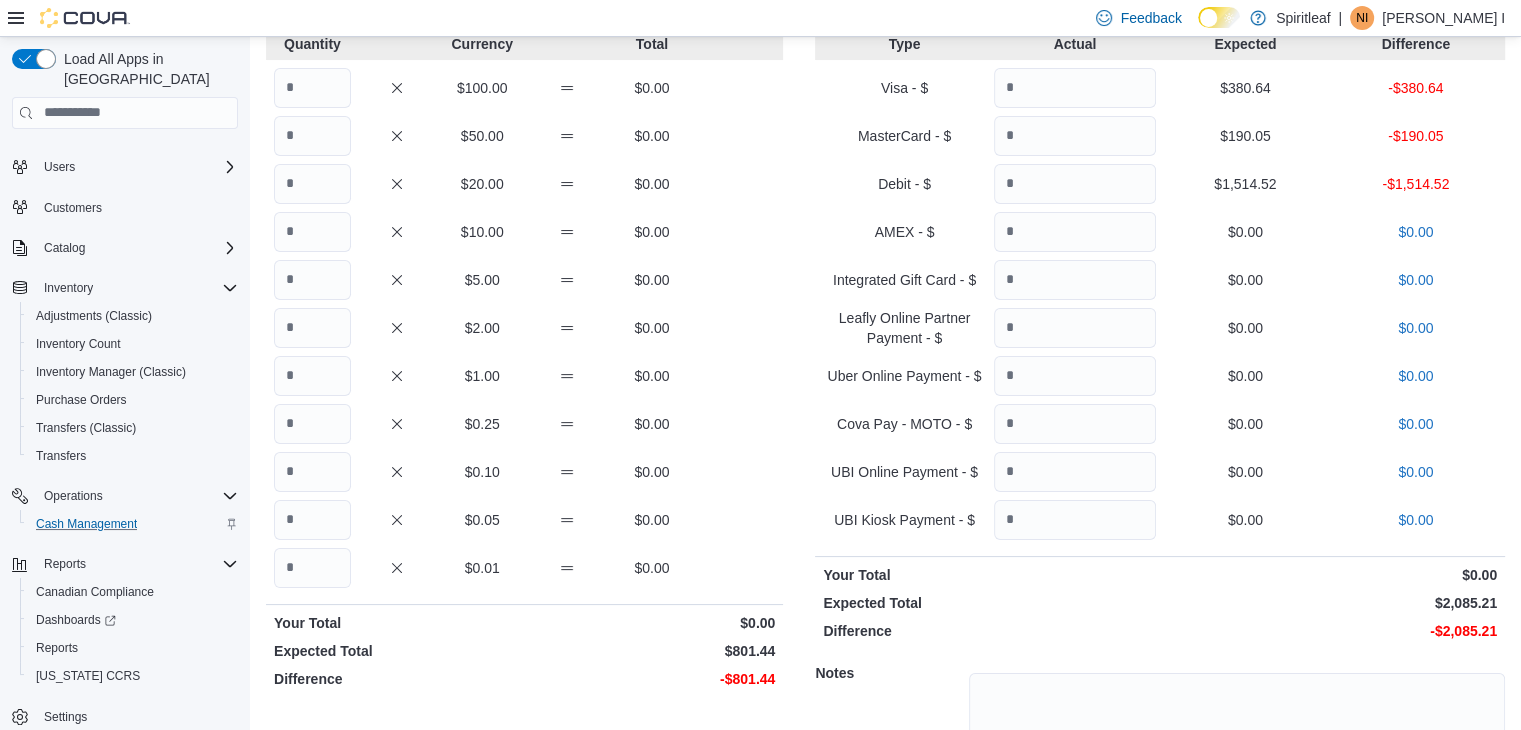 scroll, scrollTop: 0, scrollLeft: 0, axis: both 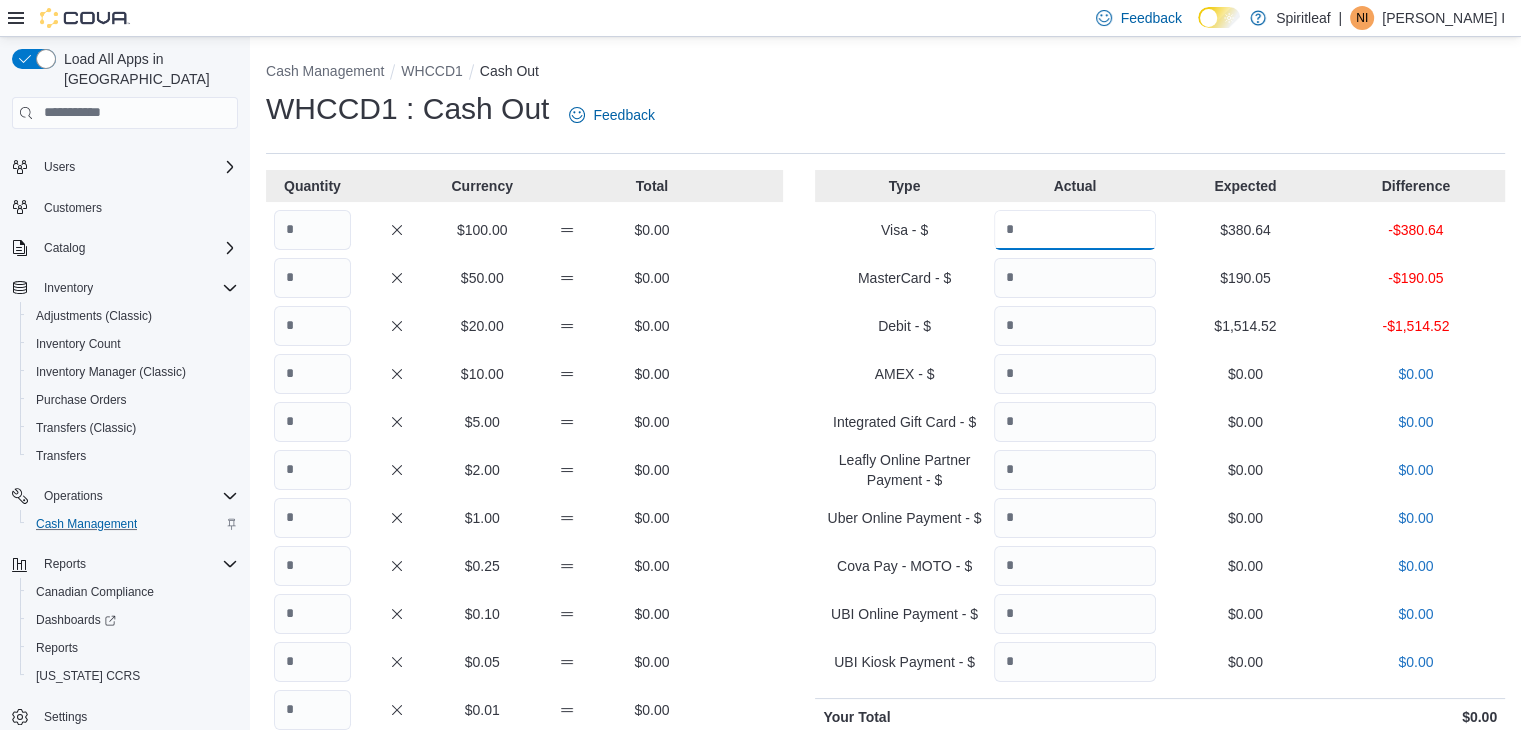 click at bounding box center (1075, 230) 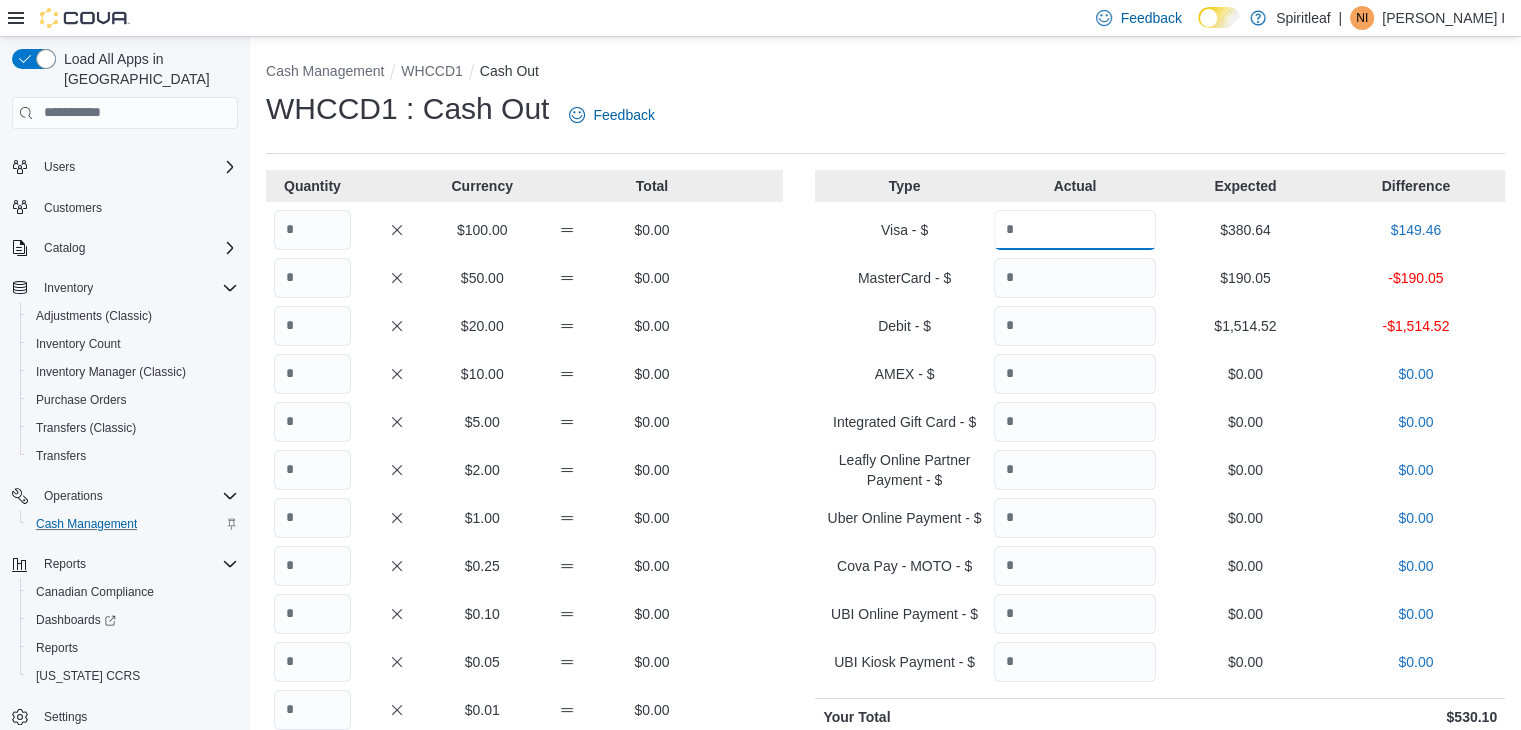 type on "******" 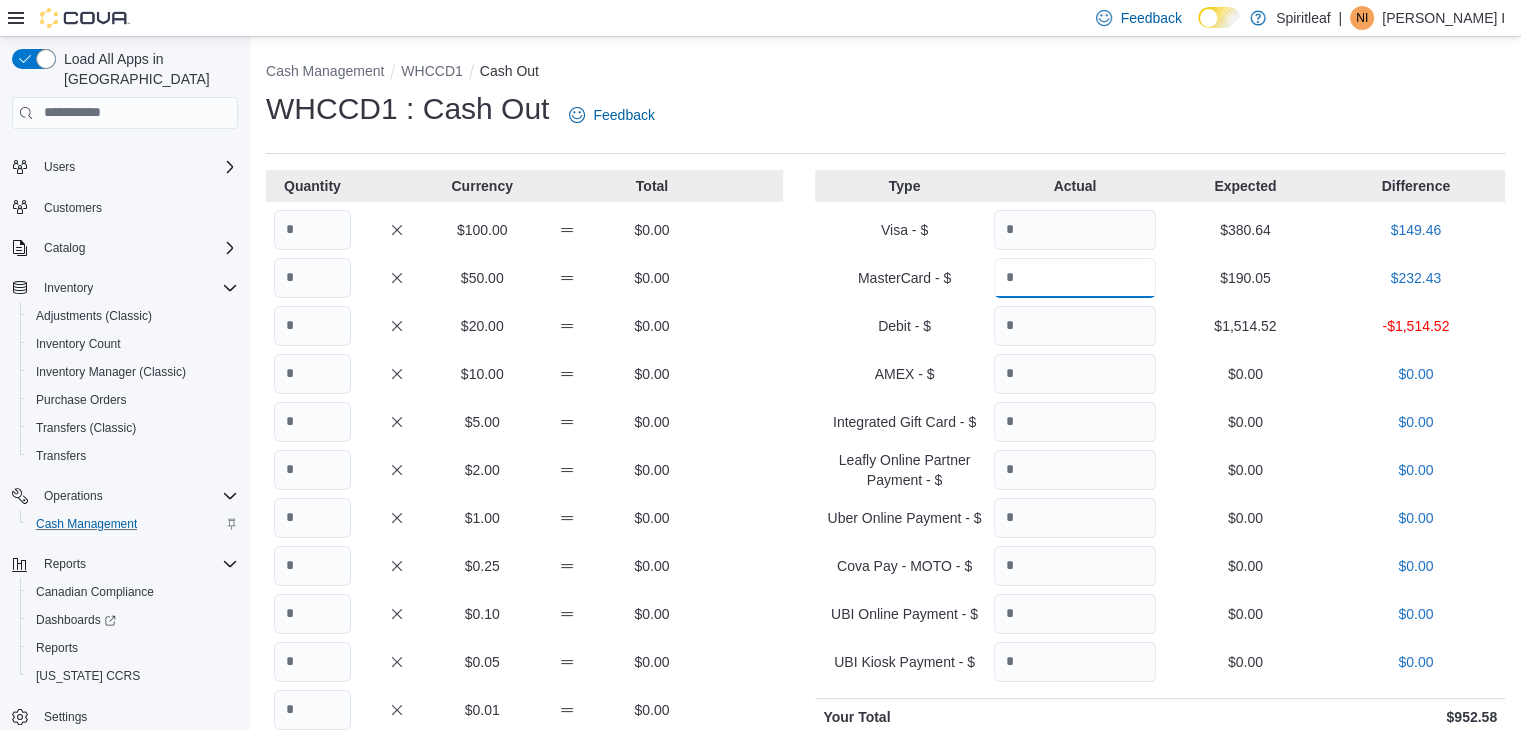 type on "******" 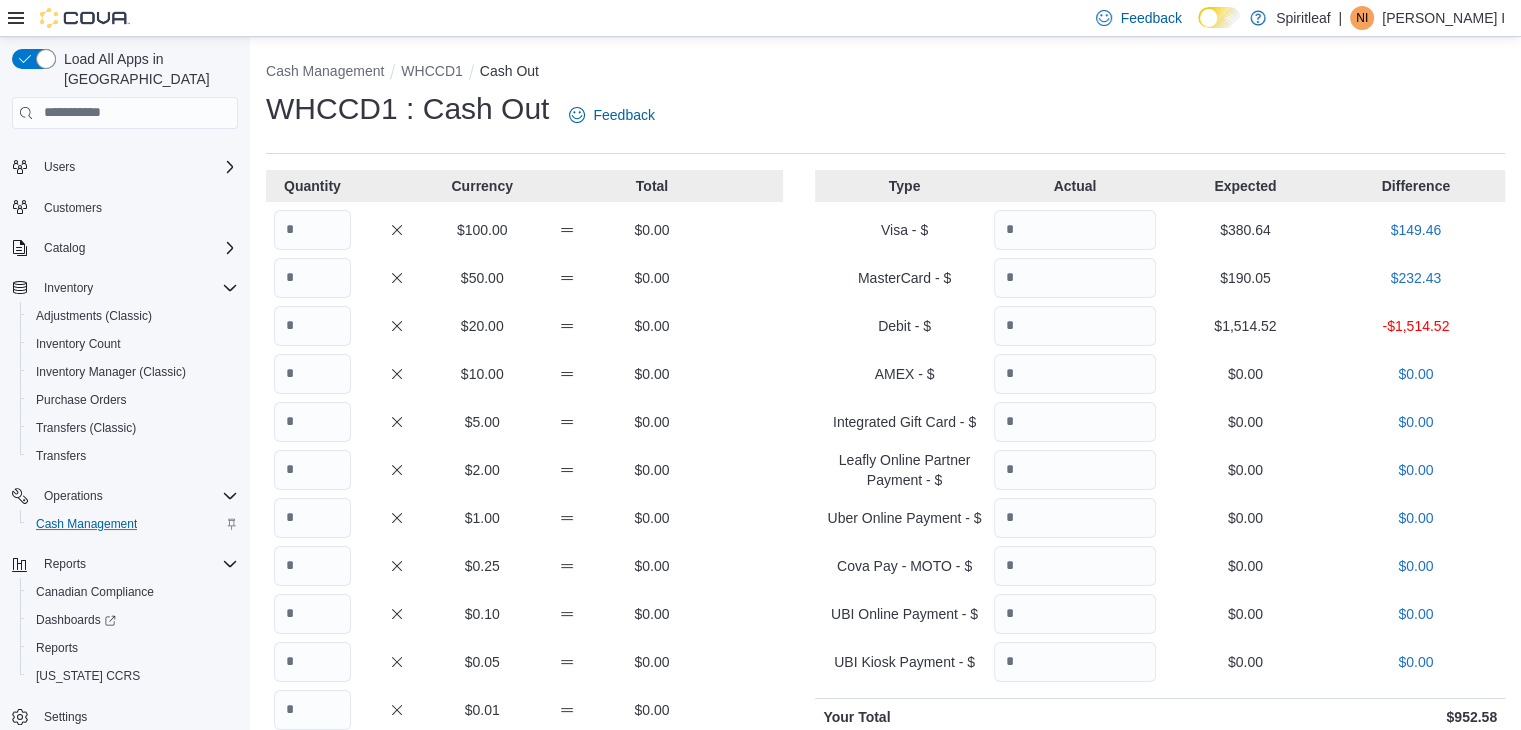 drag, startPoint x: 1281, startPoint y: 345, endPoint x: 1107, endPoint y: 194, distance: 230.38446 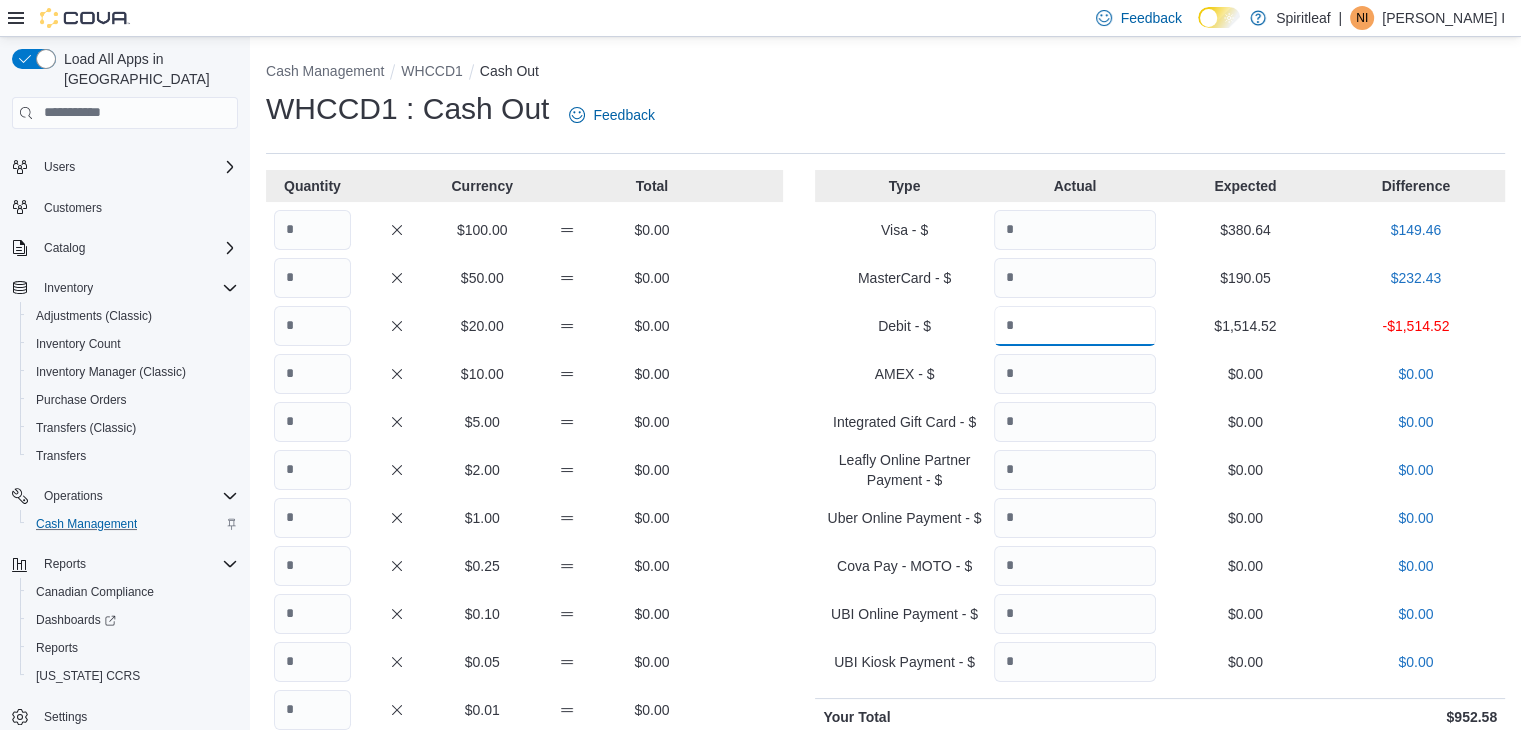click at bounding box center [1075, 326] 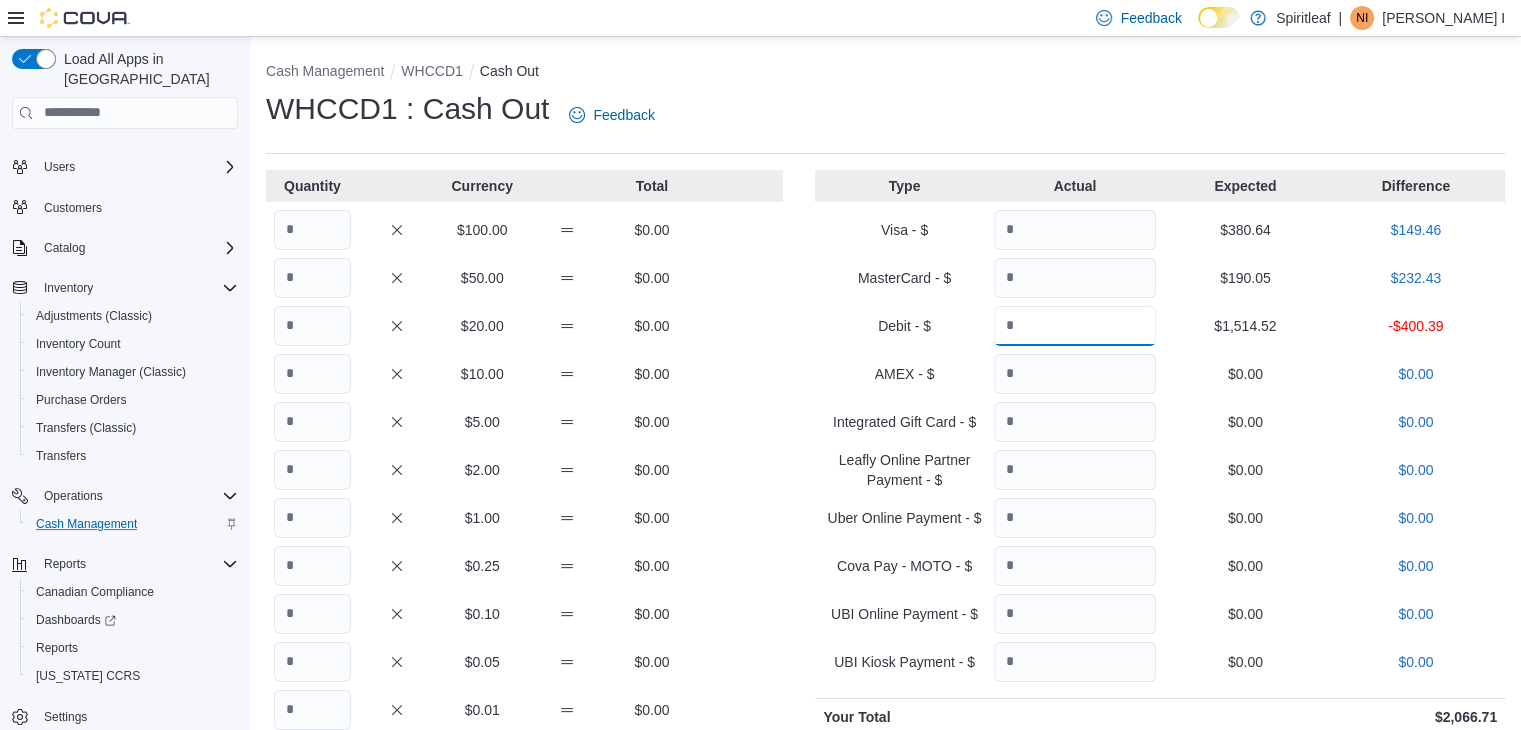 type on "*******" 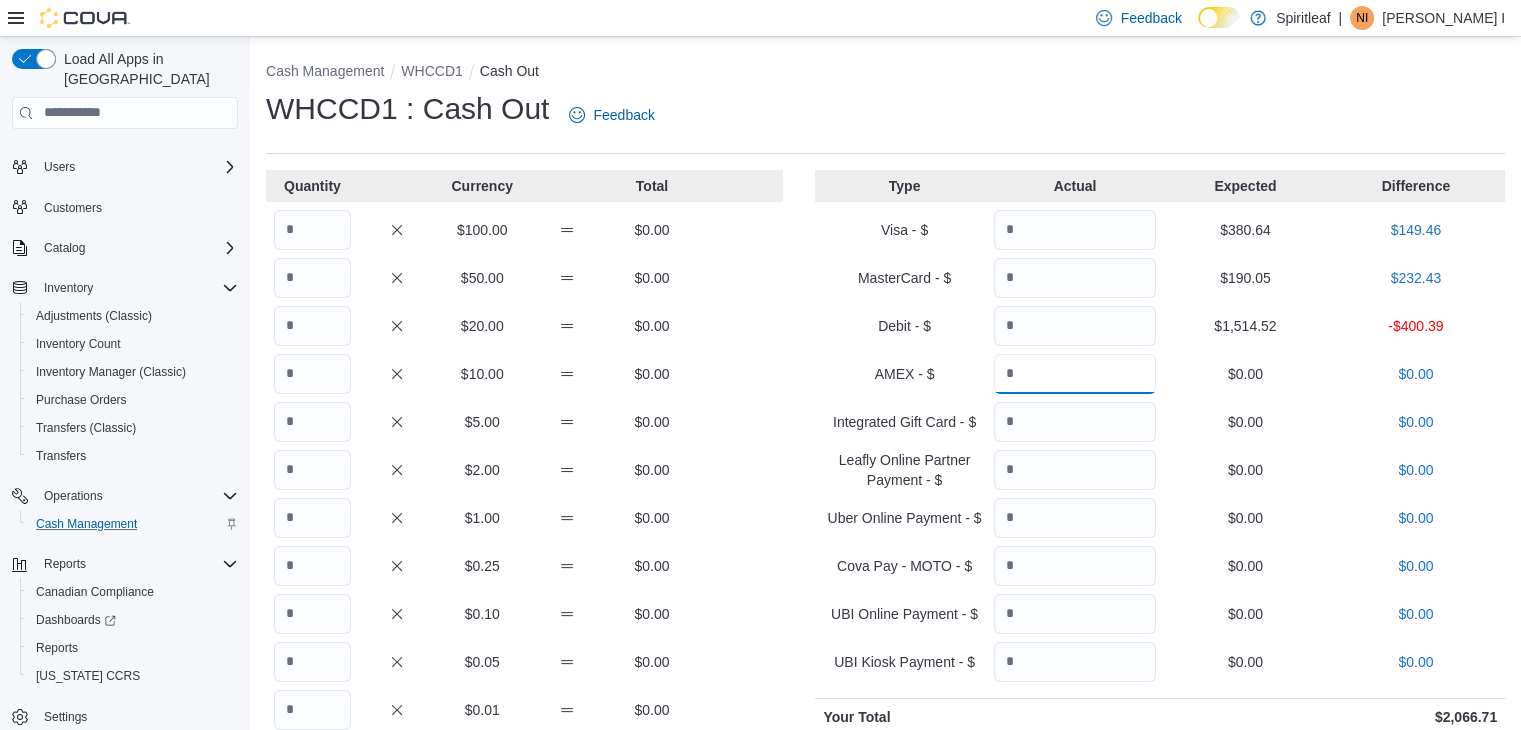 click at bounding box center [1075, 374] 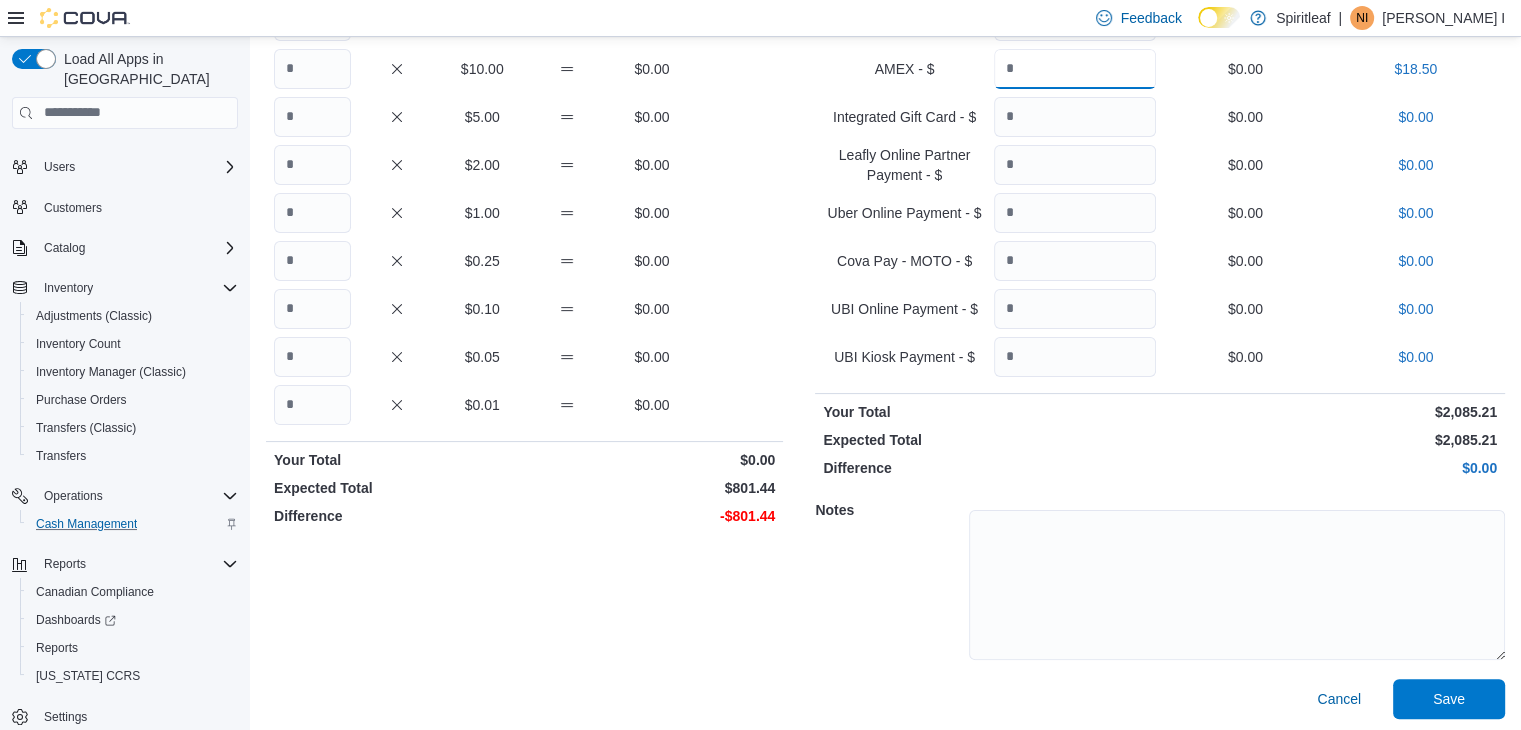 scroll, scrollTop: 310, scrollLeft: 0, axis: vertical 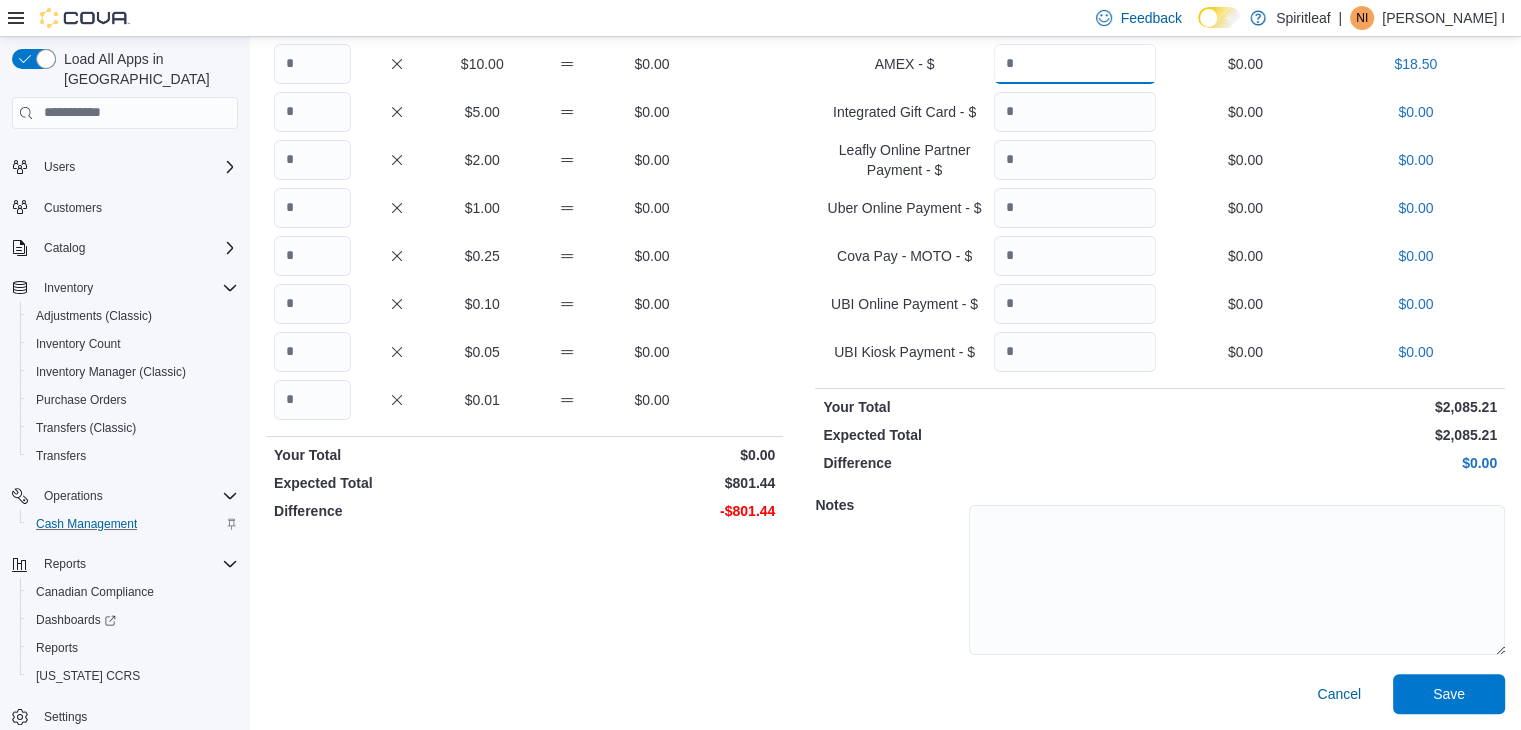 type on "*****" 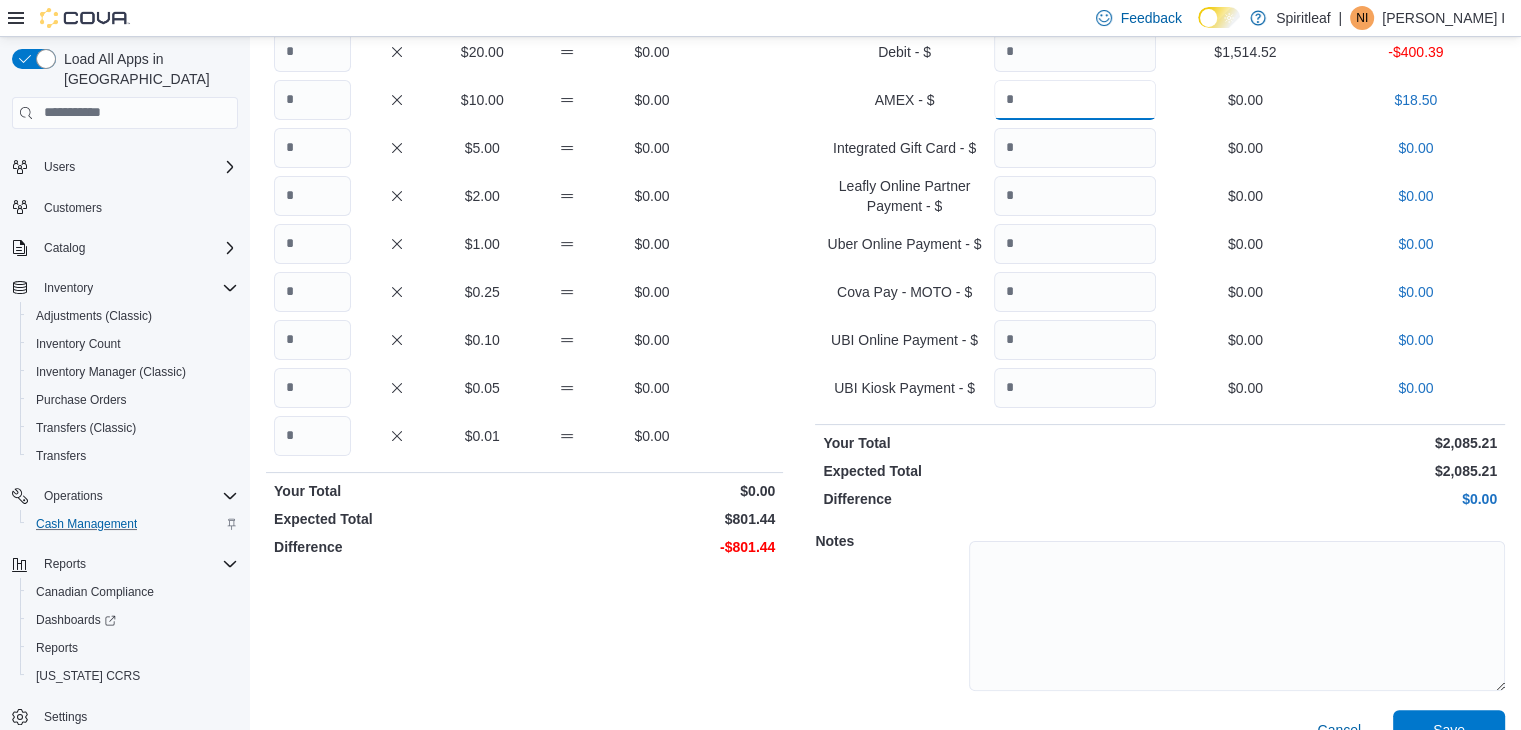 scroll, scrollTop: 310, scrollLeft: 0, axis: vertical 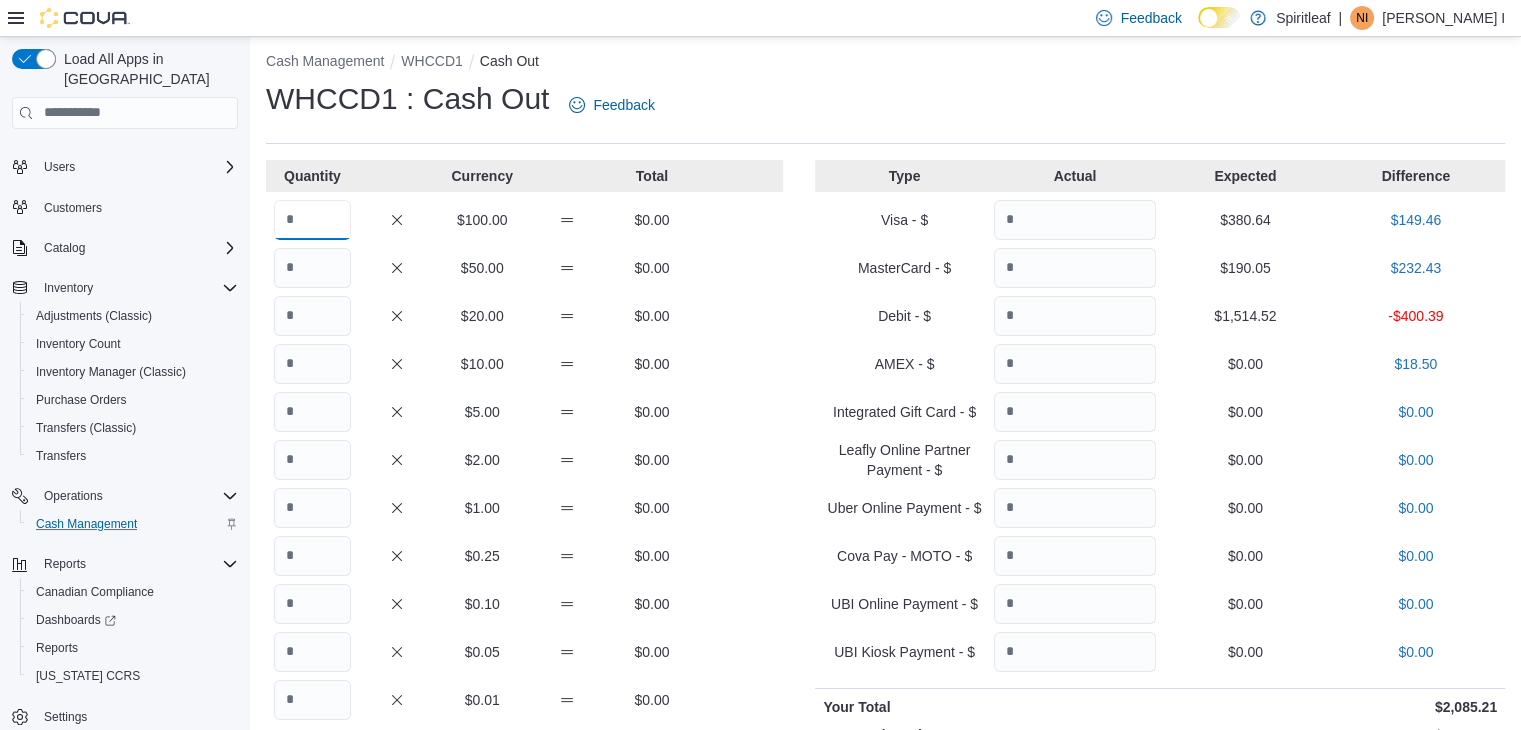 click at bounding box center (312, 220) 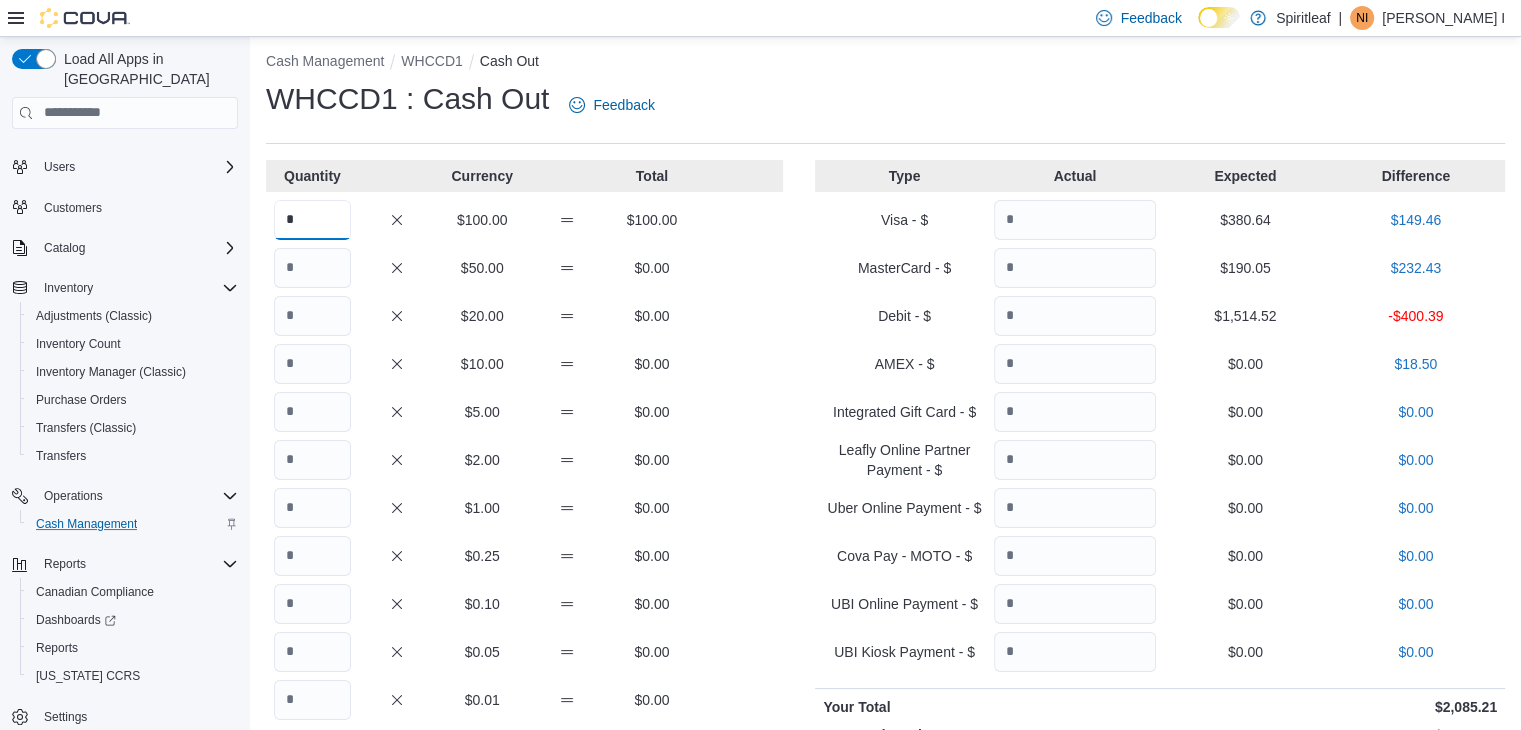 type on "*" 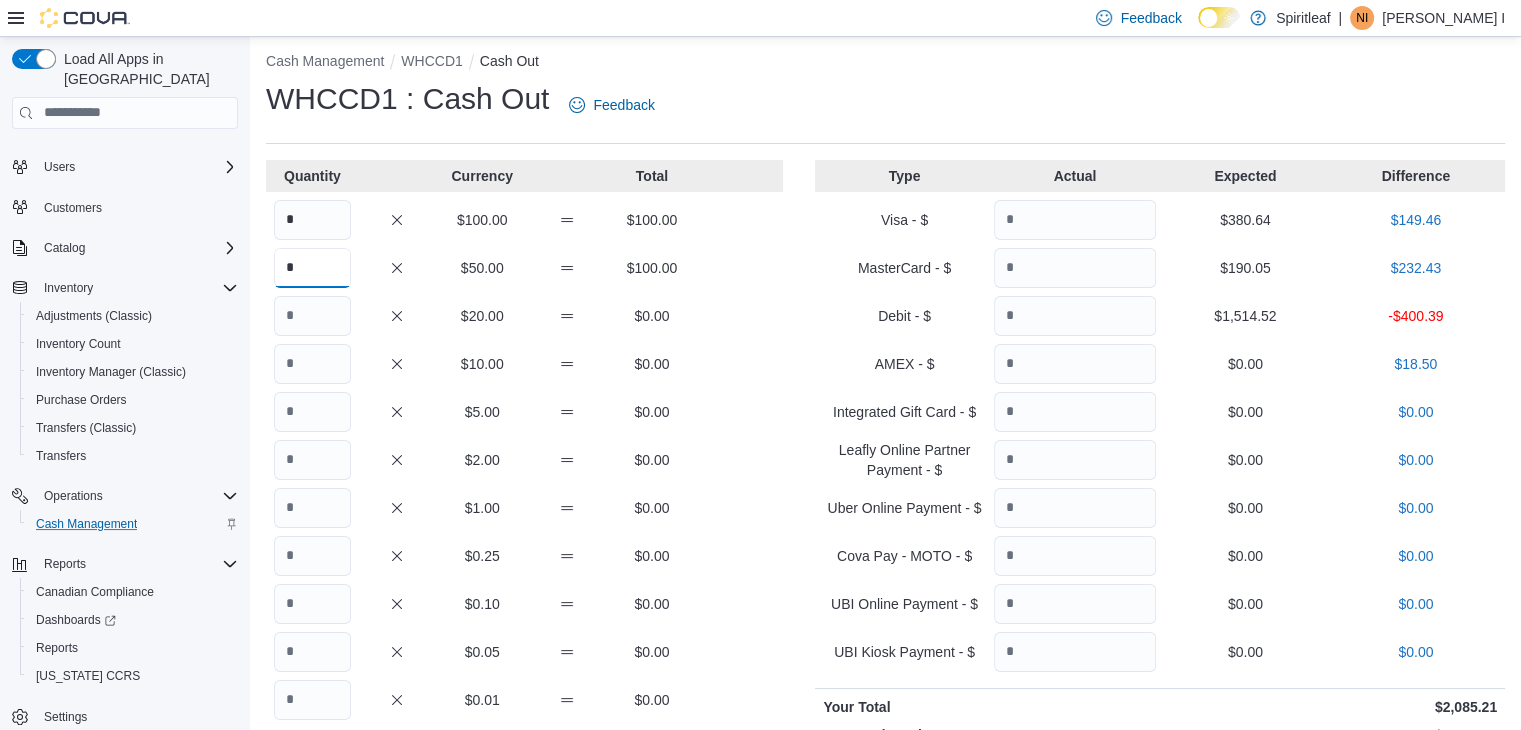 type on "*" 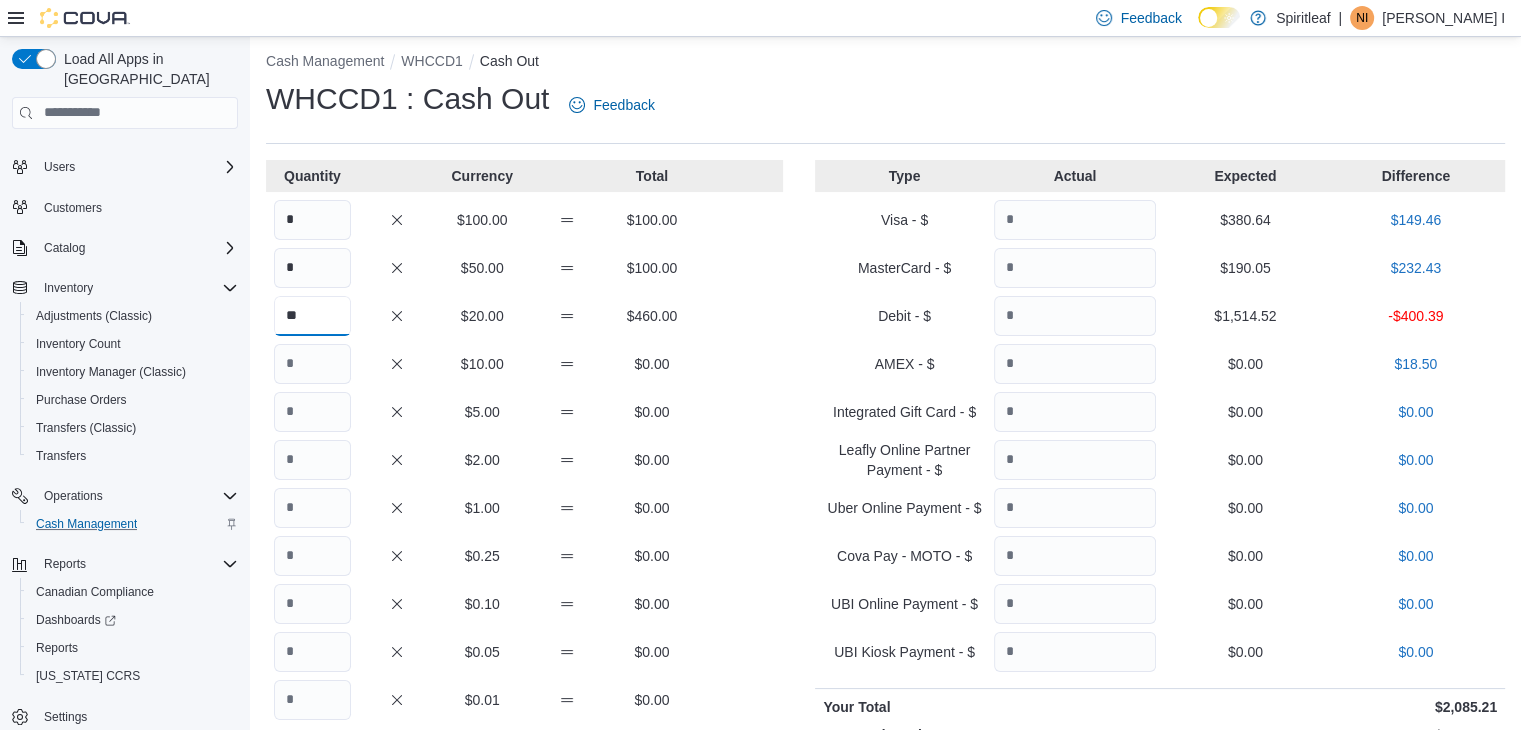 type on "**" 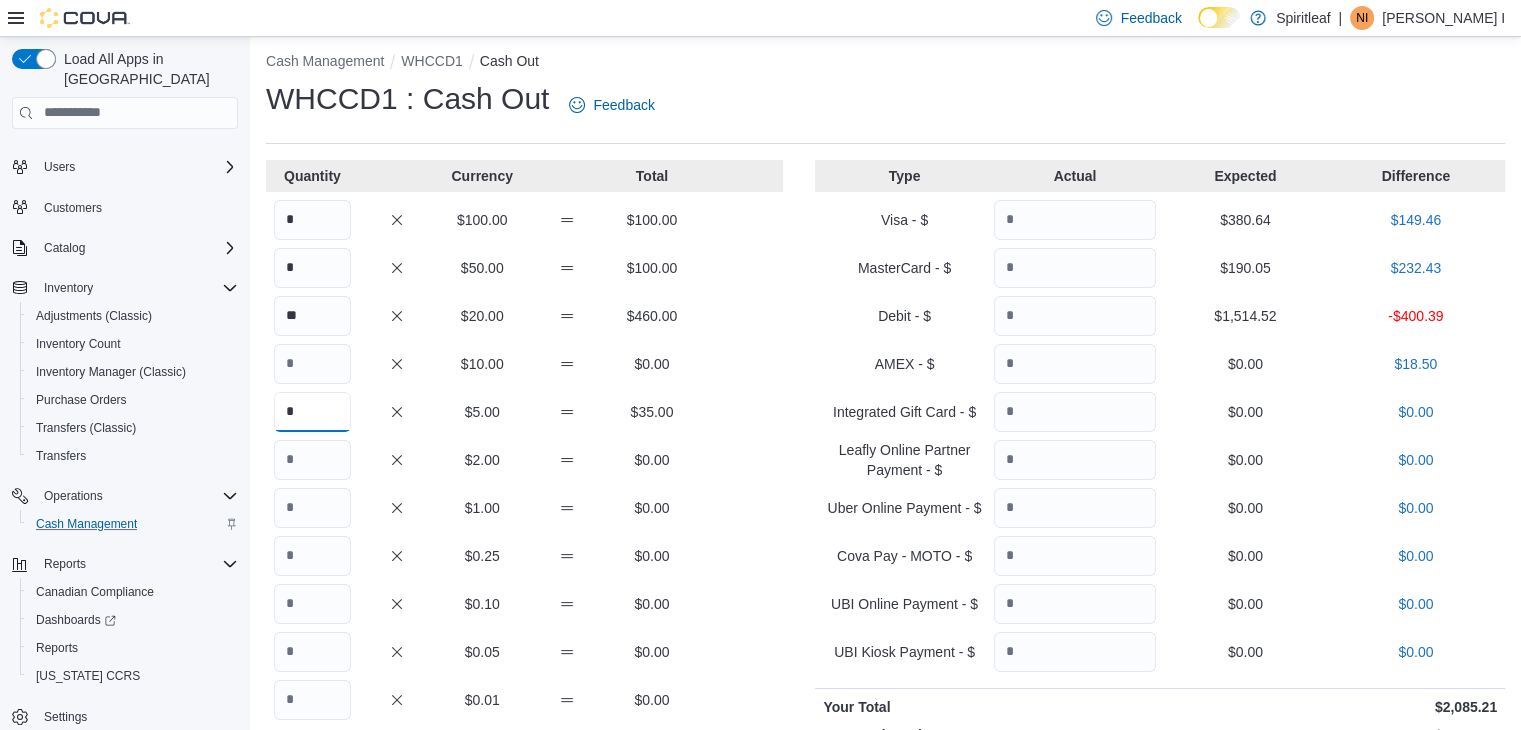 type on "*" 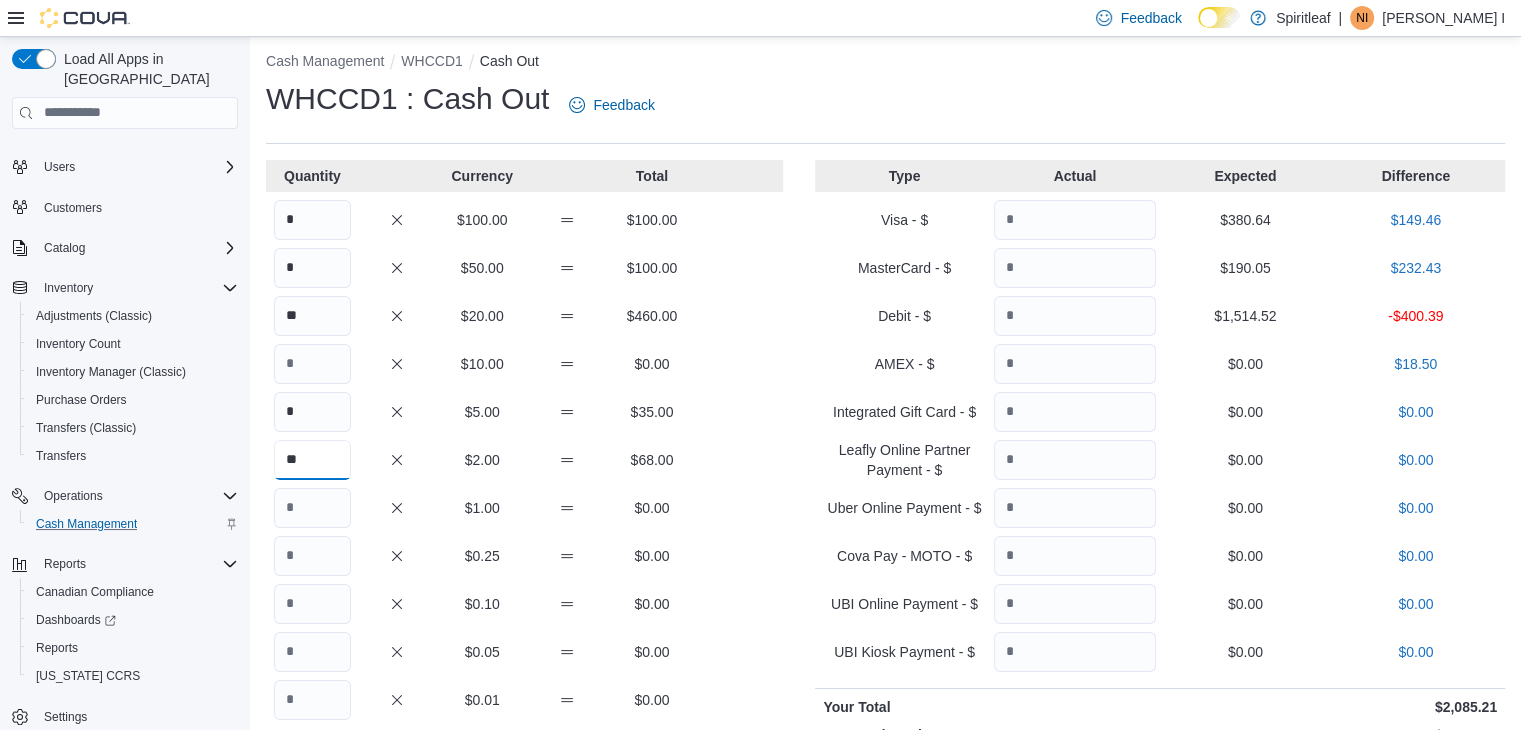 type on "**" 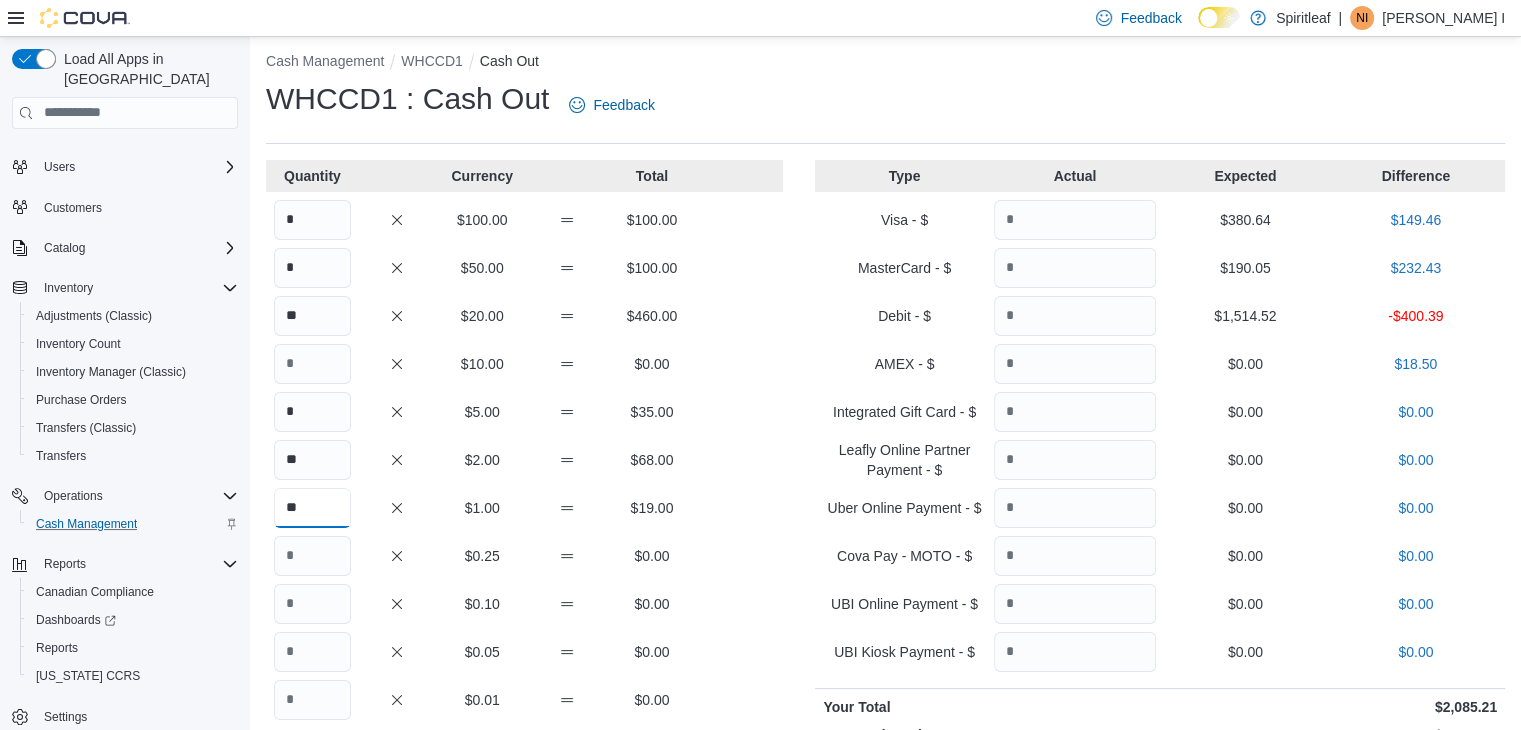 type on "**" 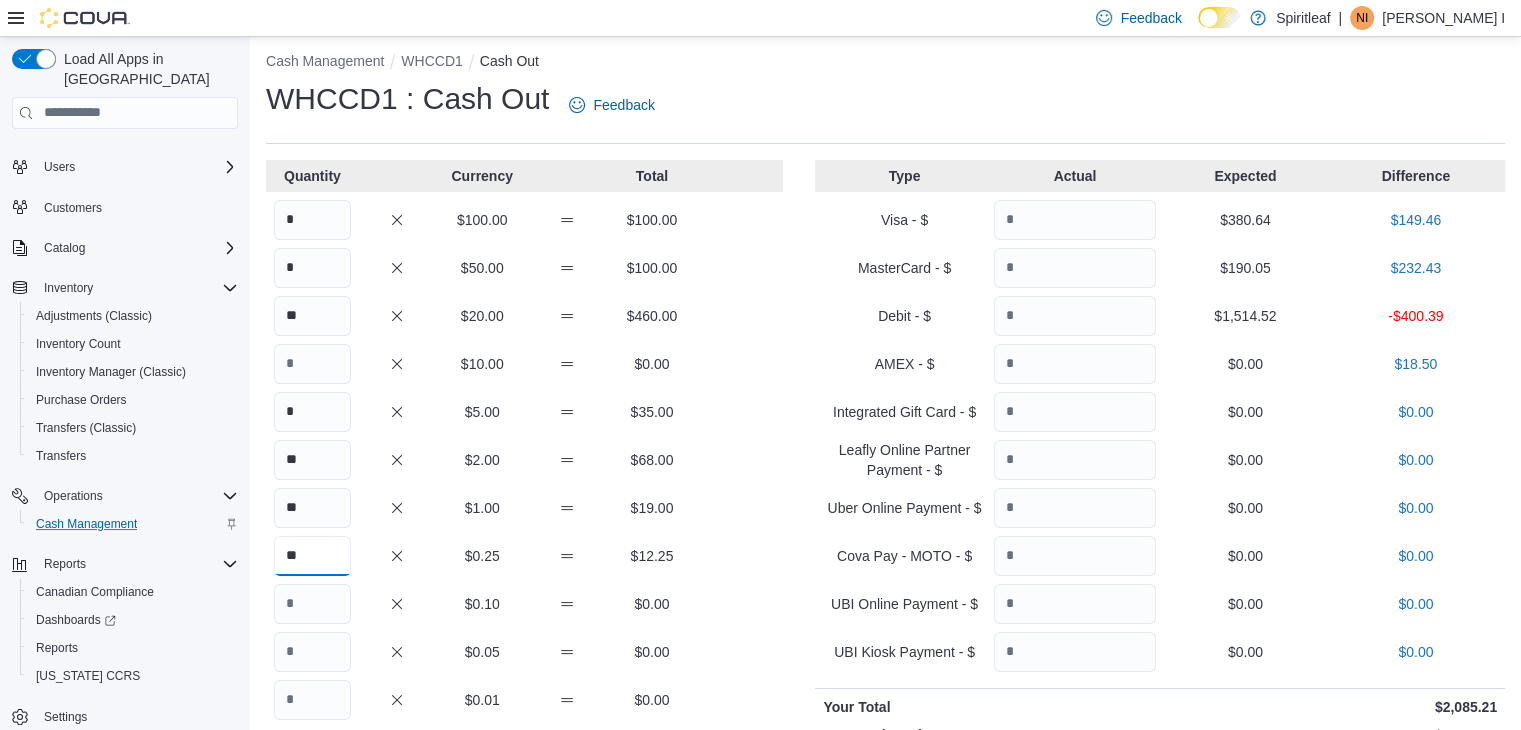 type on "**" 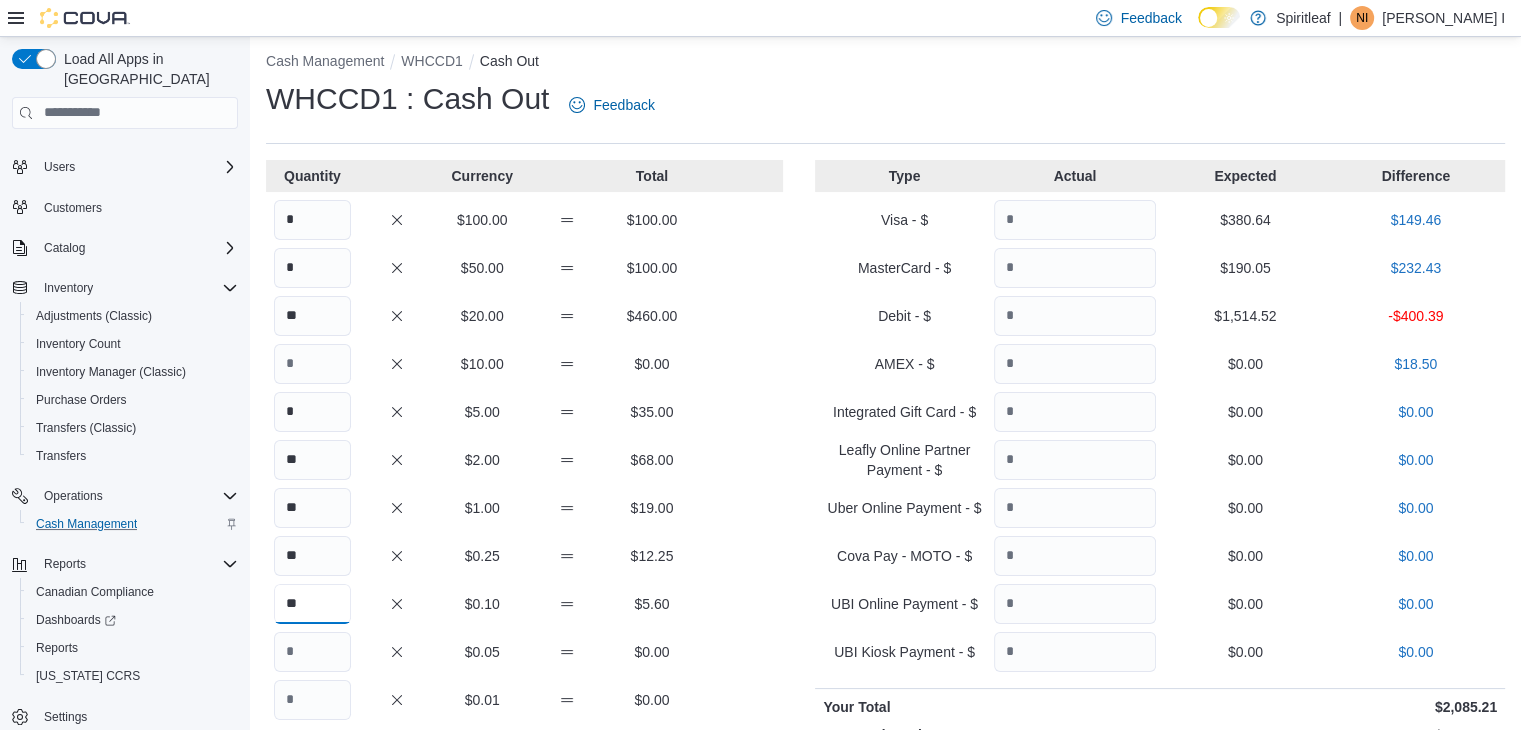 type on "**" 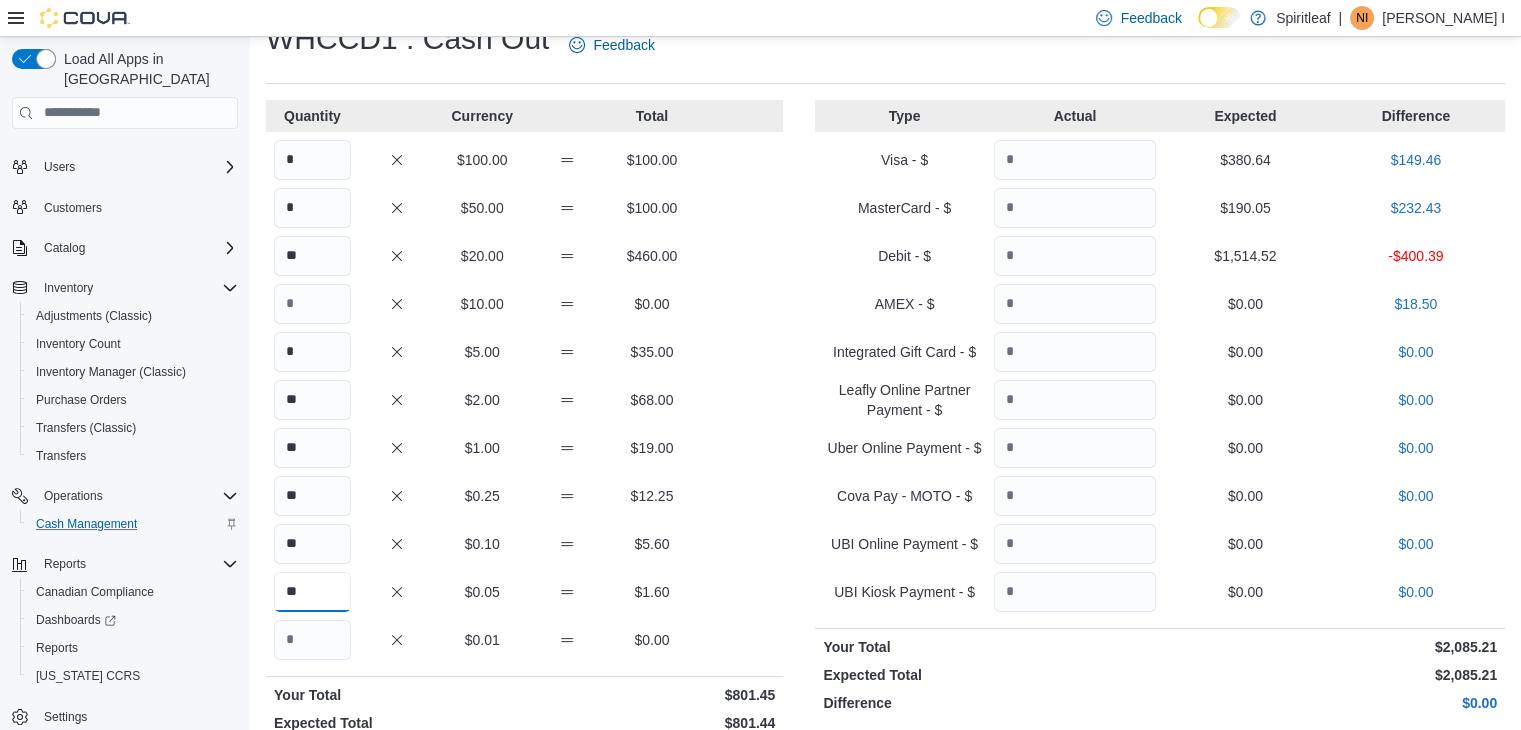 scroll, scrollTop: 310, scrollLeft: 0, axis: vertical 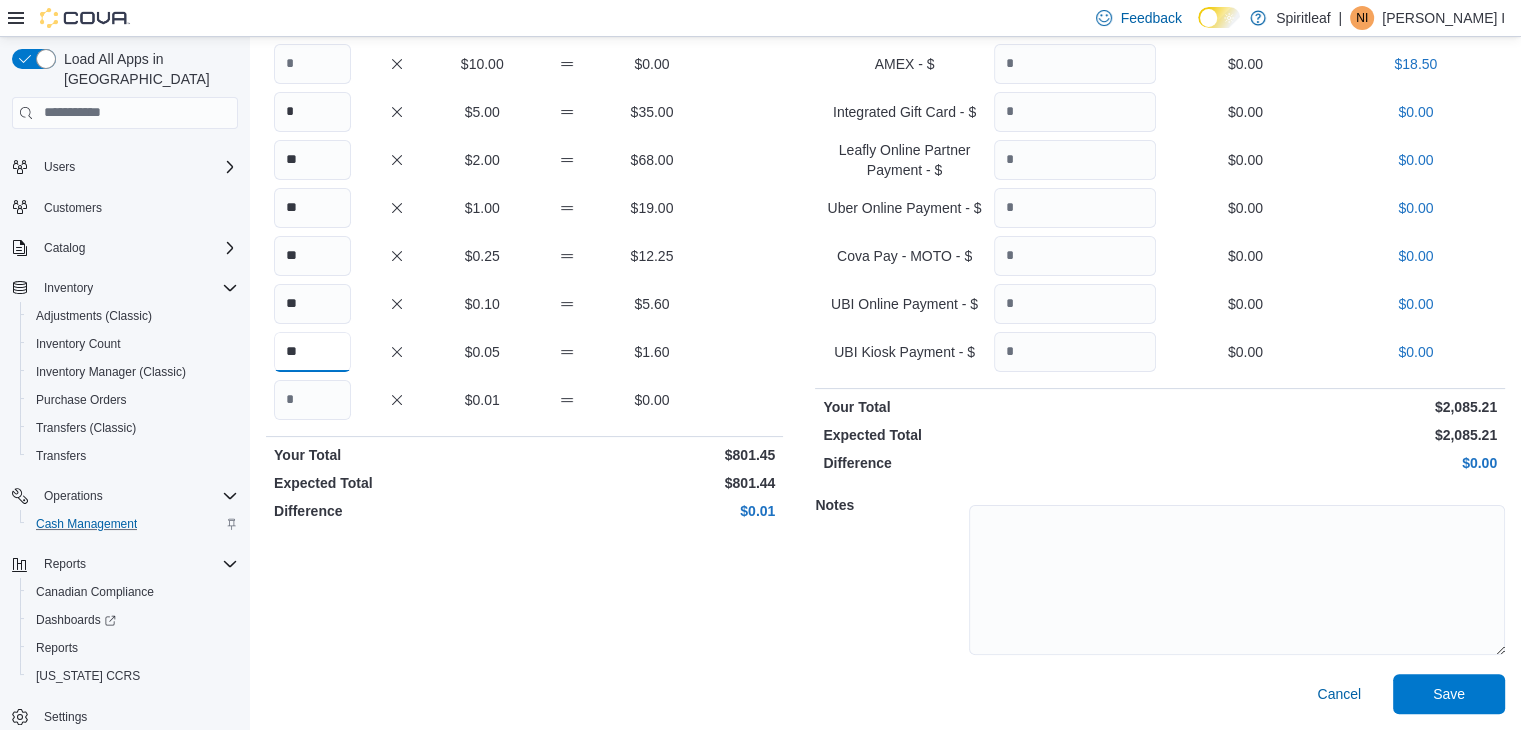 type on "**" 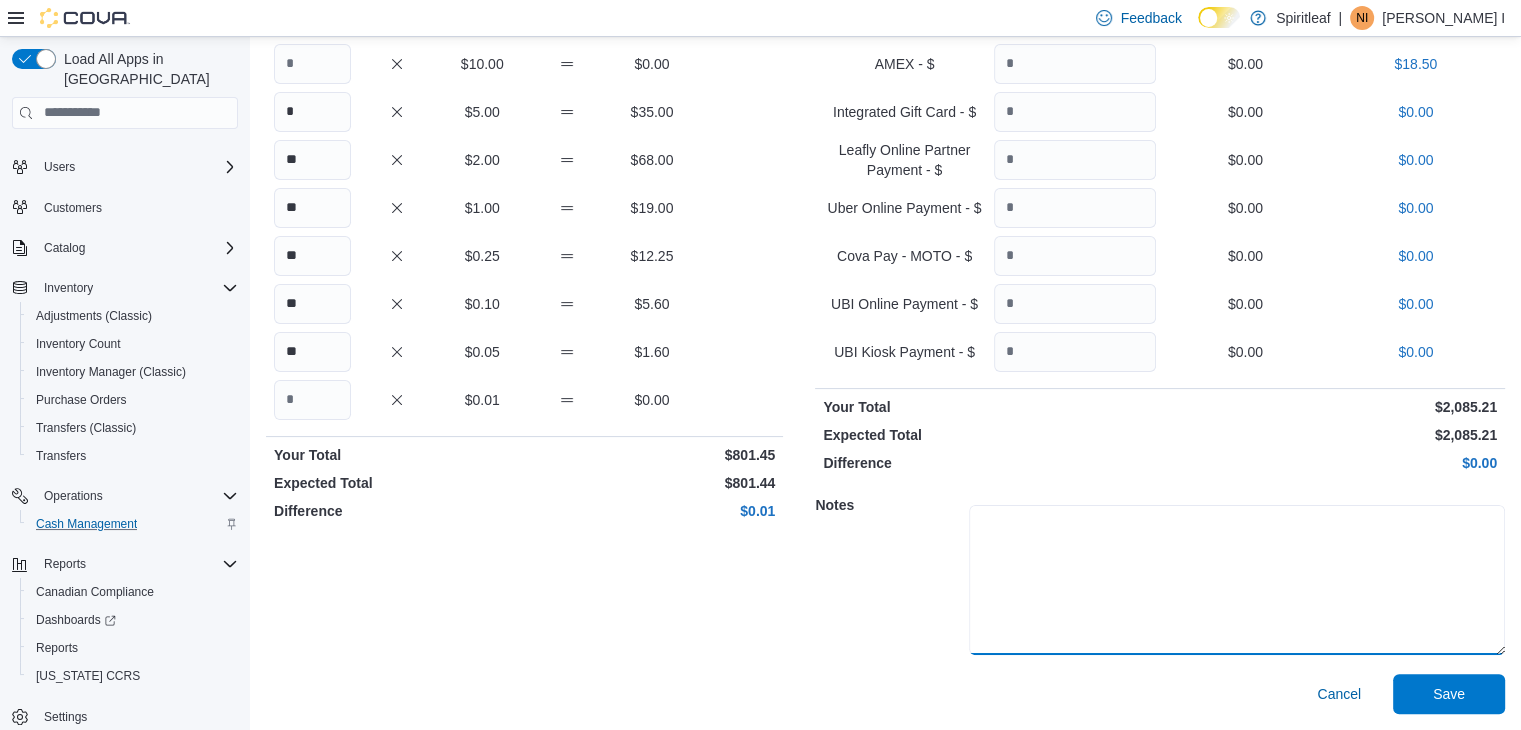 click at bounding box center (1237, 580) 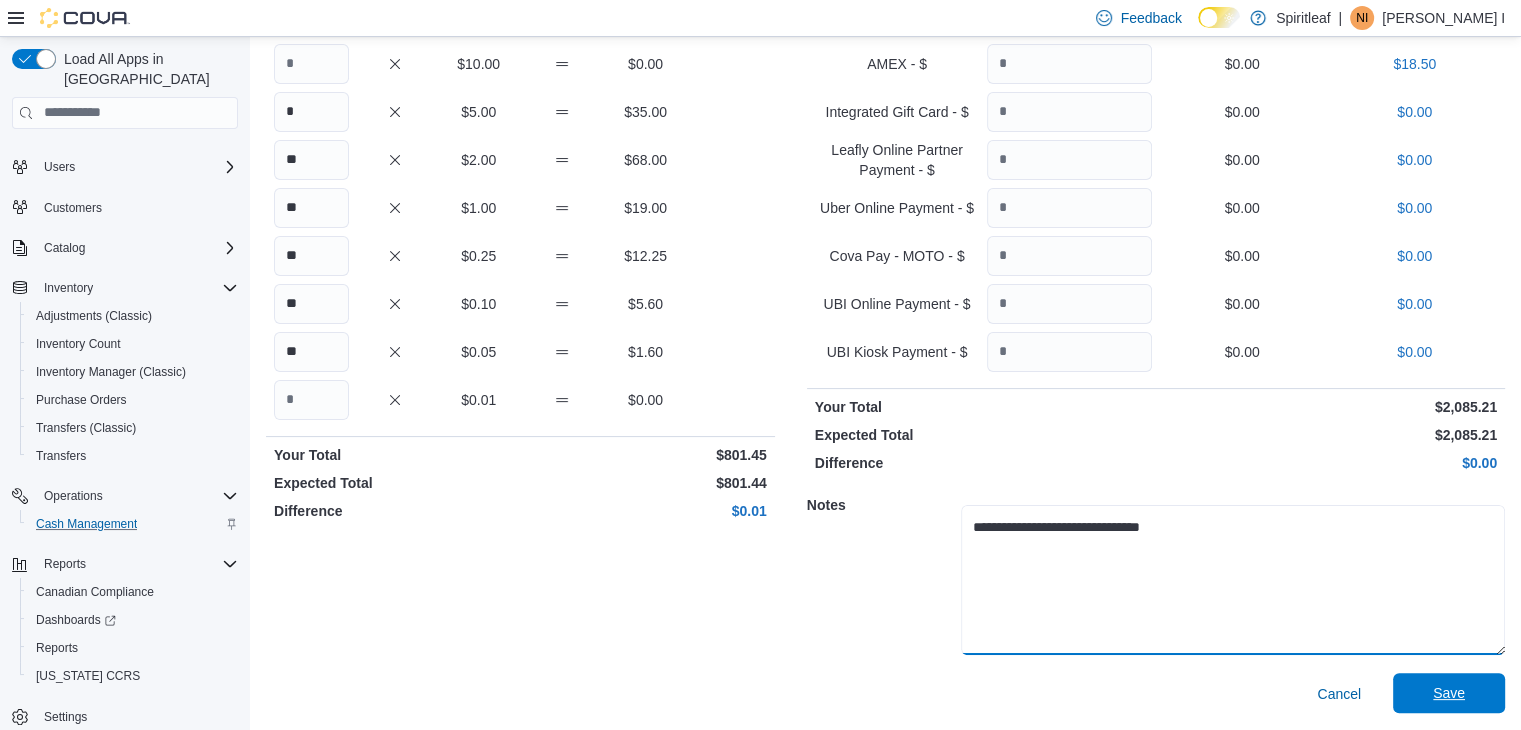 type on "**********" 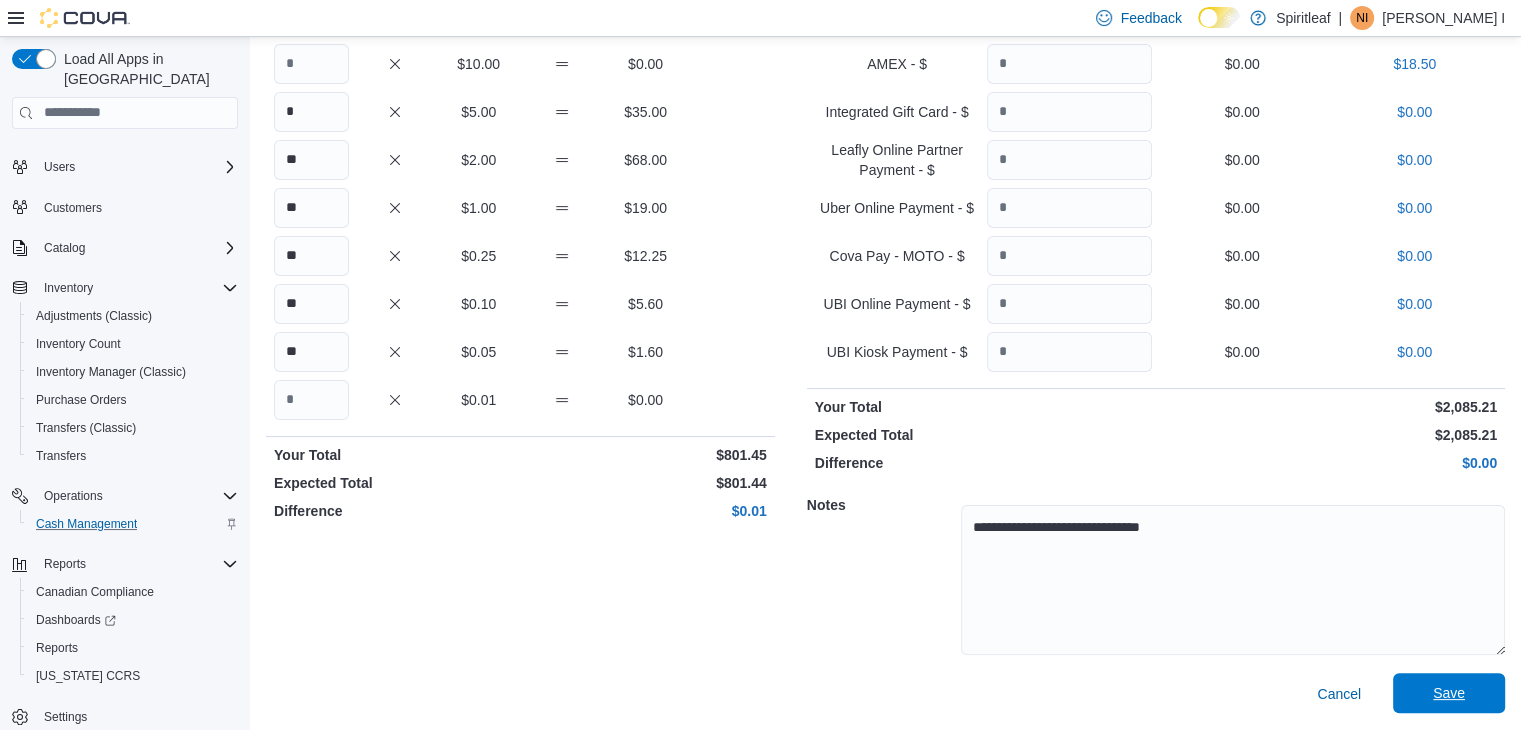 click on "Save" at bounding box center (1449, 693) 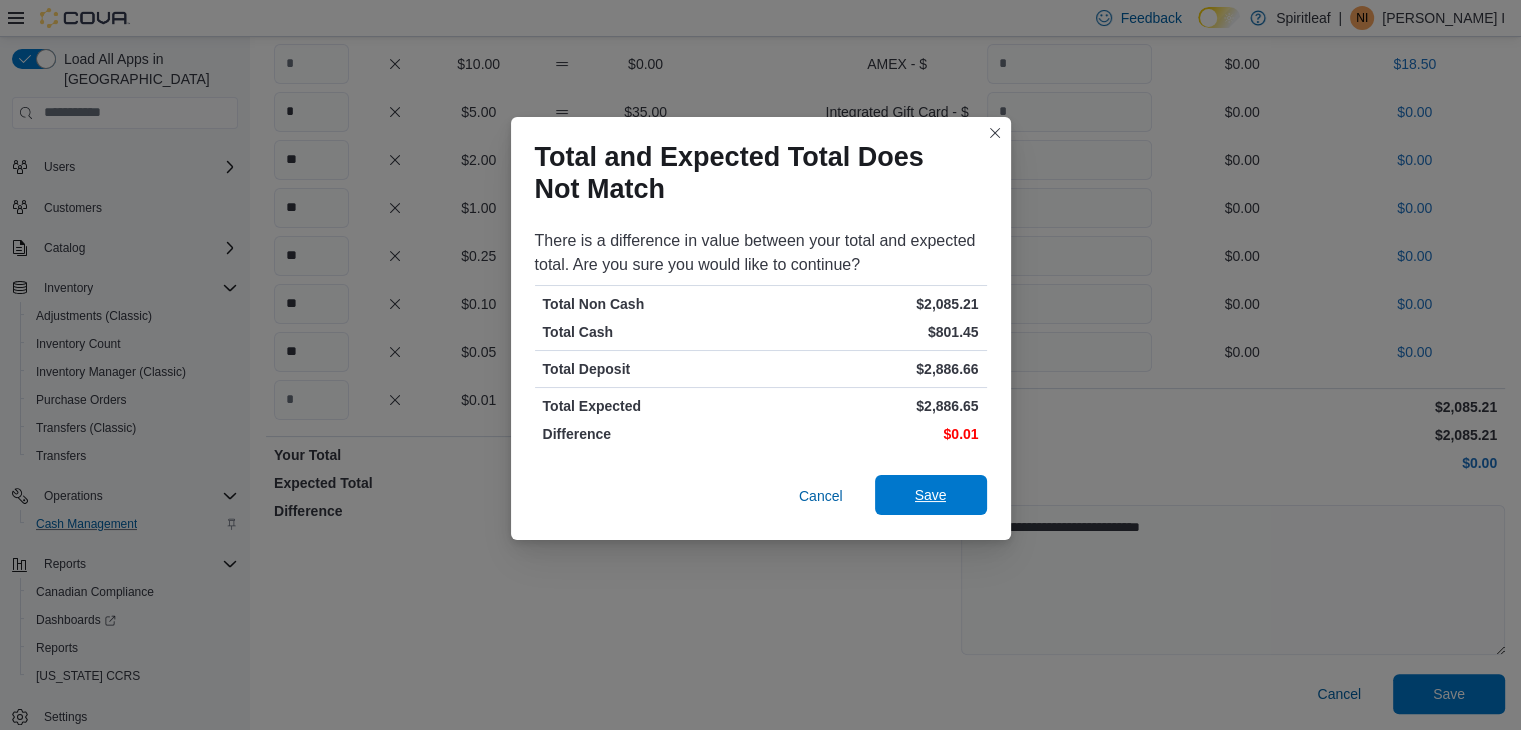 click on "Save" at bounding box center [931, 495] 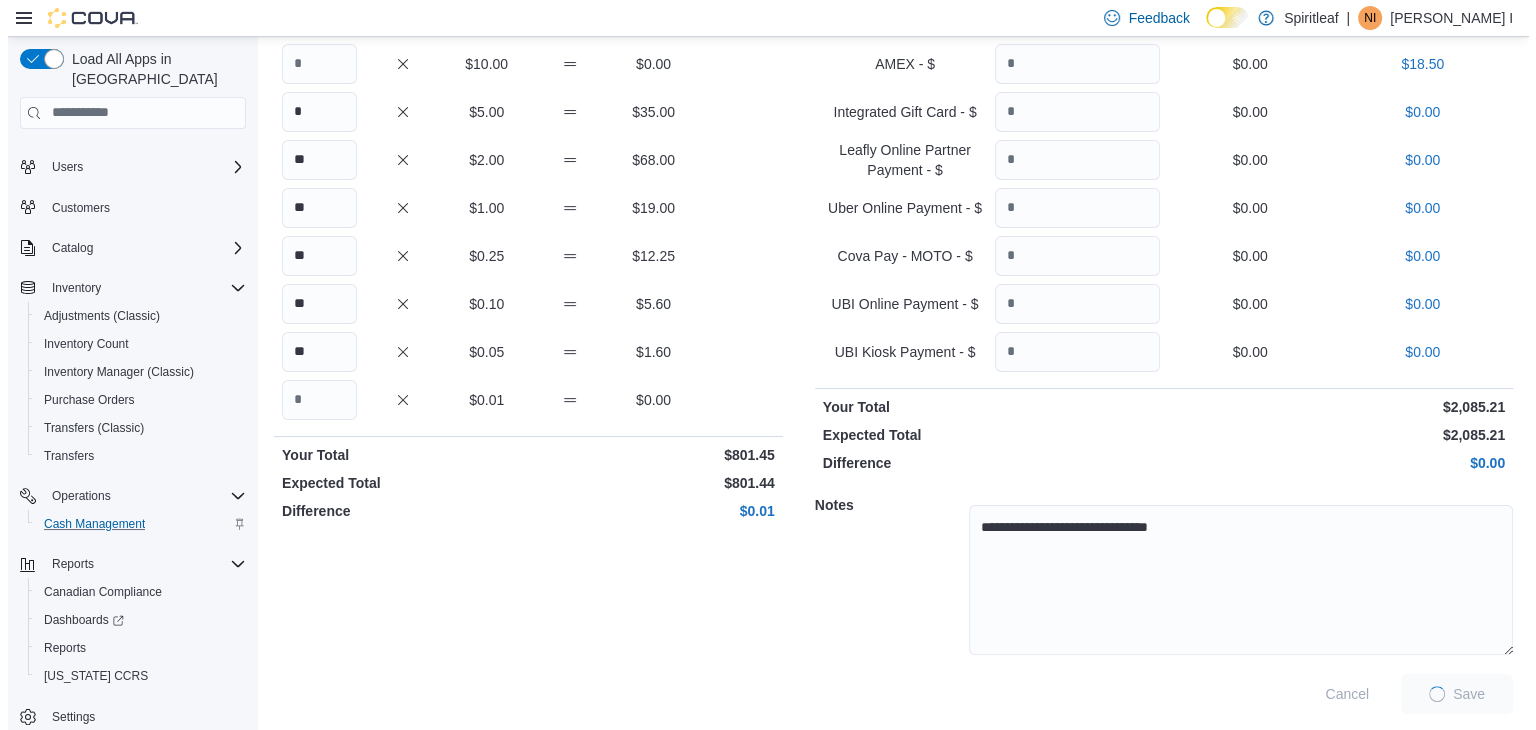 scroll, scrollTop: 0, scrollLeft: 0, axis: both 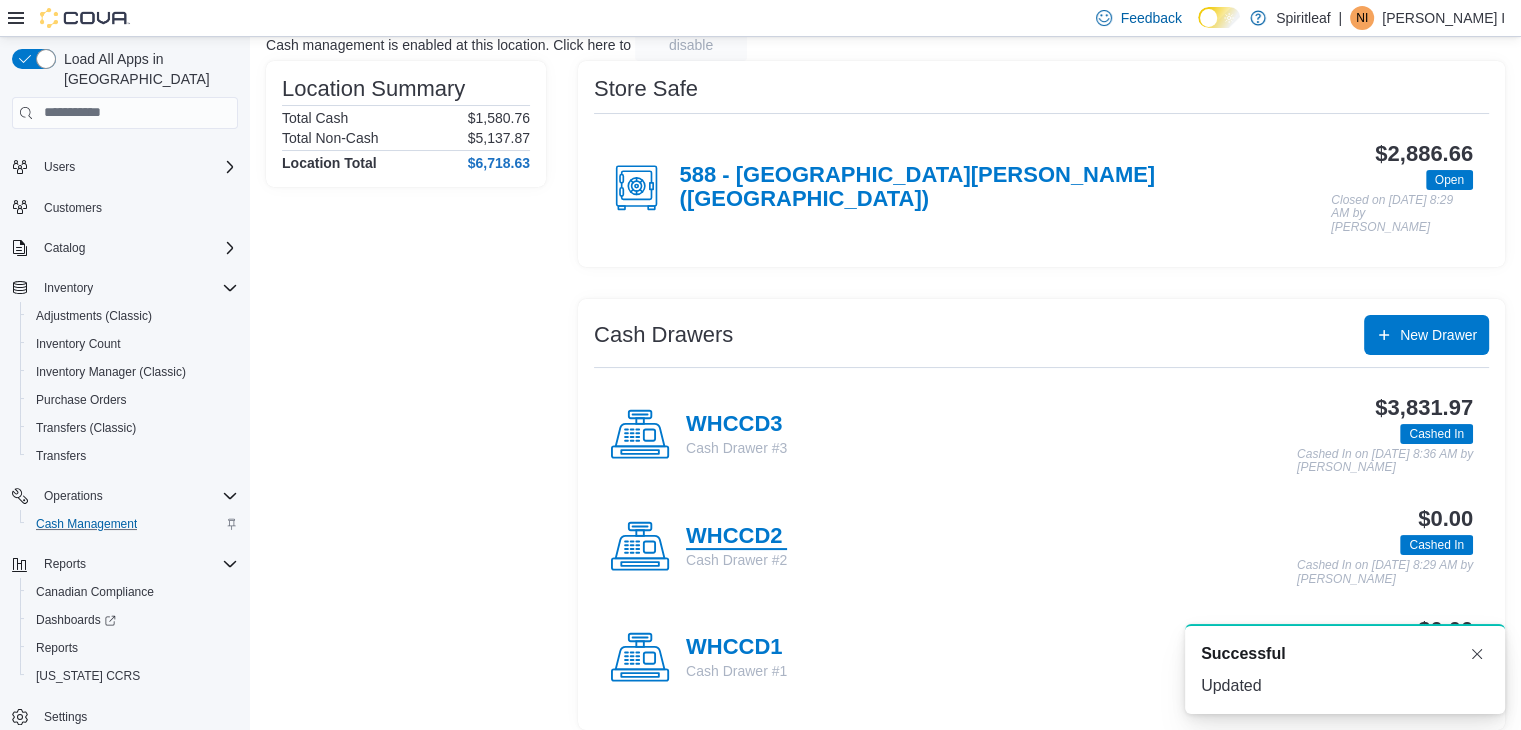 click on "WHCCD2" at bounding box center (736, 537) 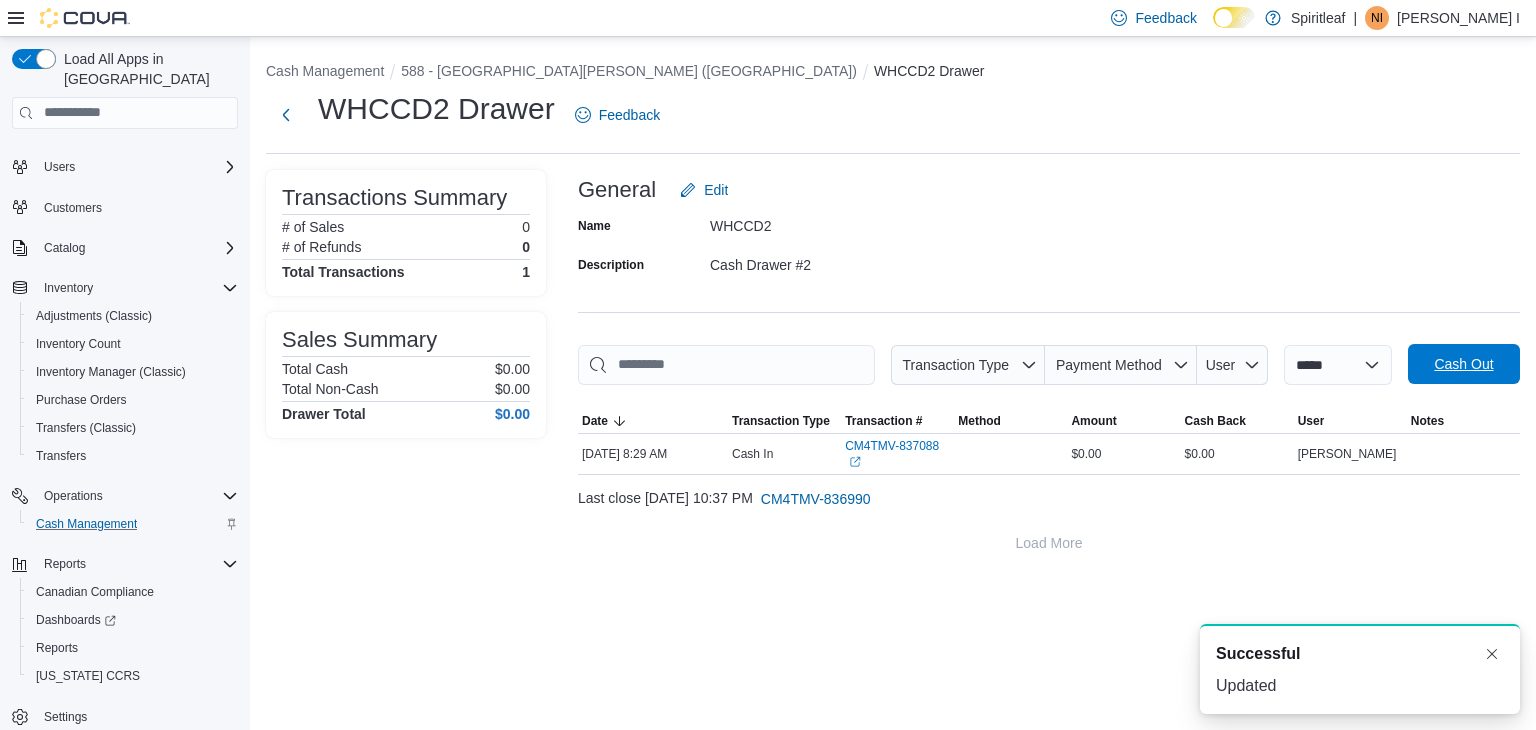 click on "Cash Out" at bounding box center [1463, 364] 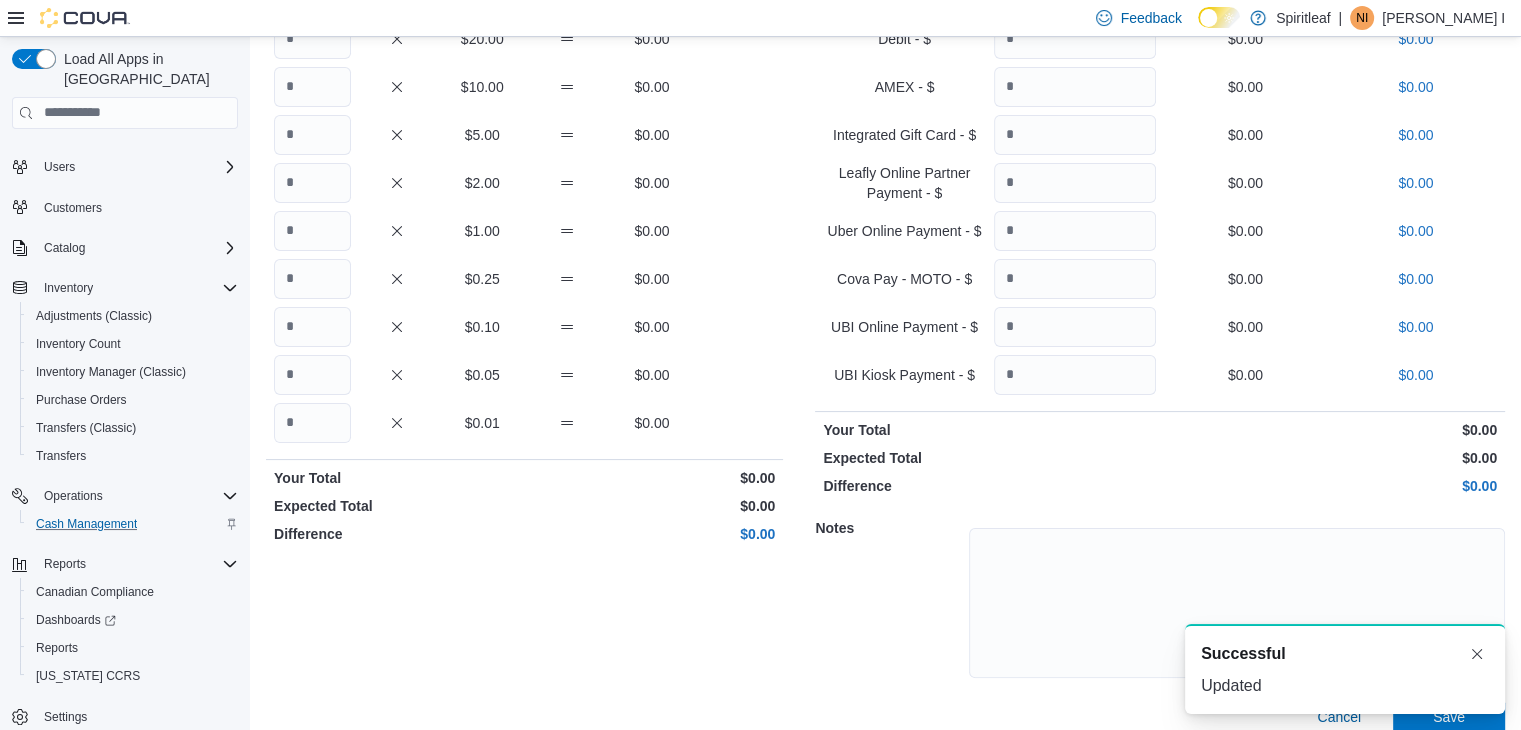 scroll, scrollTop: 310, scrollLeft: 0, axis: vertical 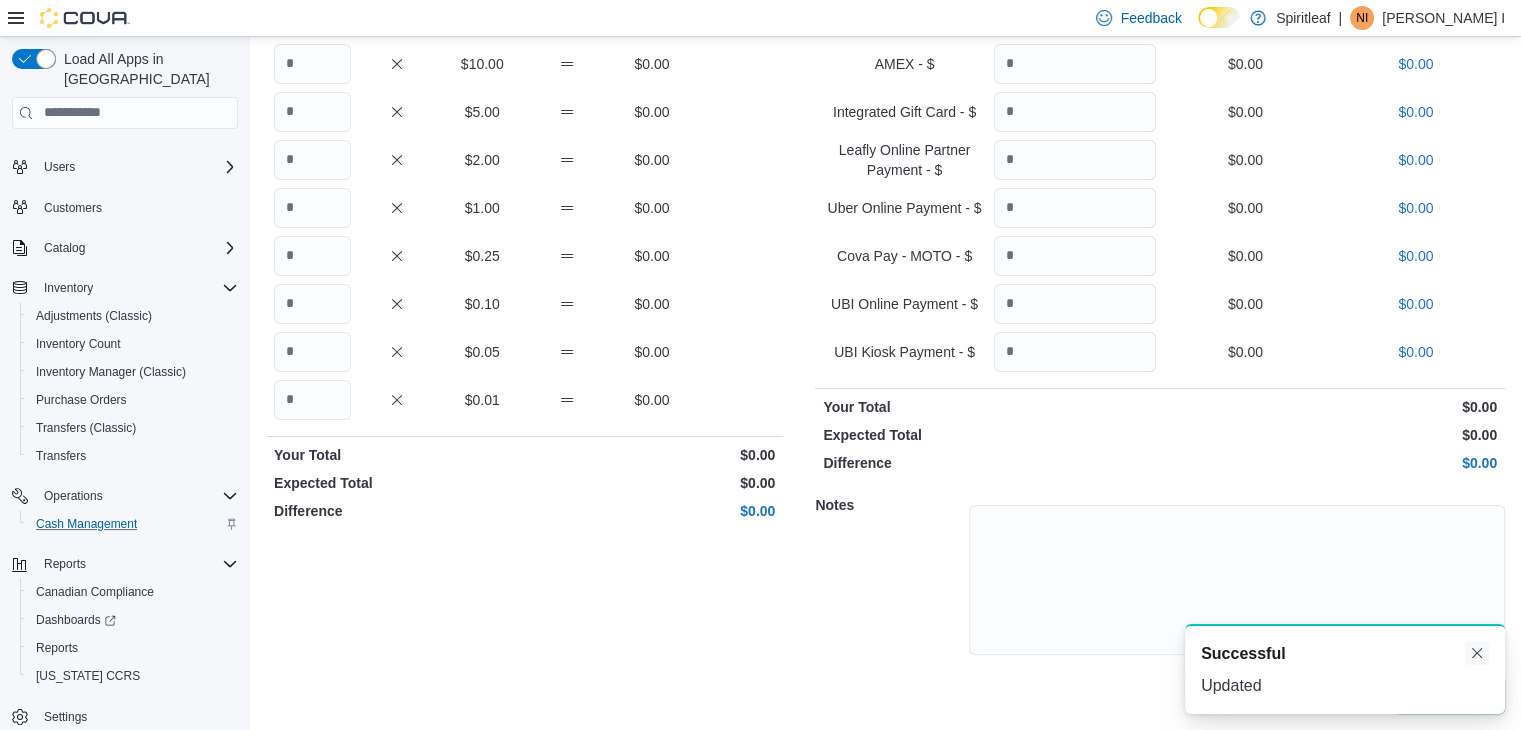 click at bounding box center [1477, 653] 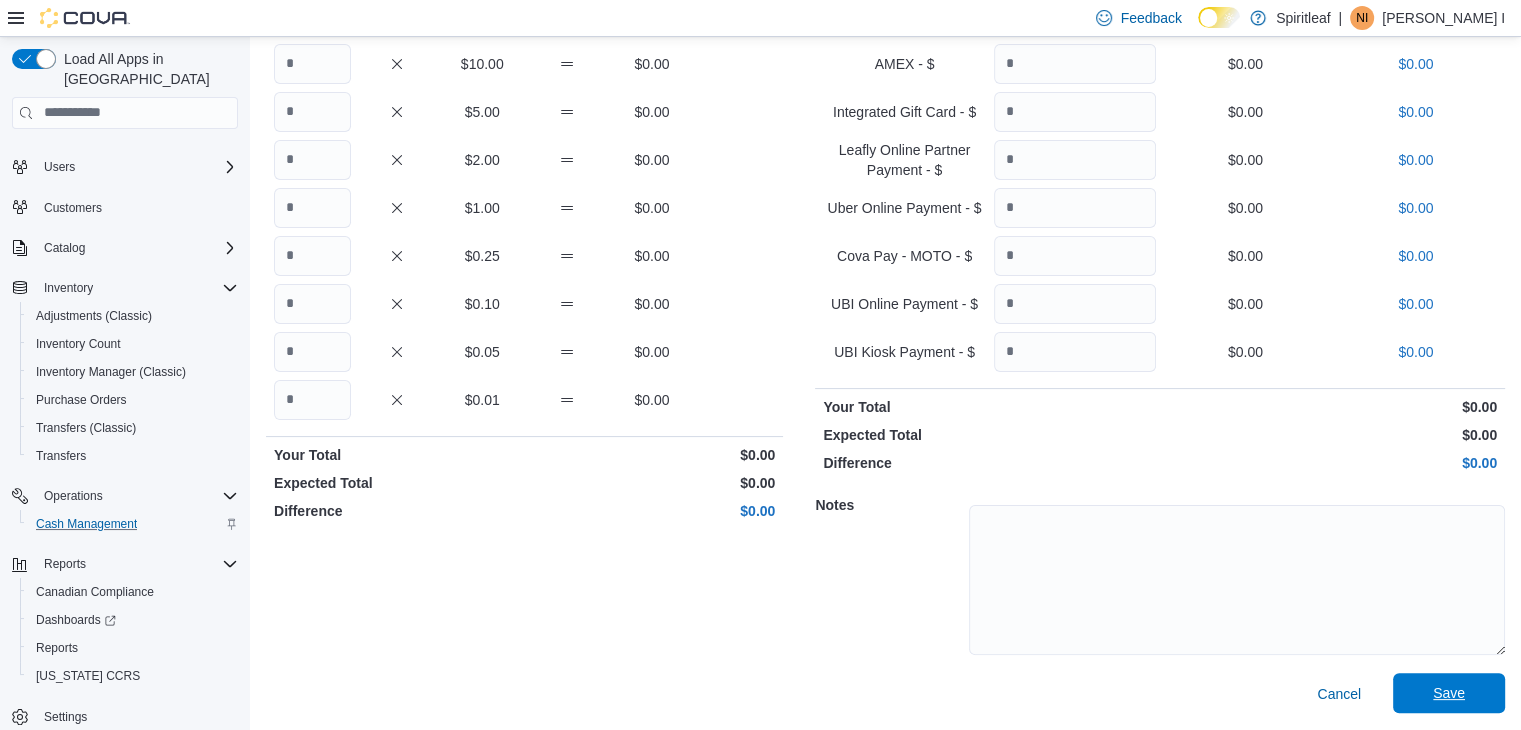 click on "Save" at bounding box center [1449, 693] 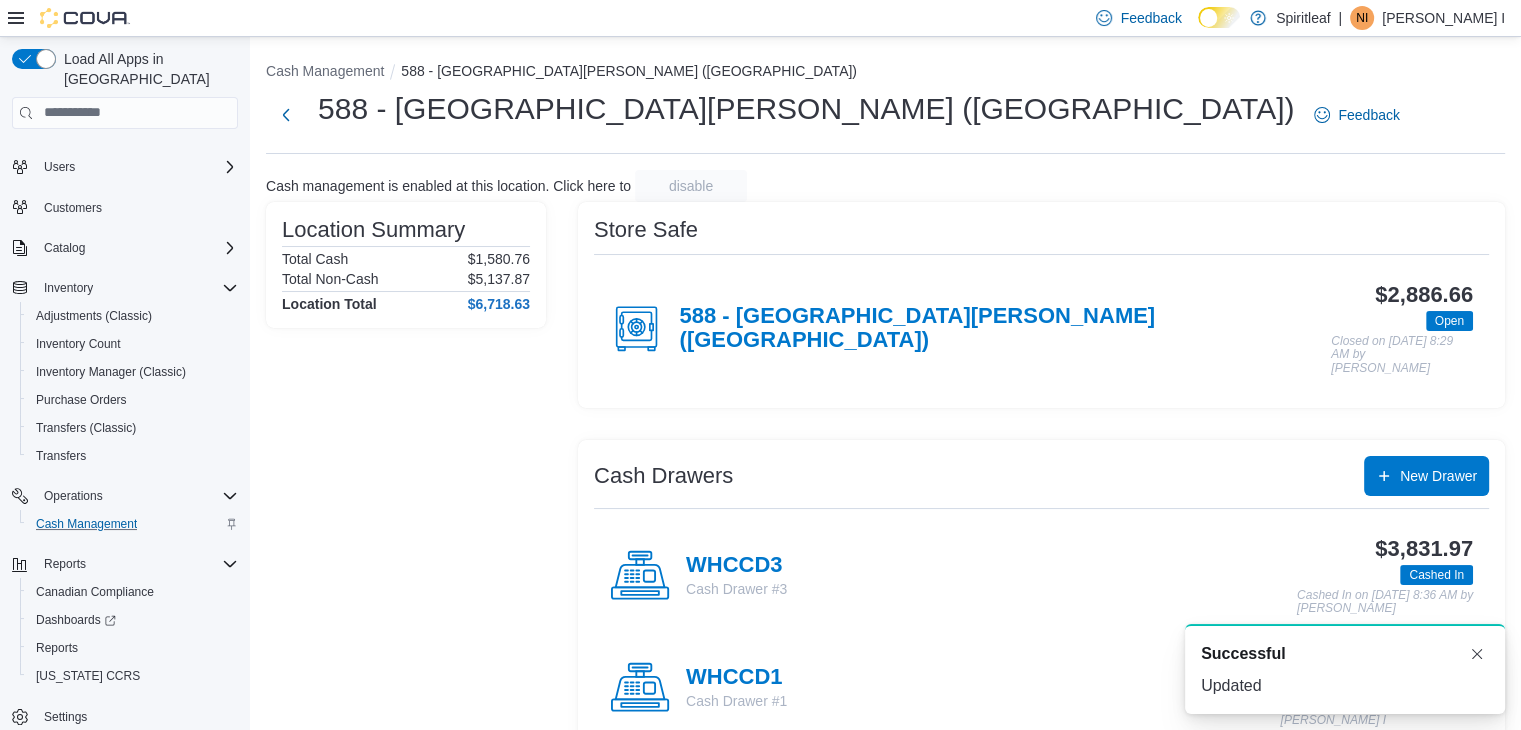 scroll, scrollTop: 0, scrollLeft: 0, axis: both 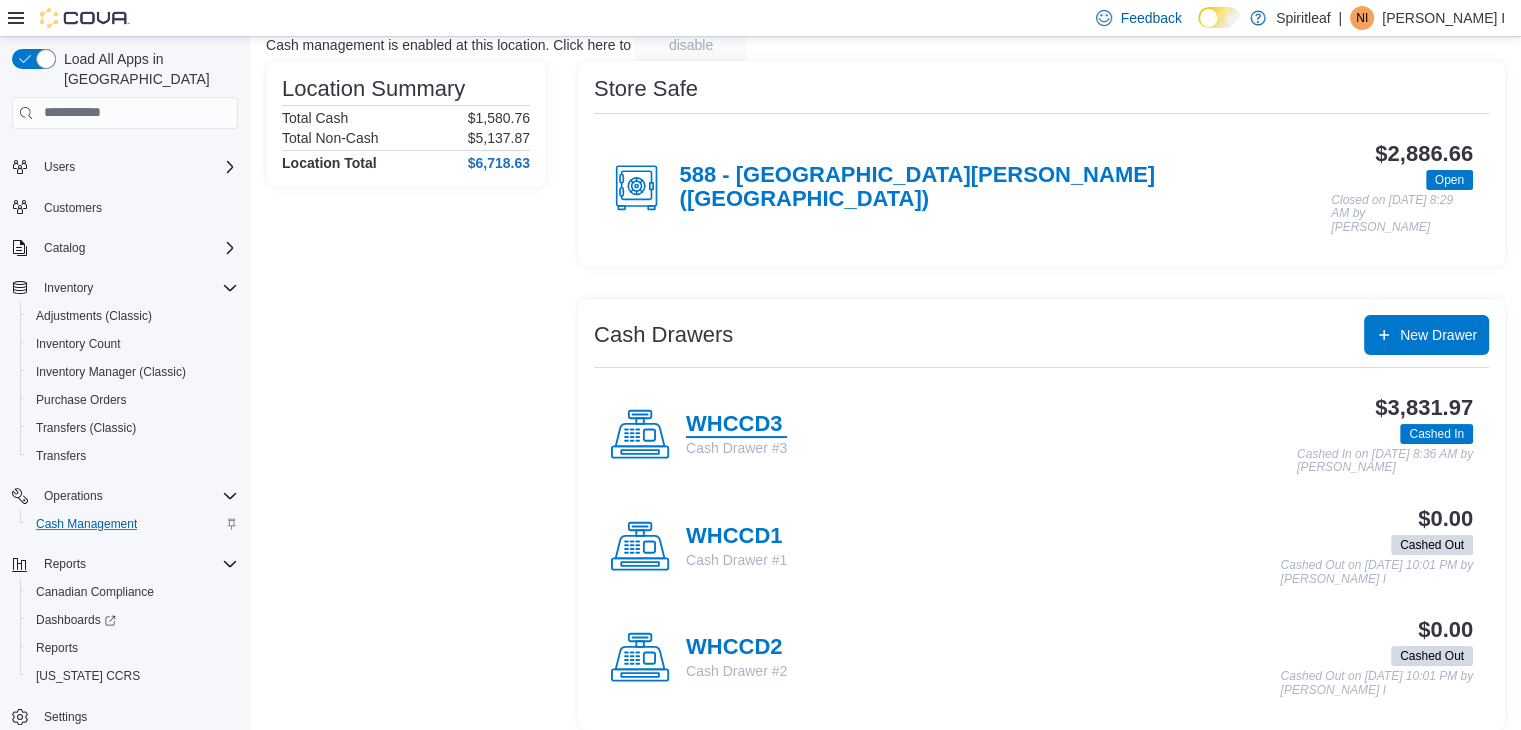 click on "WHCCD3" at bounding box center [736, 425] 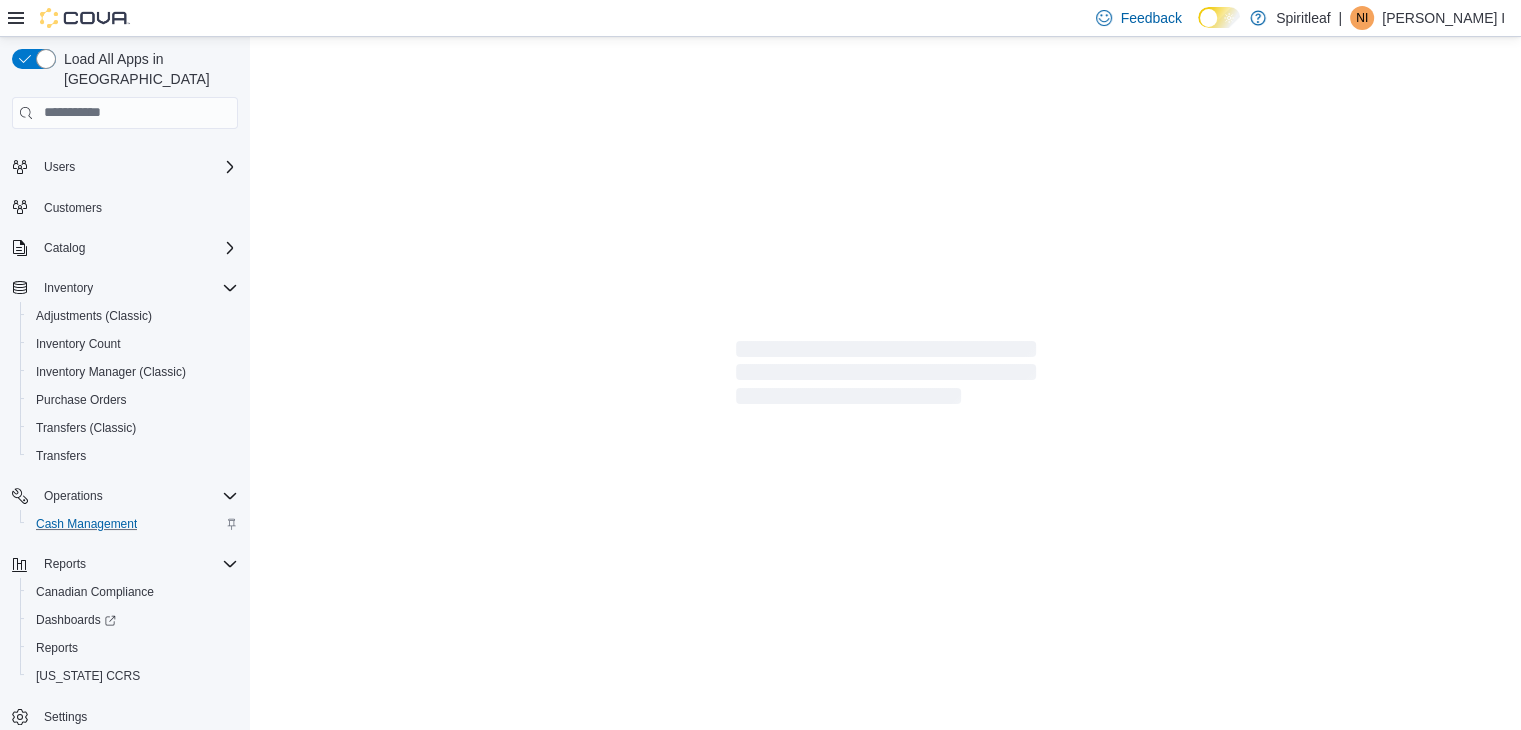 scroll, scrollTop: 0, scrollLeft: 0, axis: both 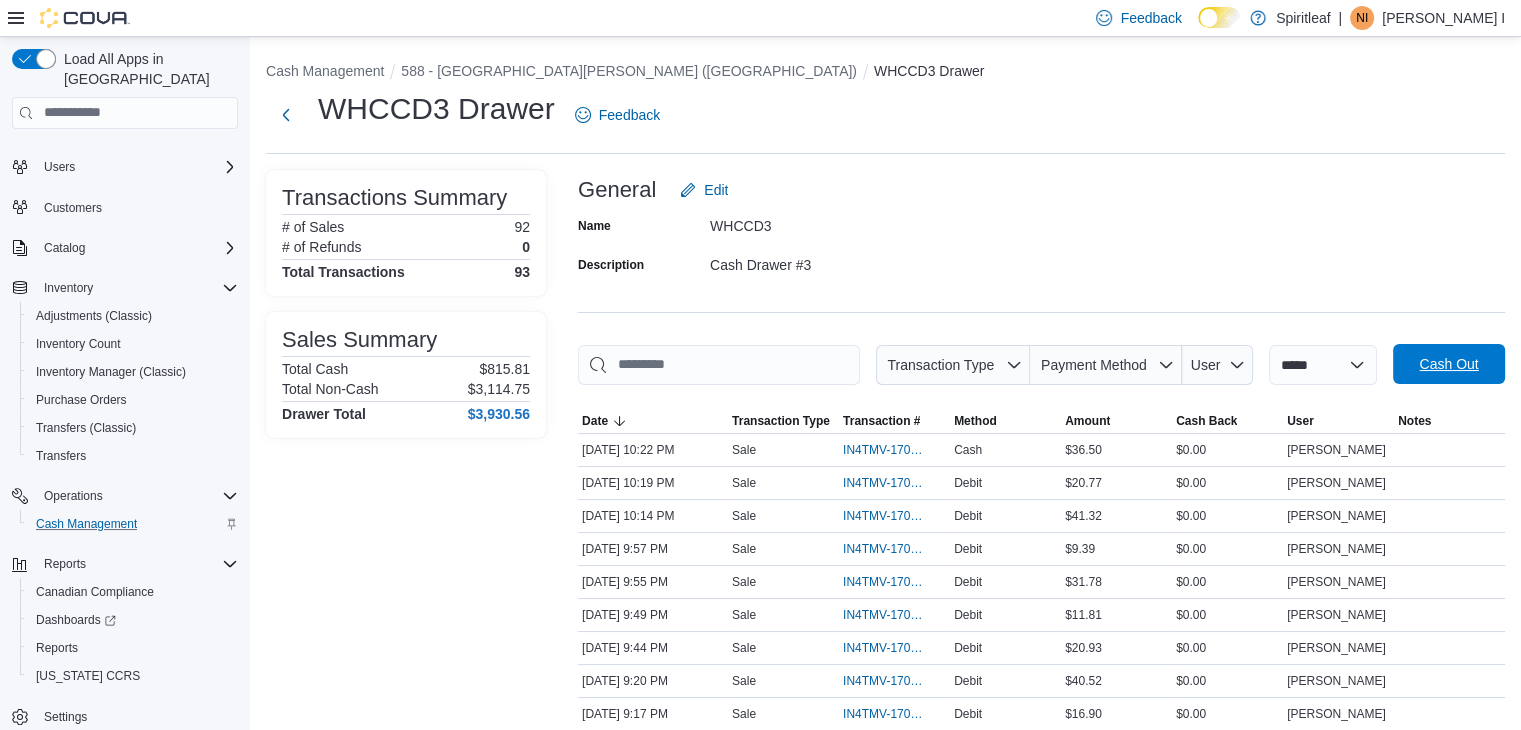 click on "Cash Out" at bounding box center [1449, 364] 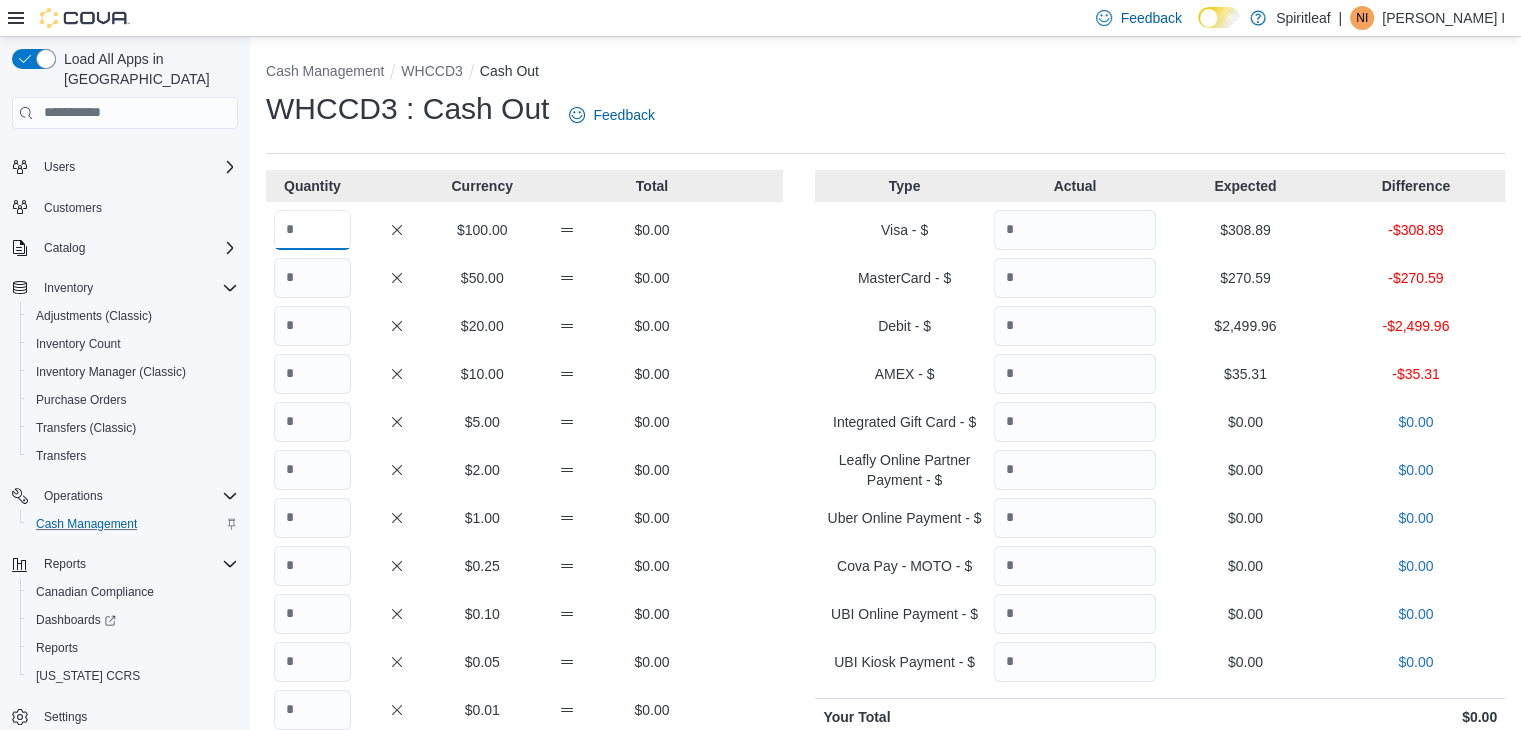 click at bounding box center [312, 230] 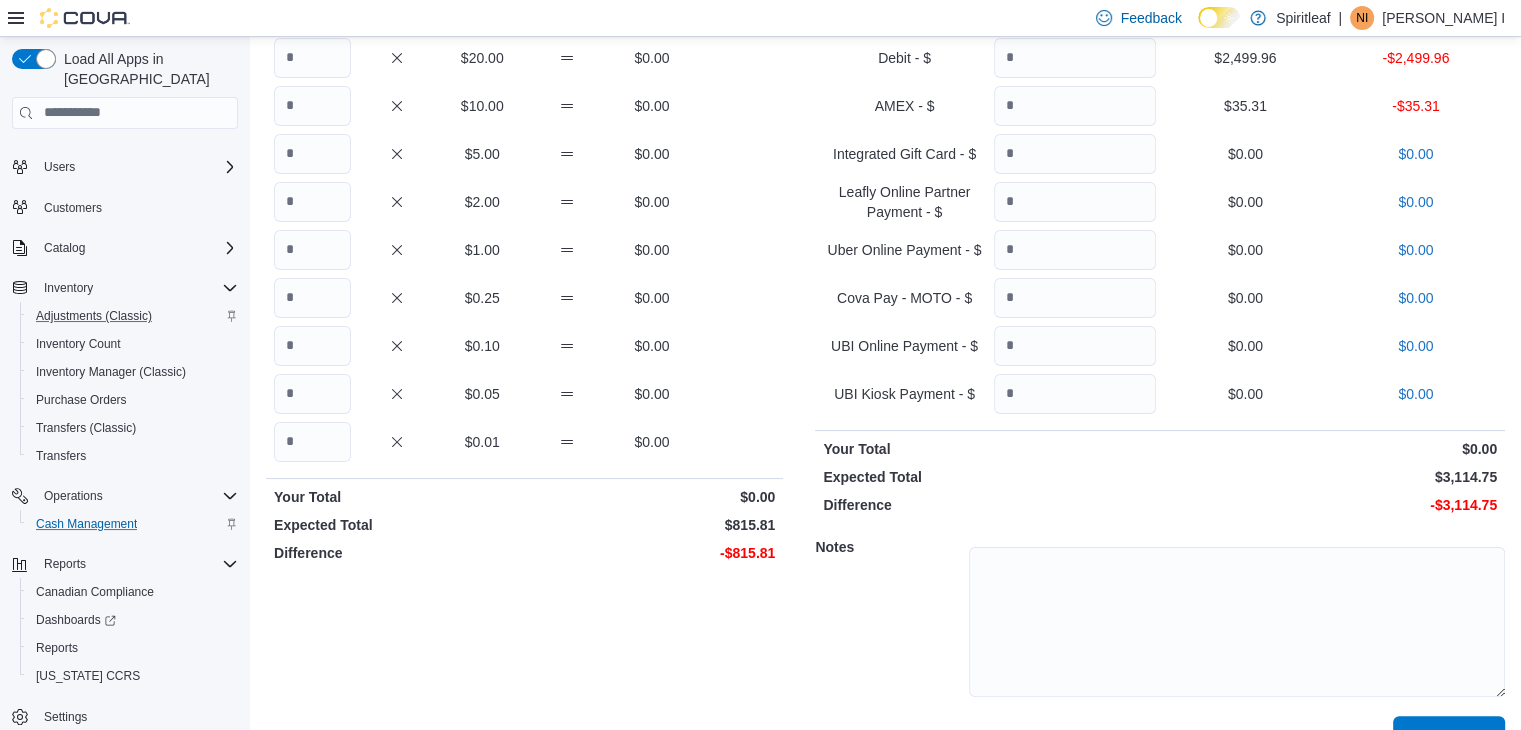 scroll, scrollTop: 300, scrollLeft: 0, axis: vertical 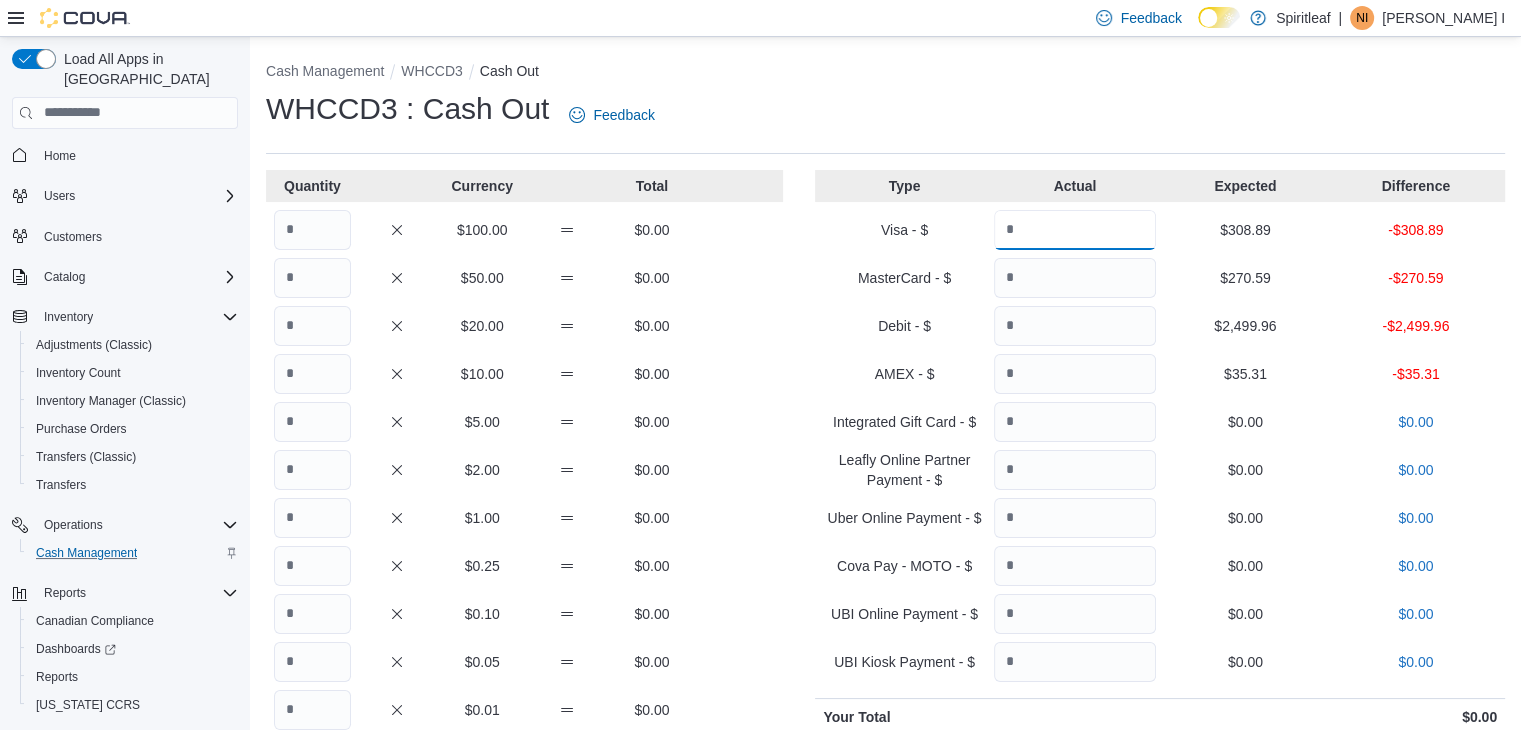 click at bounding box center [1075, 230] 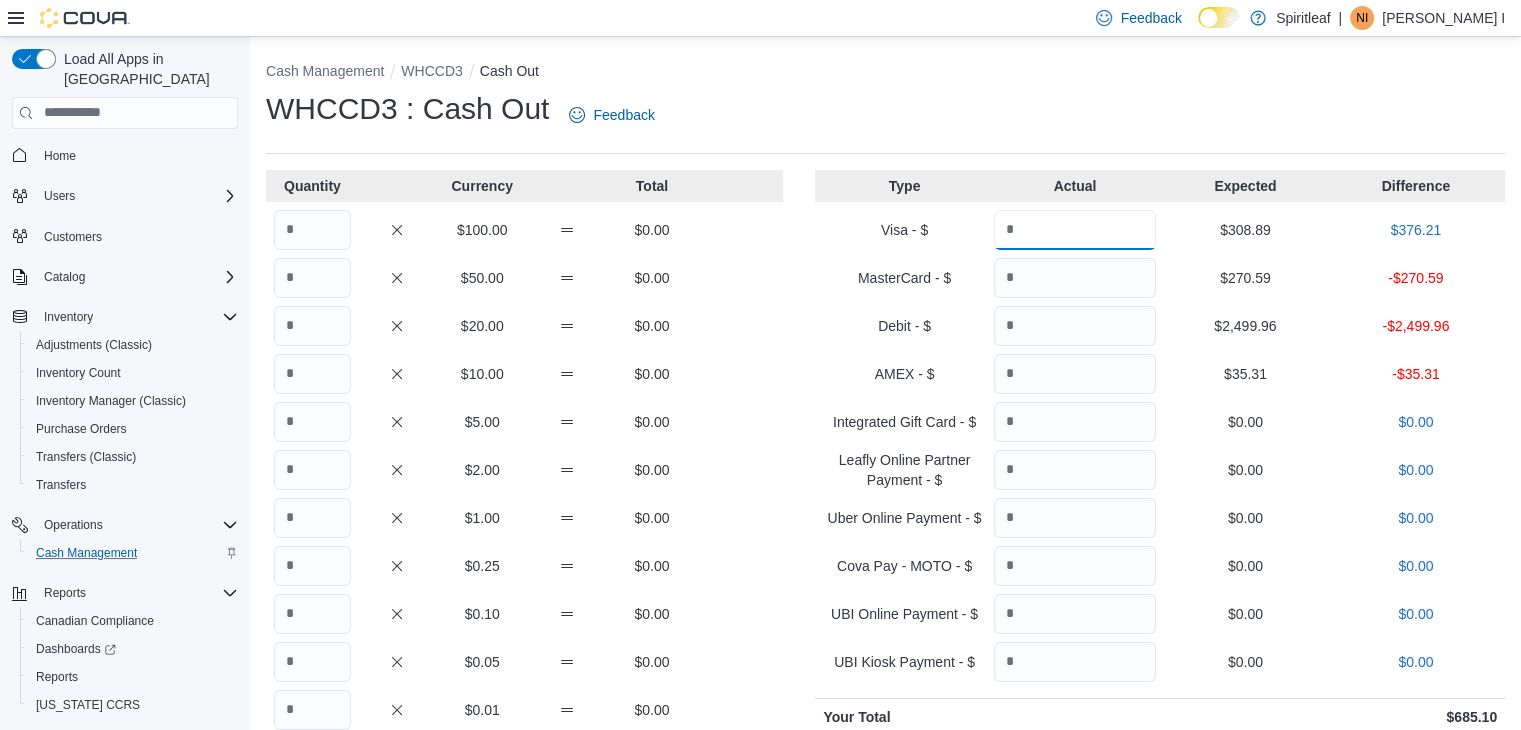 drag, startPoint x: 1032, startPoint y: 221, endPoint x: 1044, endPoint y: 253, distance: 34.176014 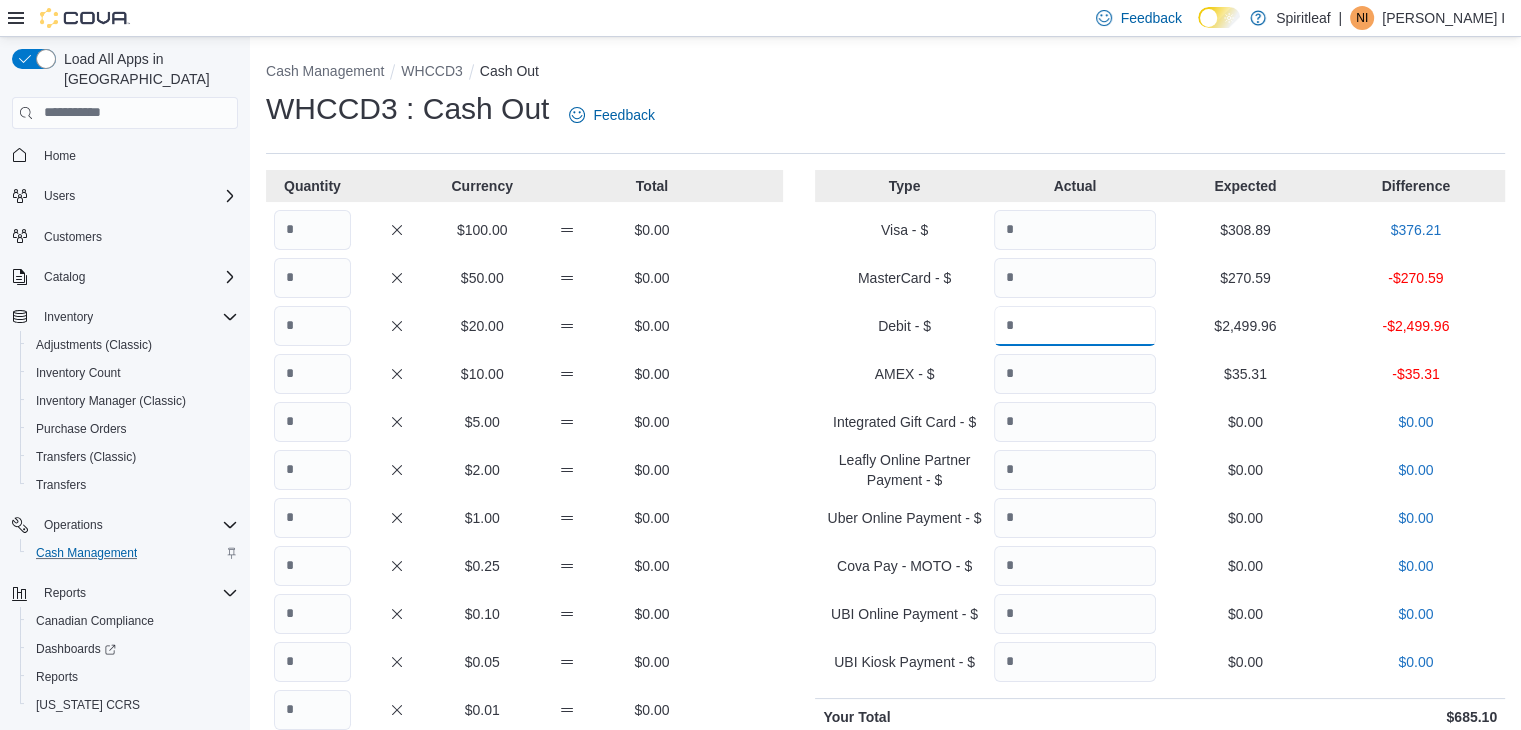 drag, startPoint x: 1085, startPoint y: 333, endPoint x: 1069, endPoint y: 299, distance: 37.576588 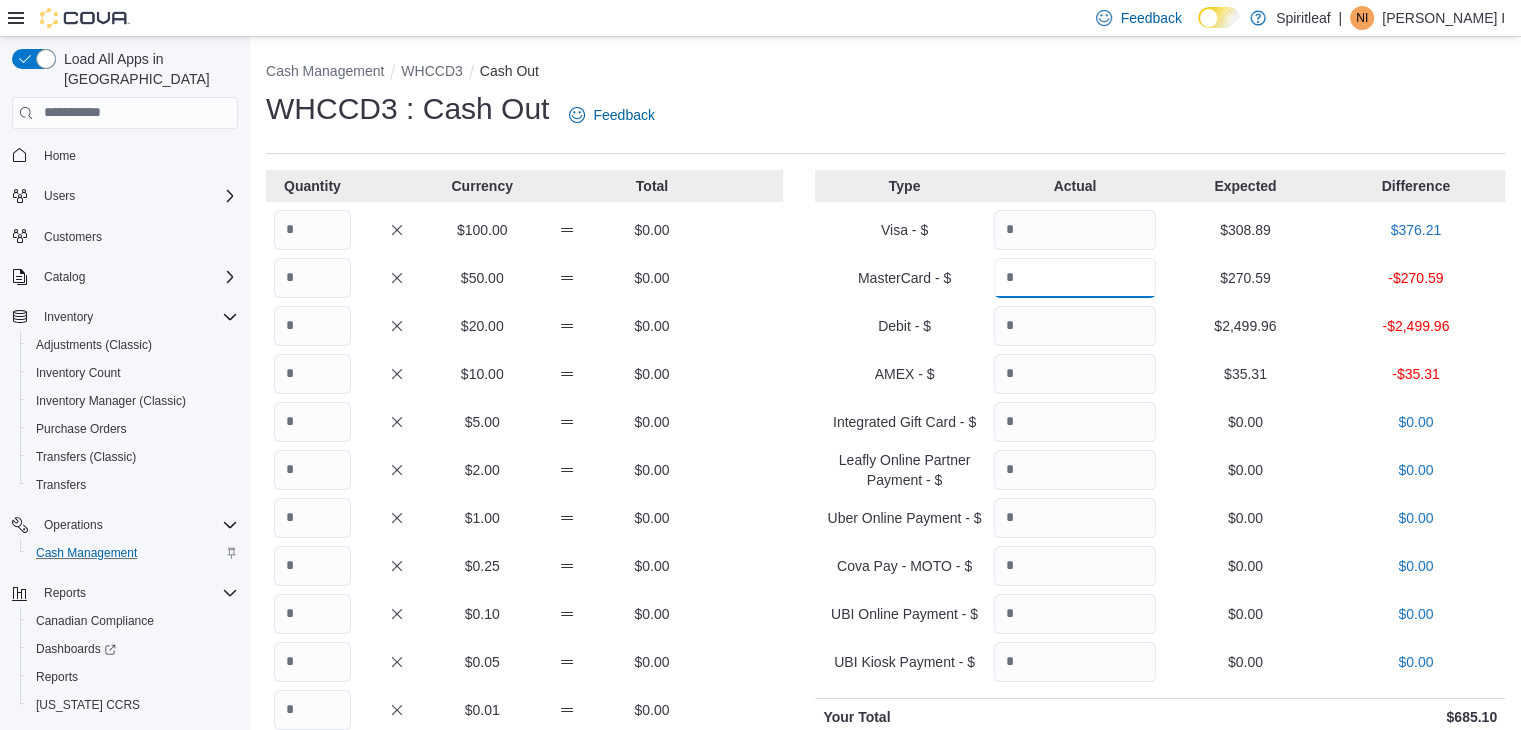 click at bounding box center [1075, 278] 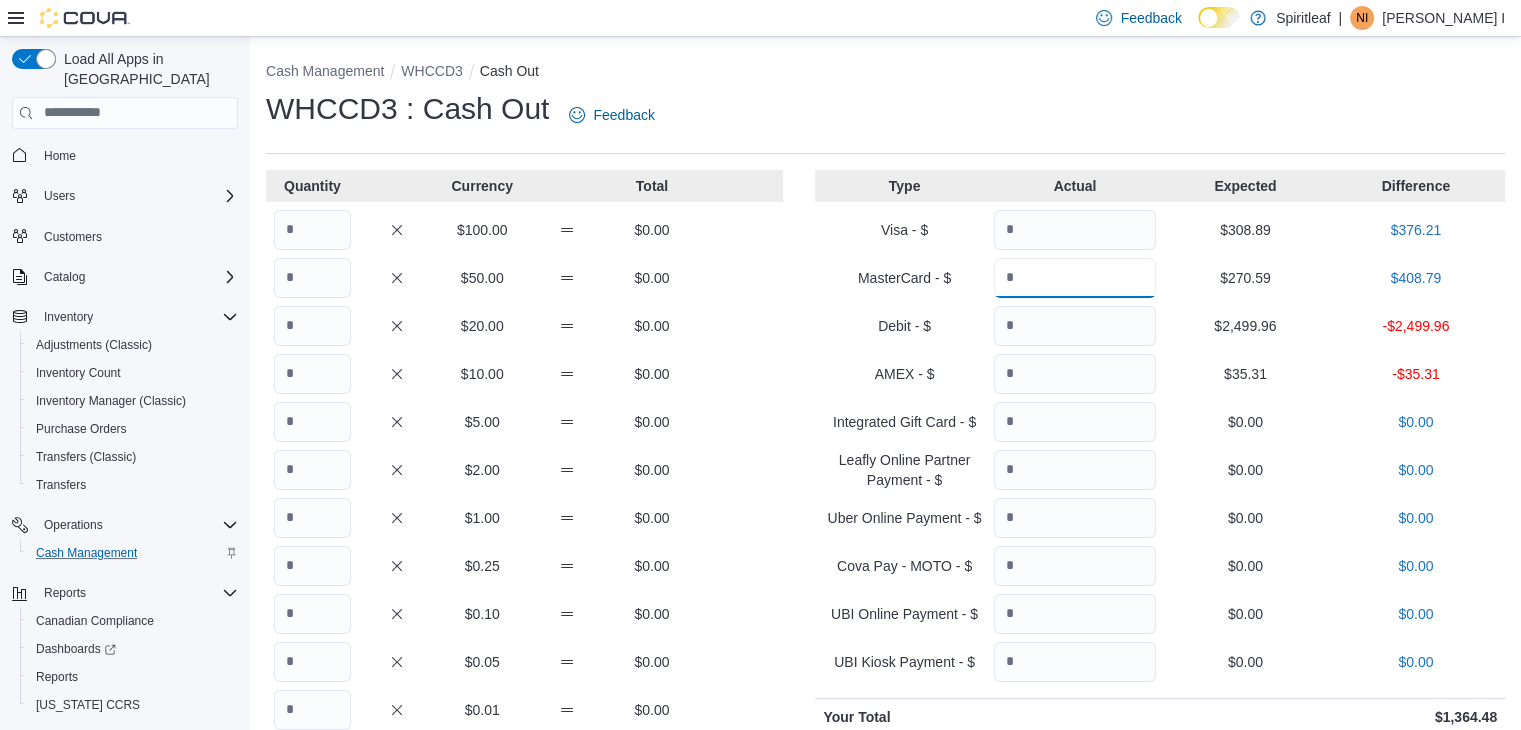 type on "******" 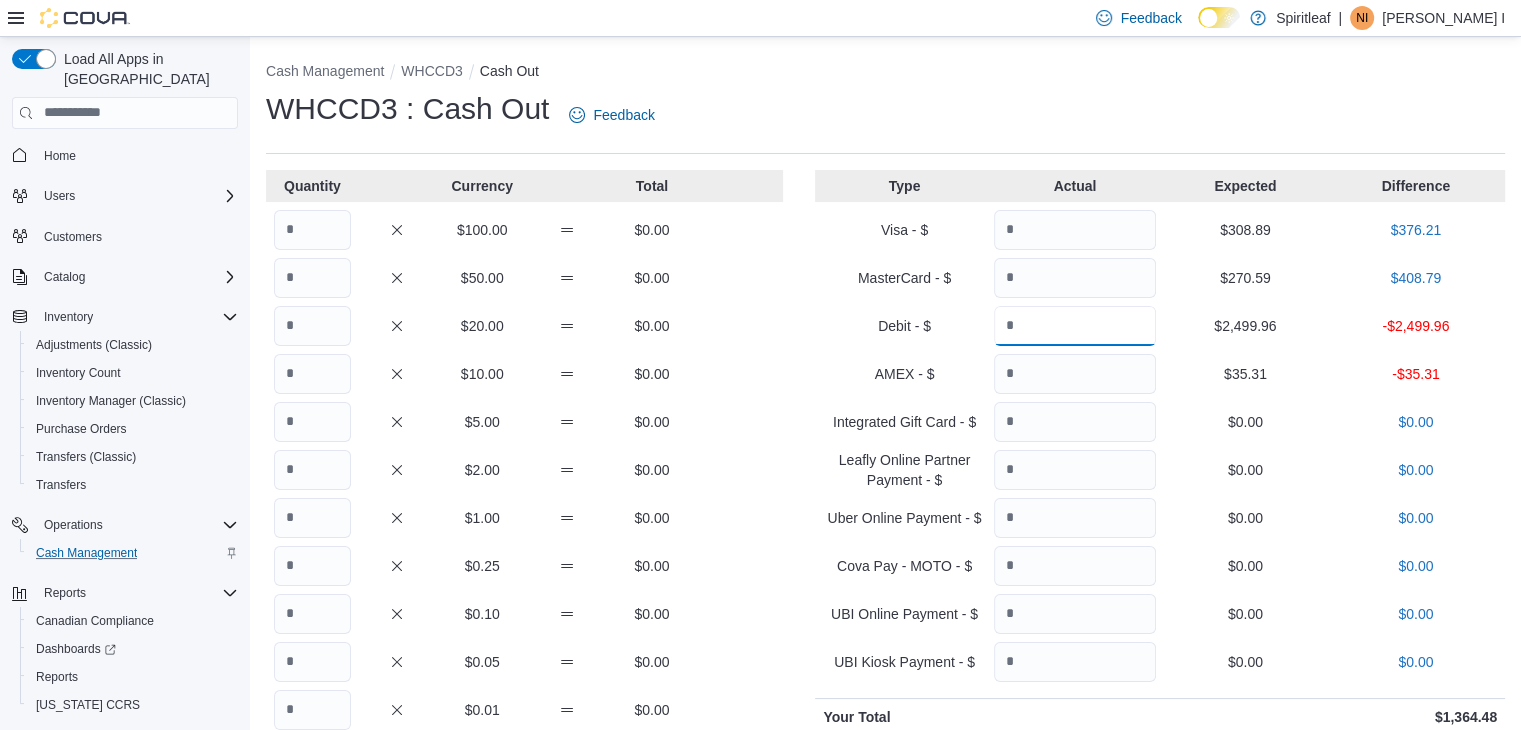 click at bounding box center (1075, 326) 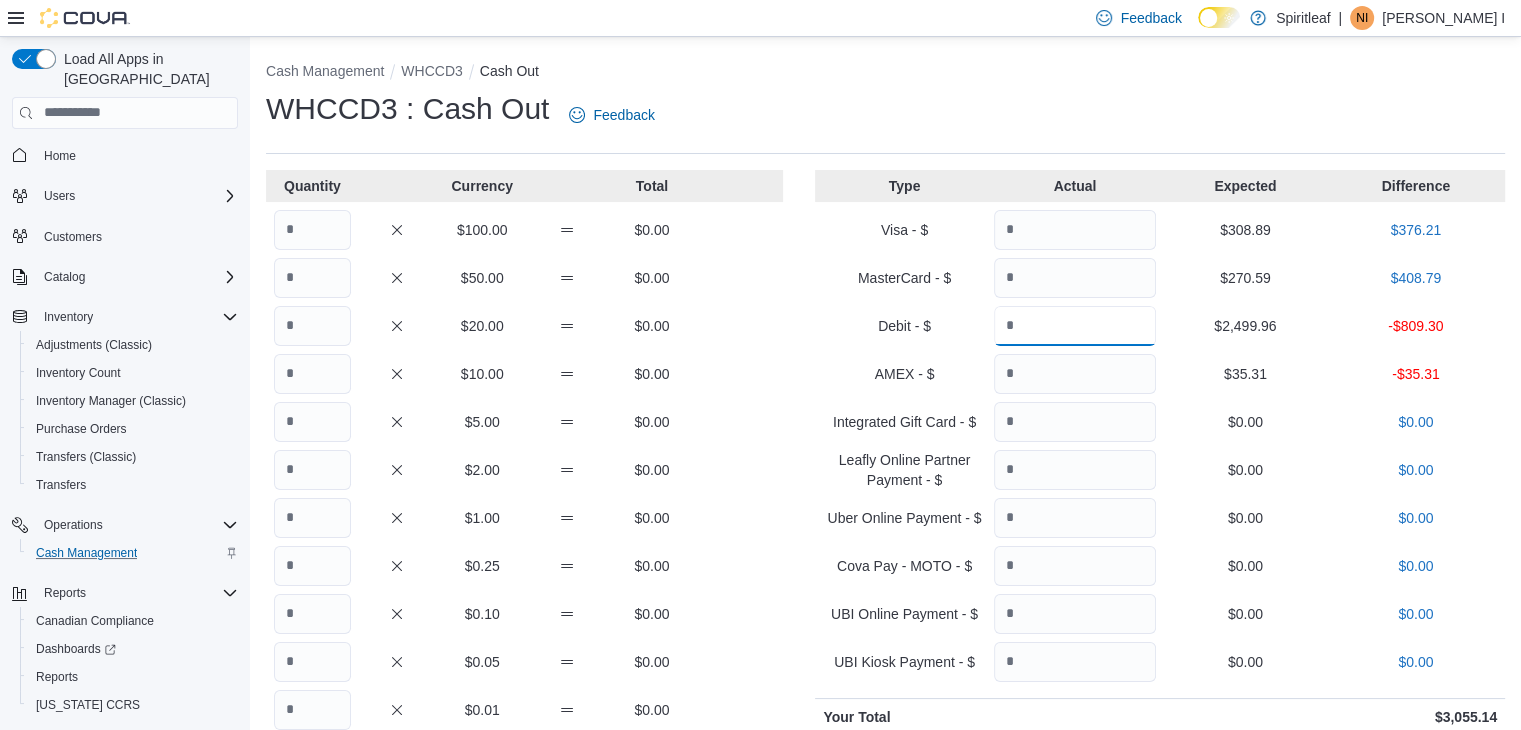 type on "*******" 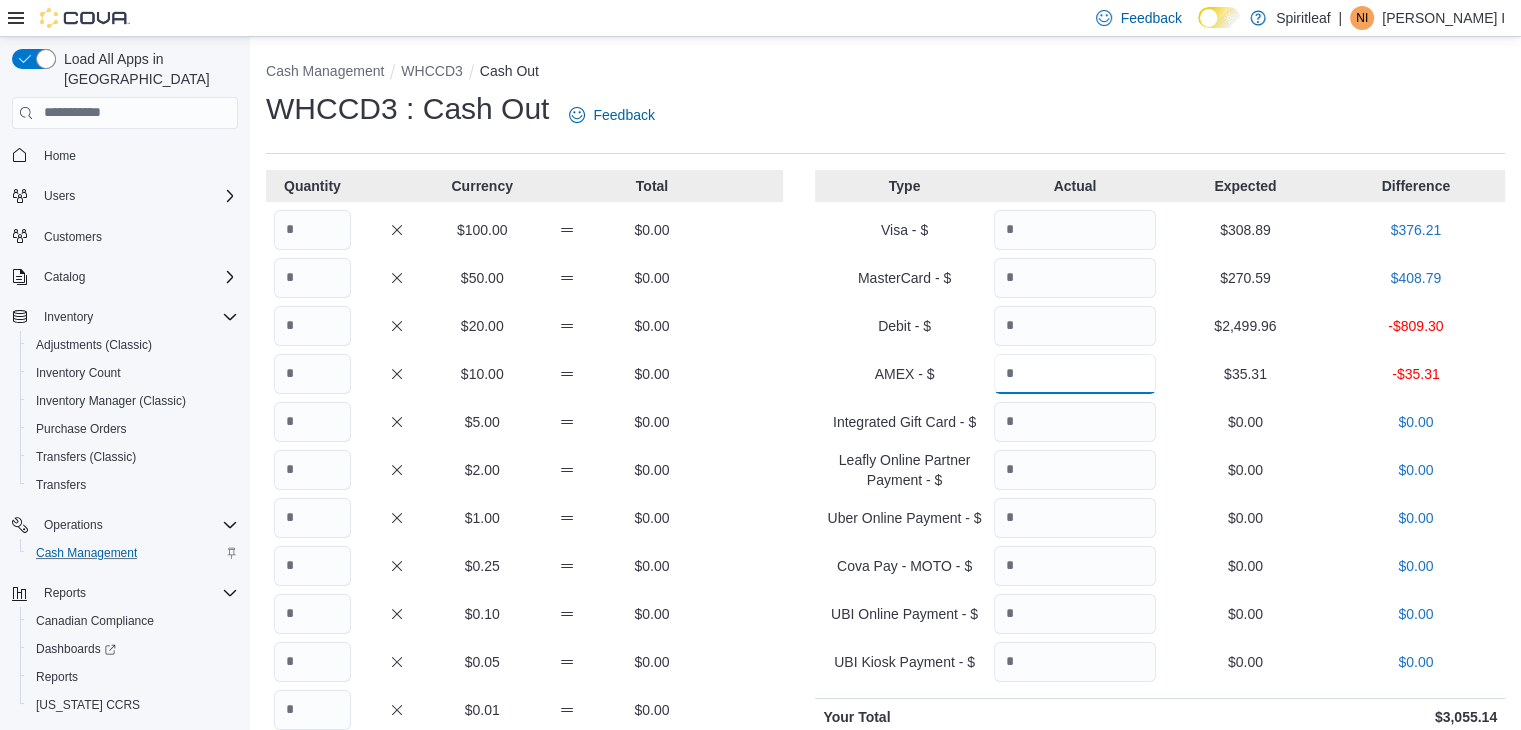 click at bounding box center (1075, 374) 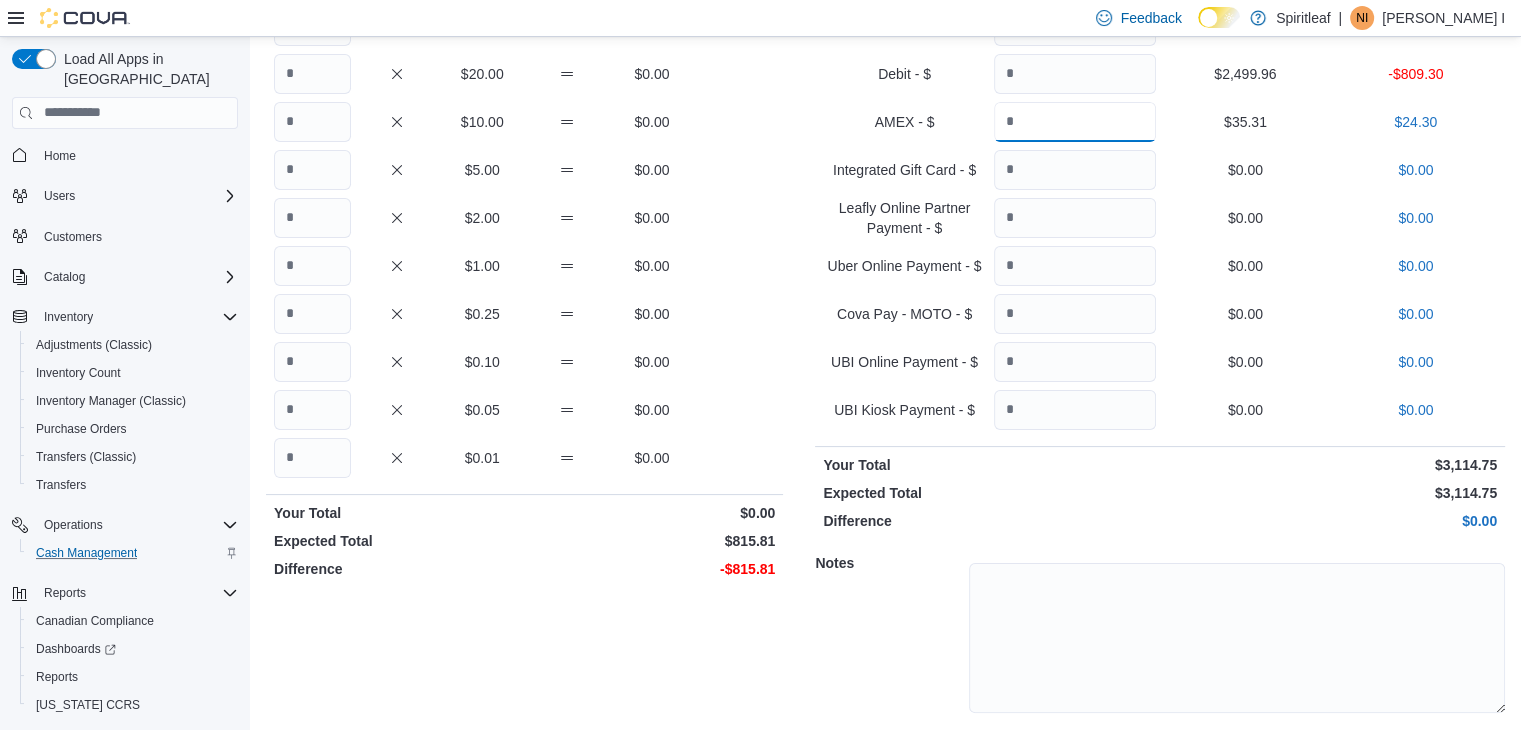 scroll, scrollTop: 310, scrollLeft: 0, axis: vertical 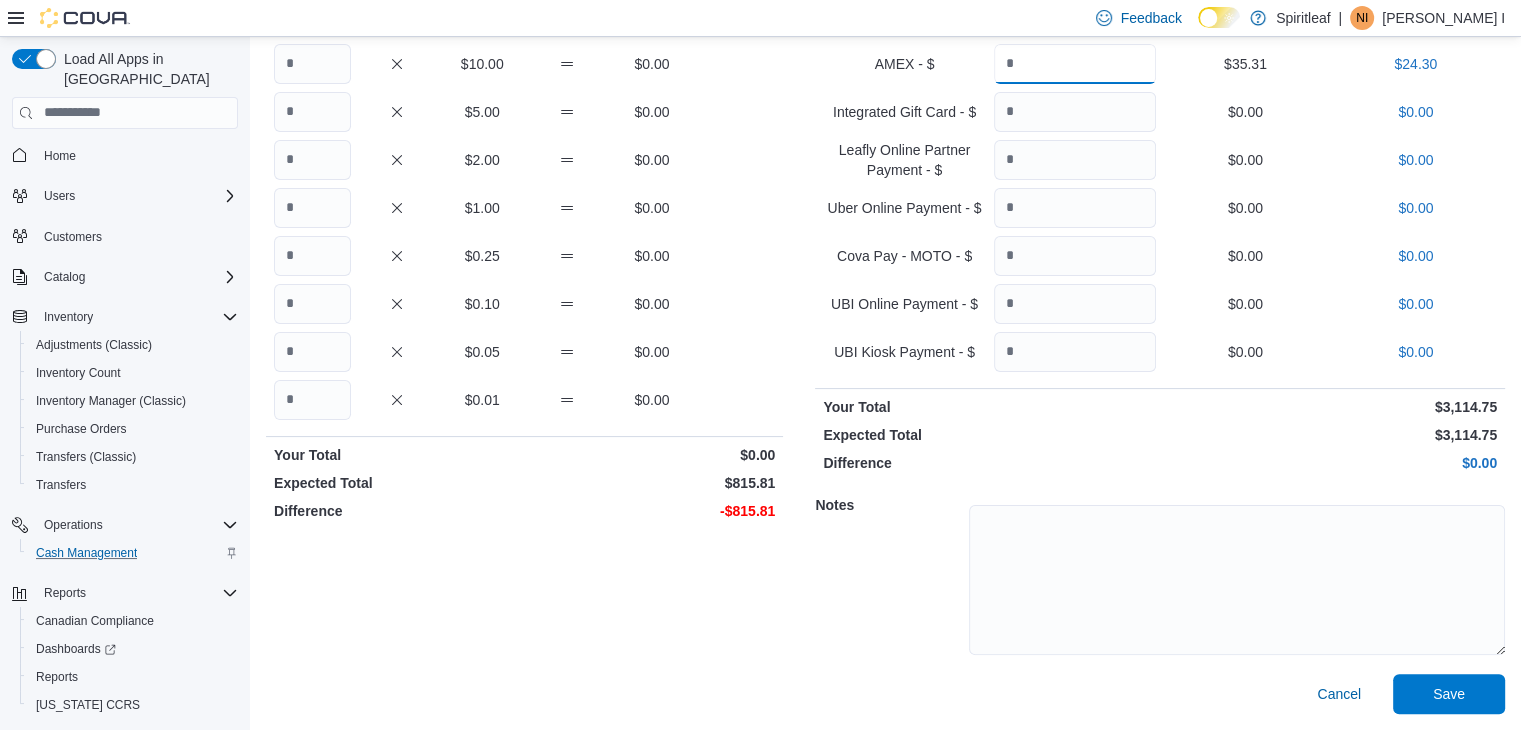 type on "*****" 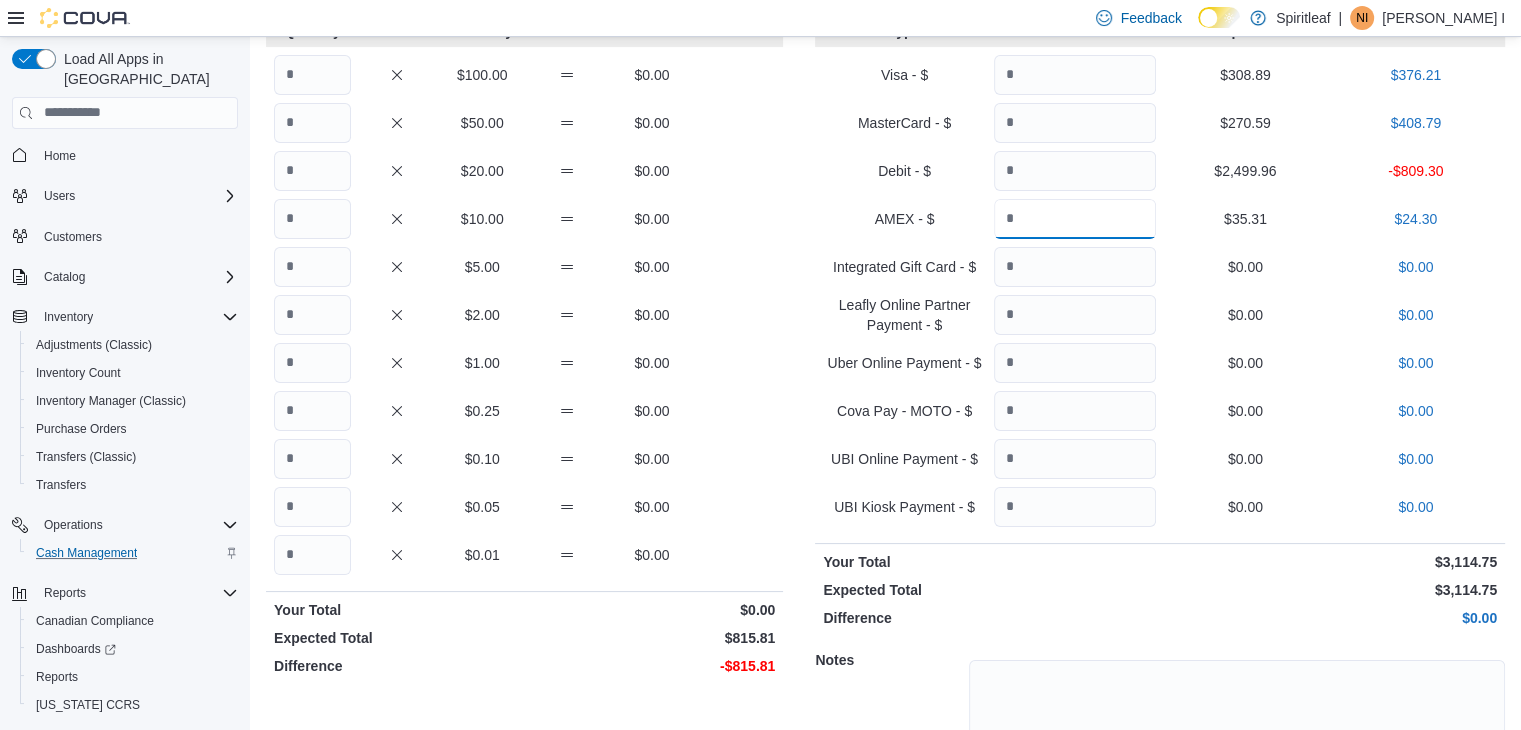 scroll, scrollTop: 0, scrollLeft: 0, axis: both 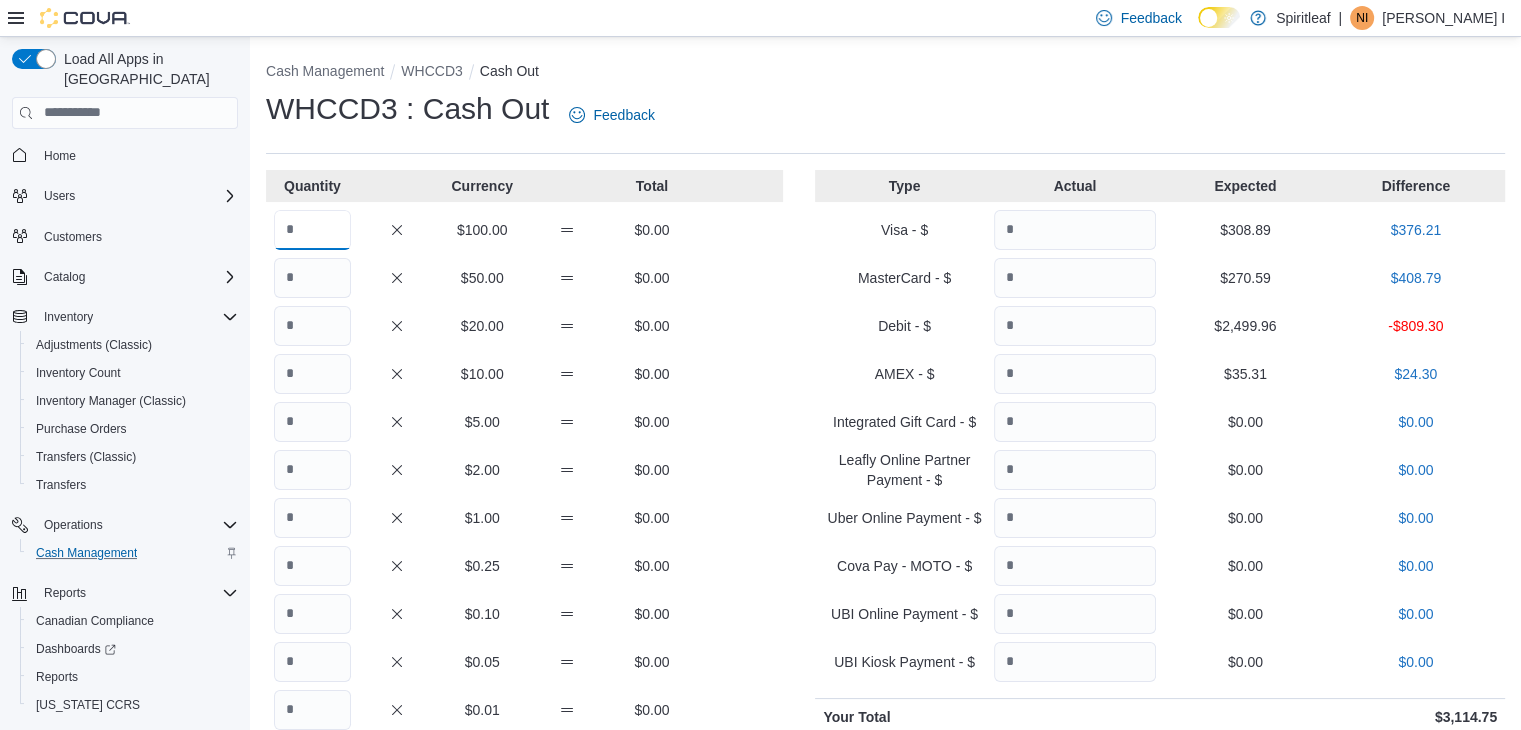 click at bounding box center [312, 230] 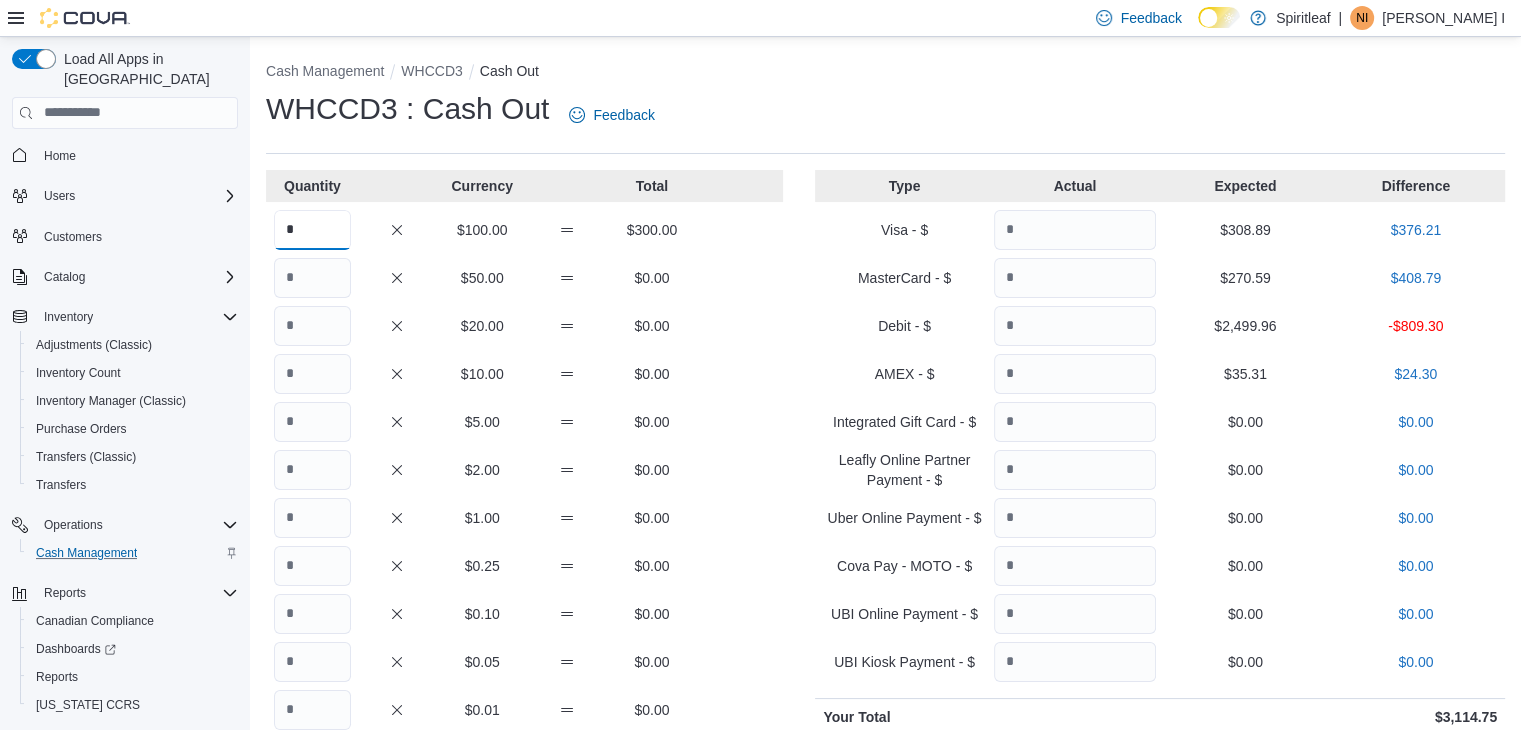 type on "*" 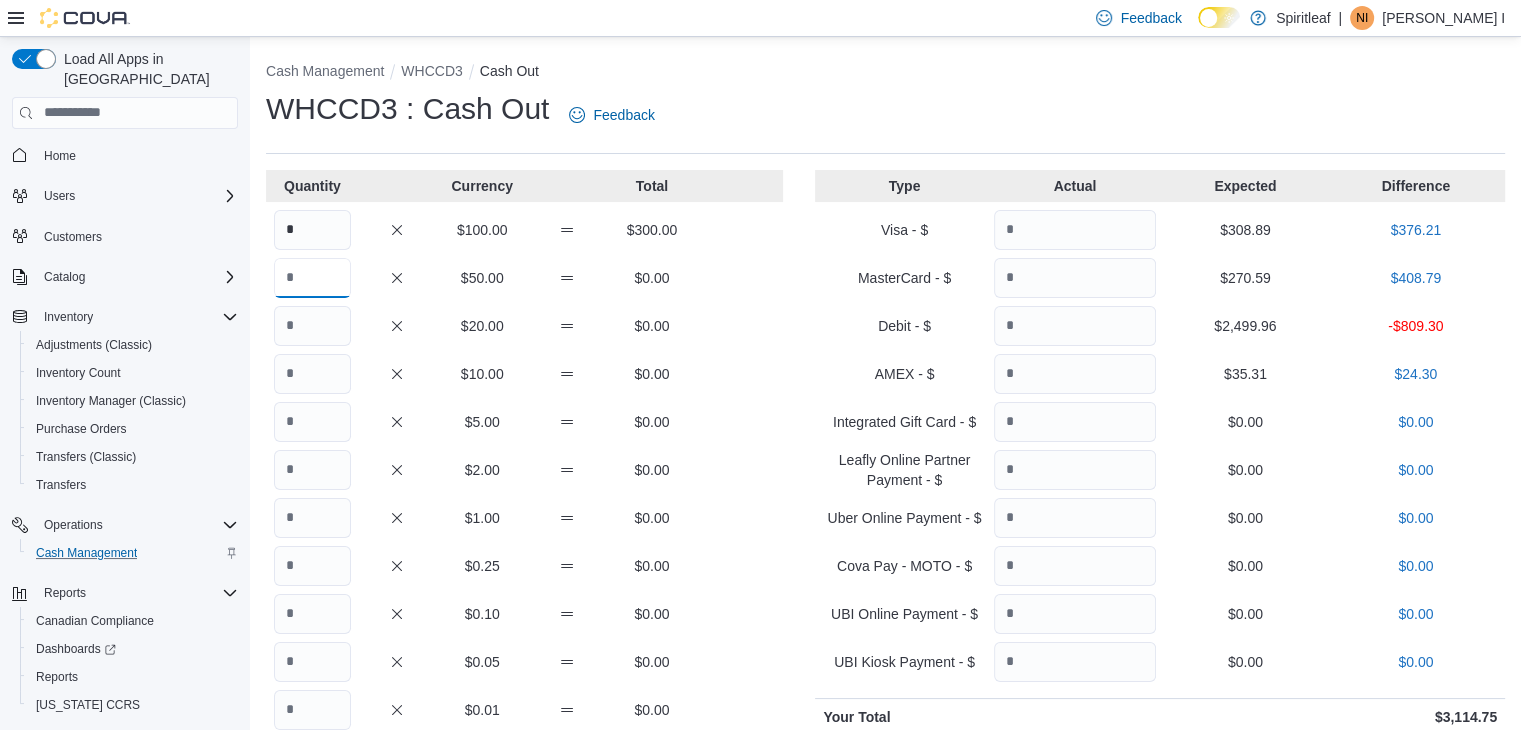 click at bounding box center [312, 278] 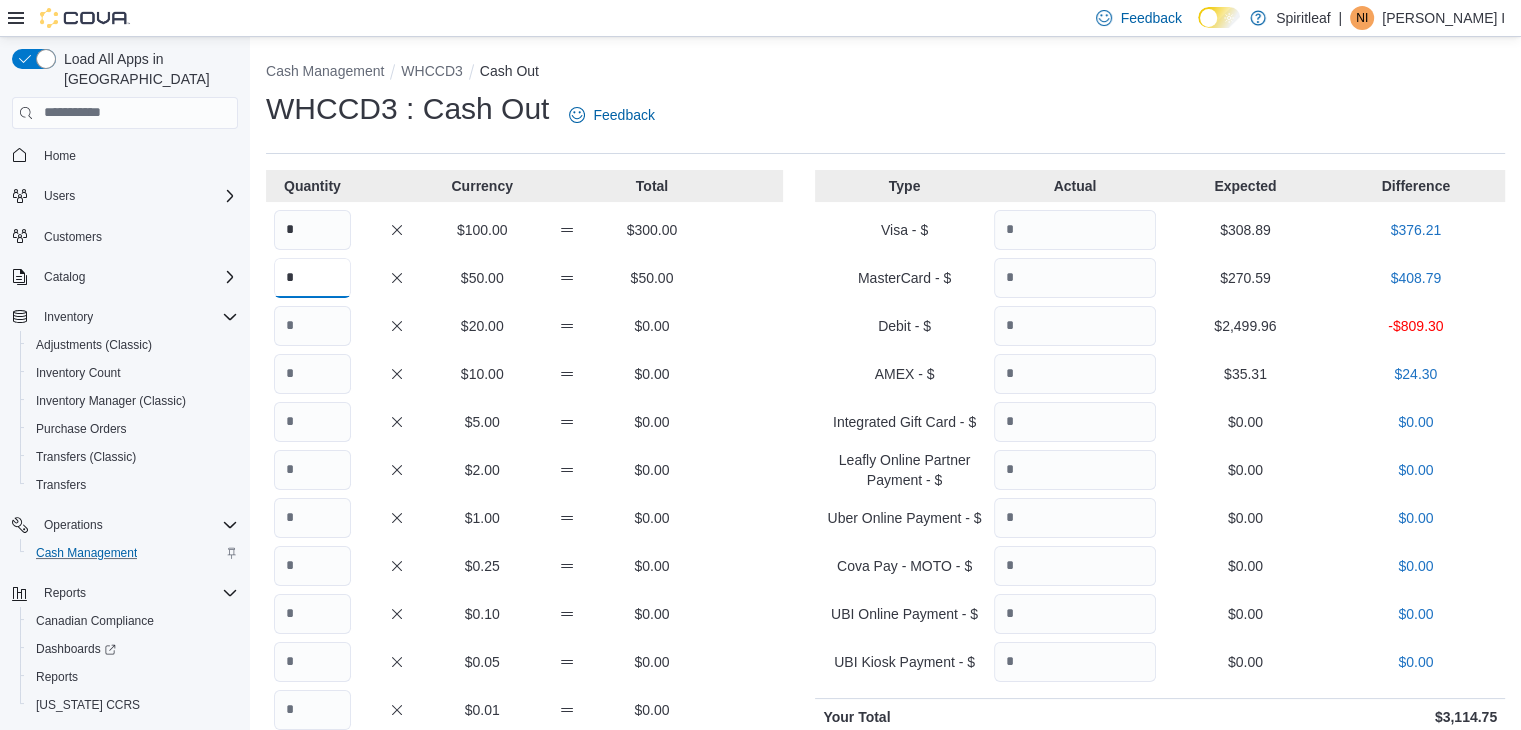 type on "*" 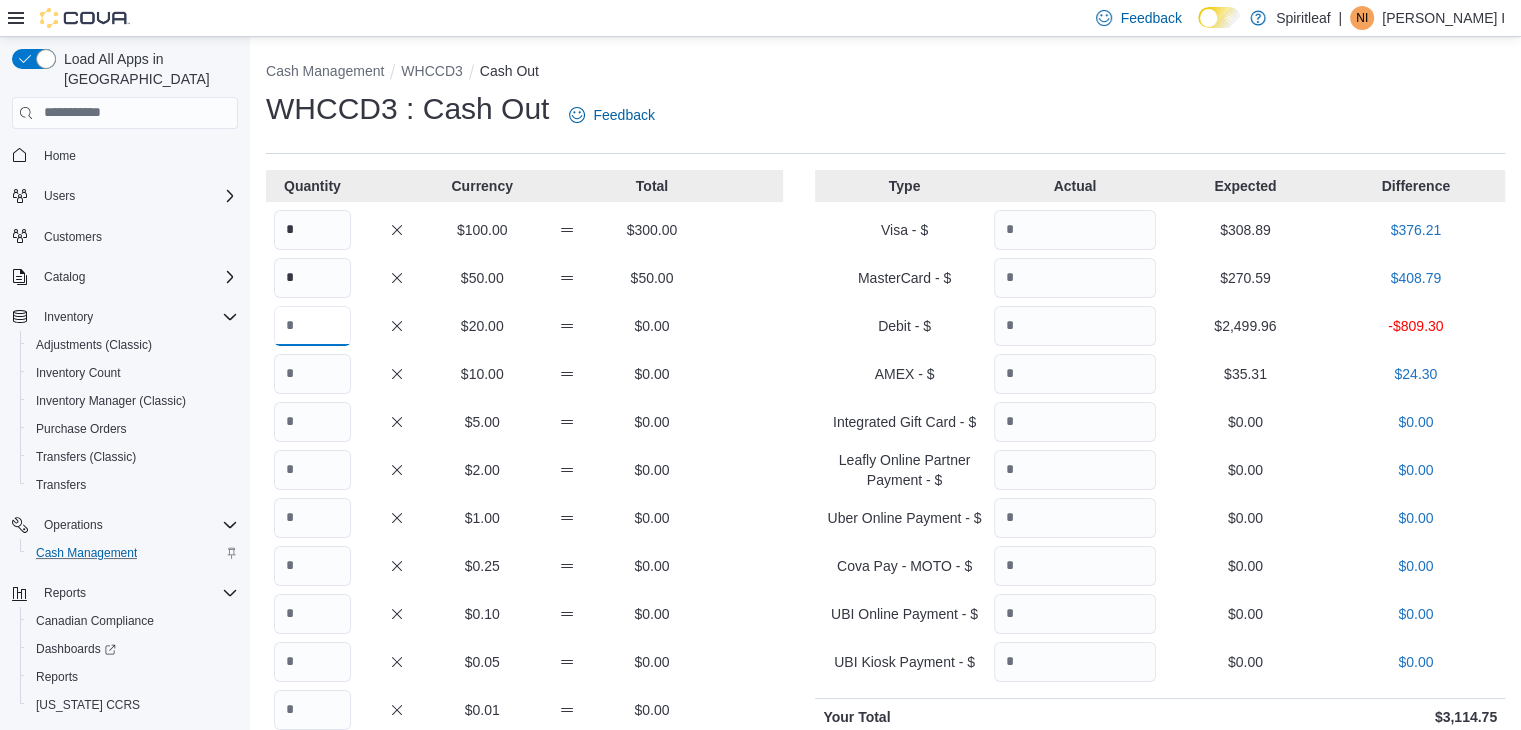click at bounding box center [312, 326] 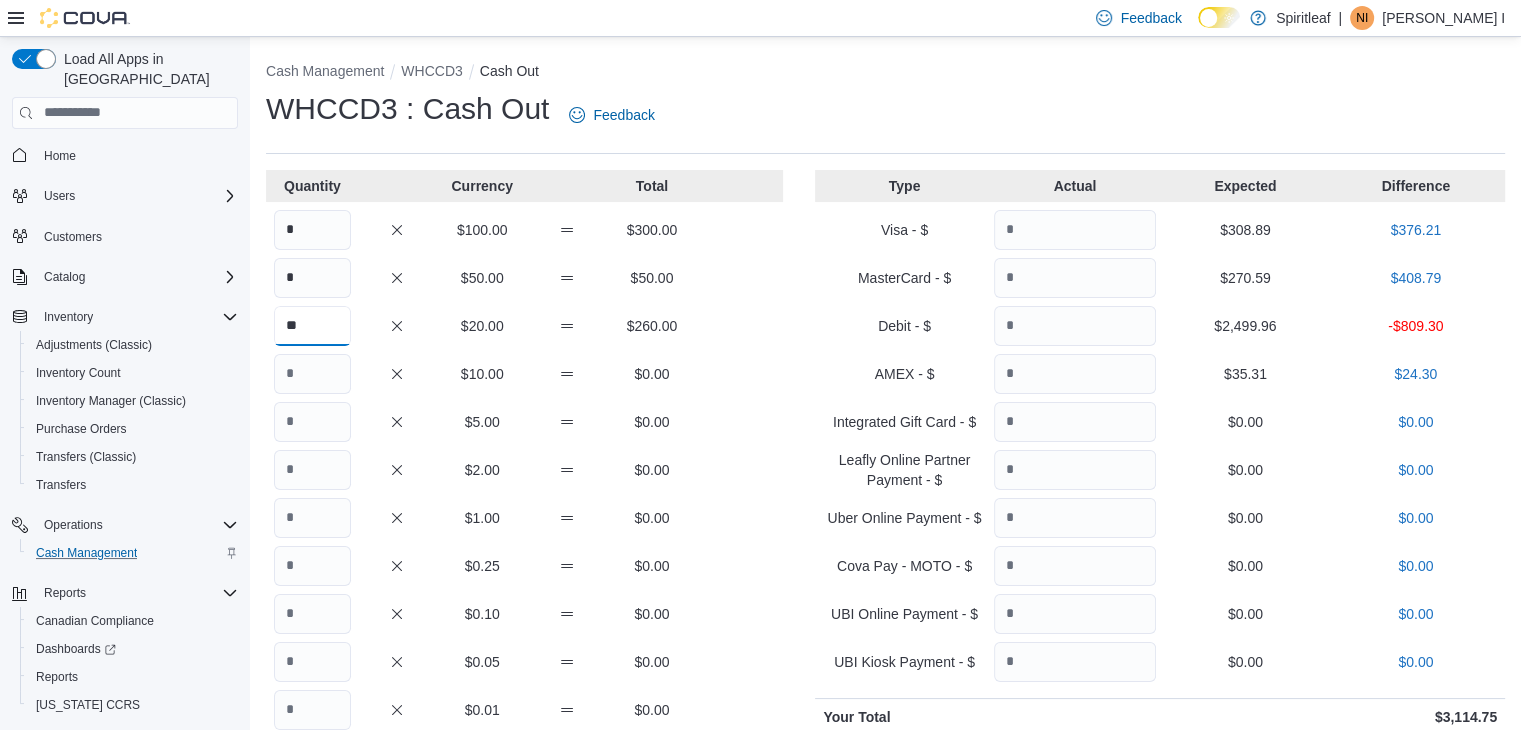 type on "**" 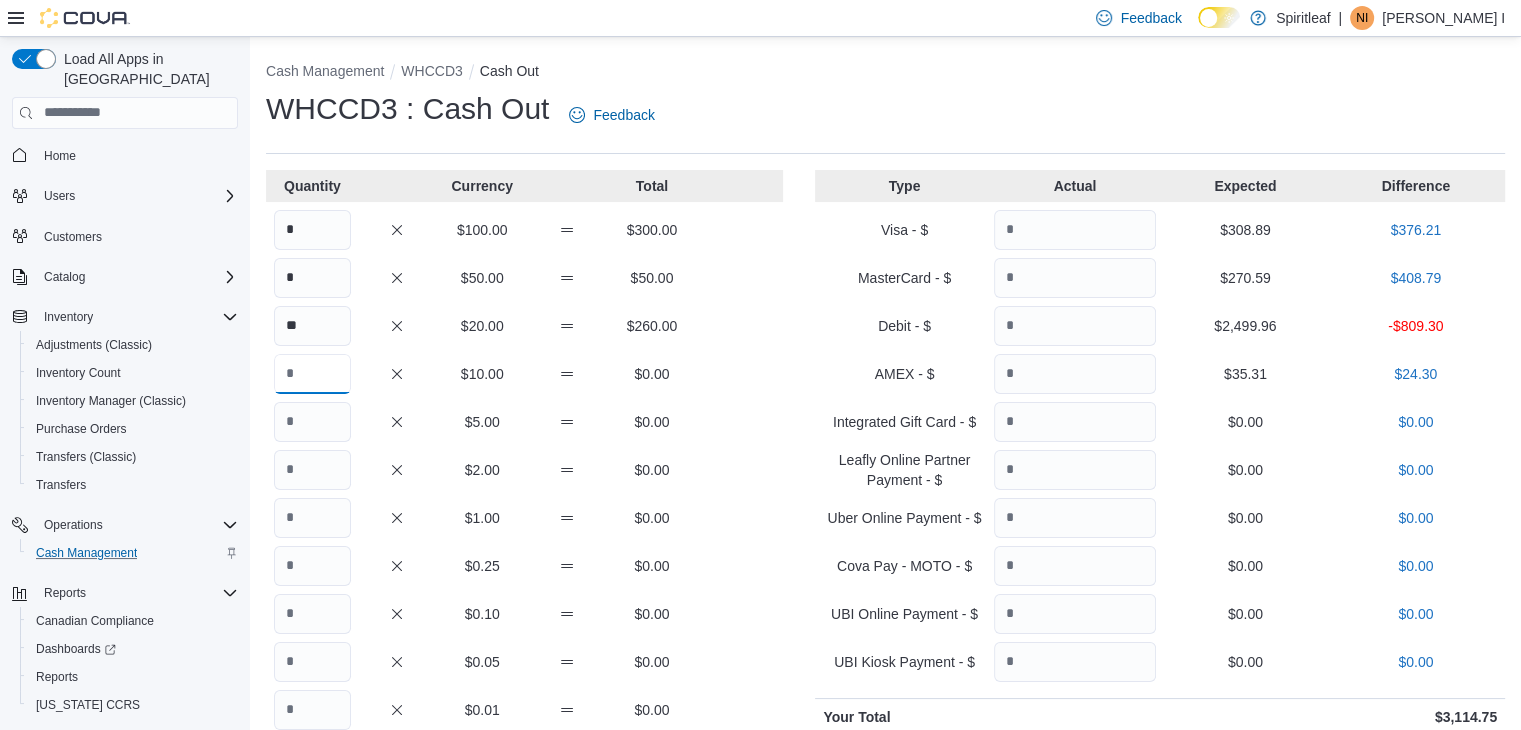 click at bounding box center (312, 374) 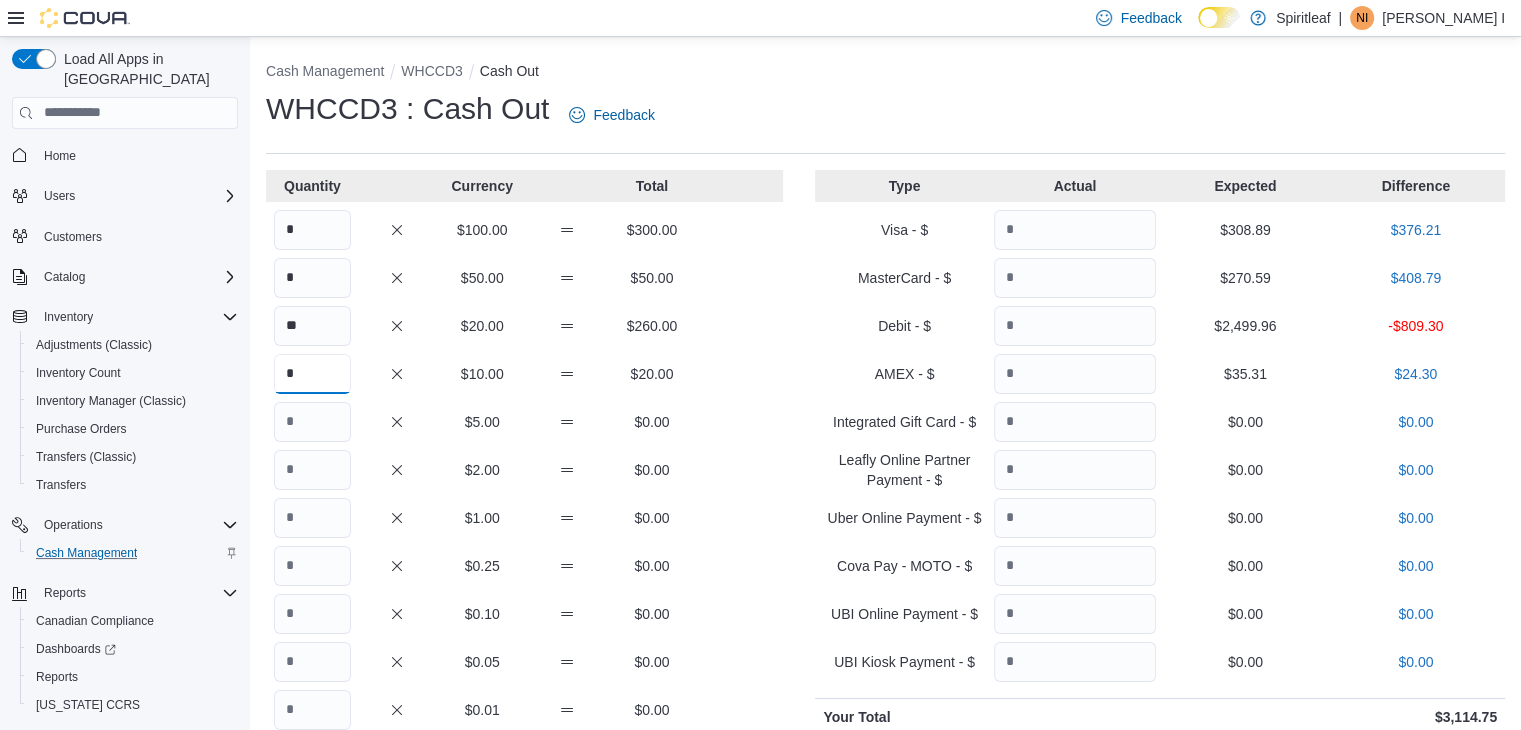 type on "*" 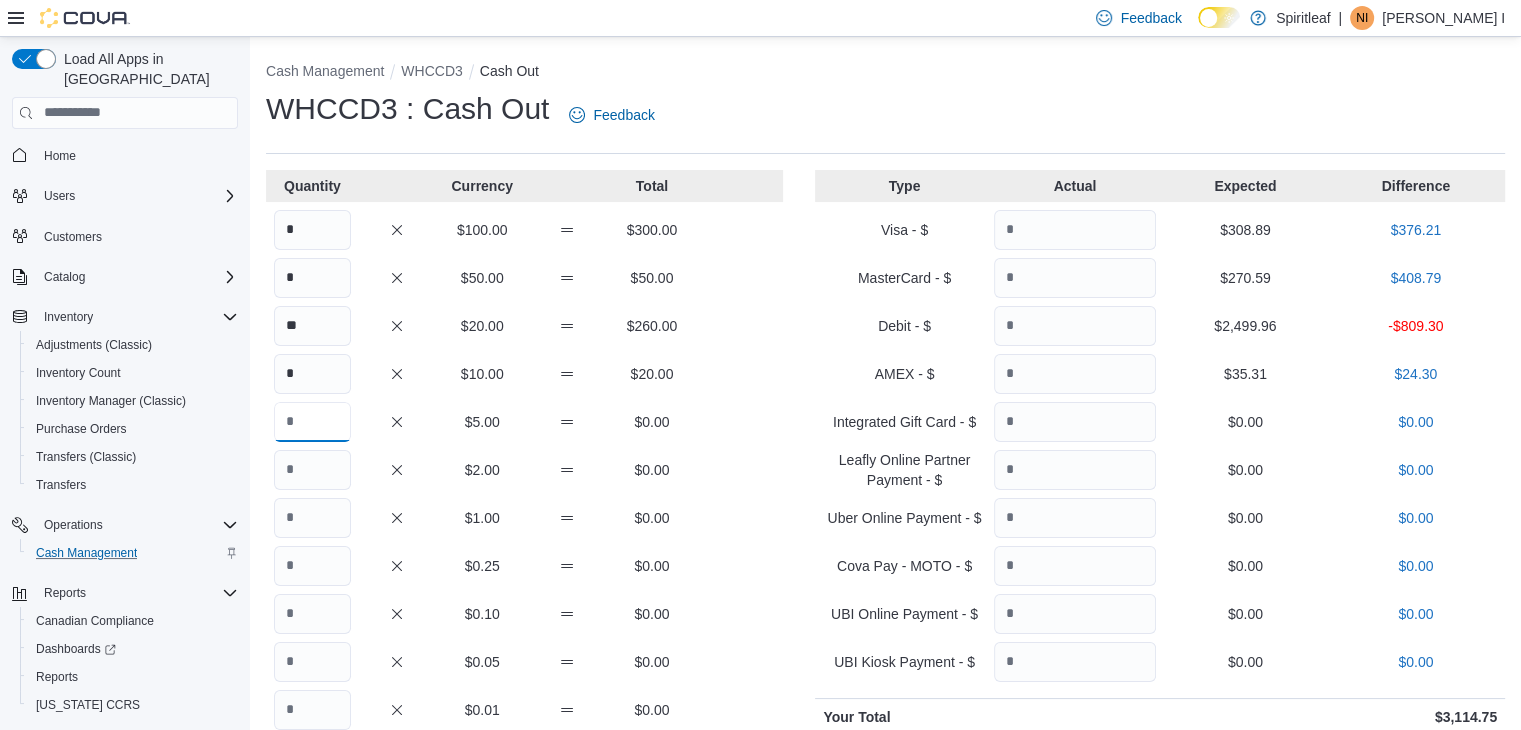 click at bounding box center [312, 422] 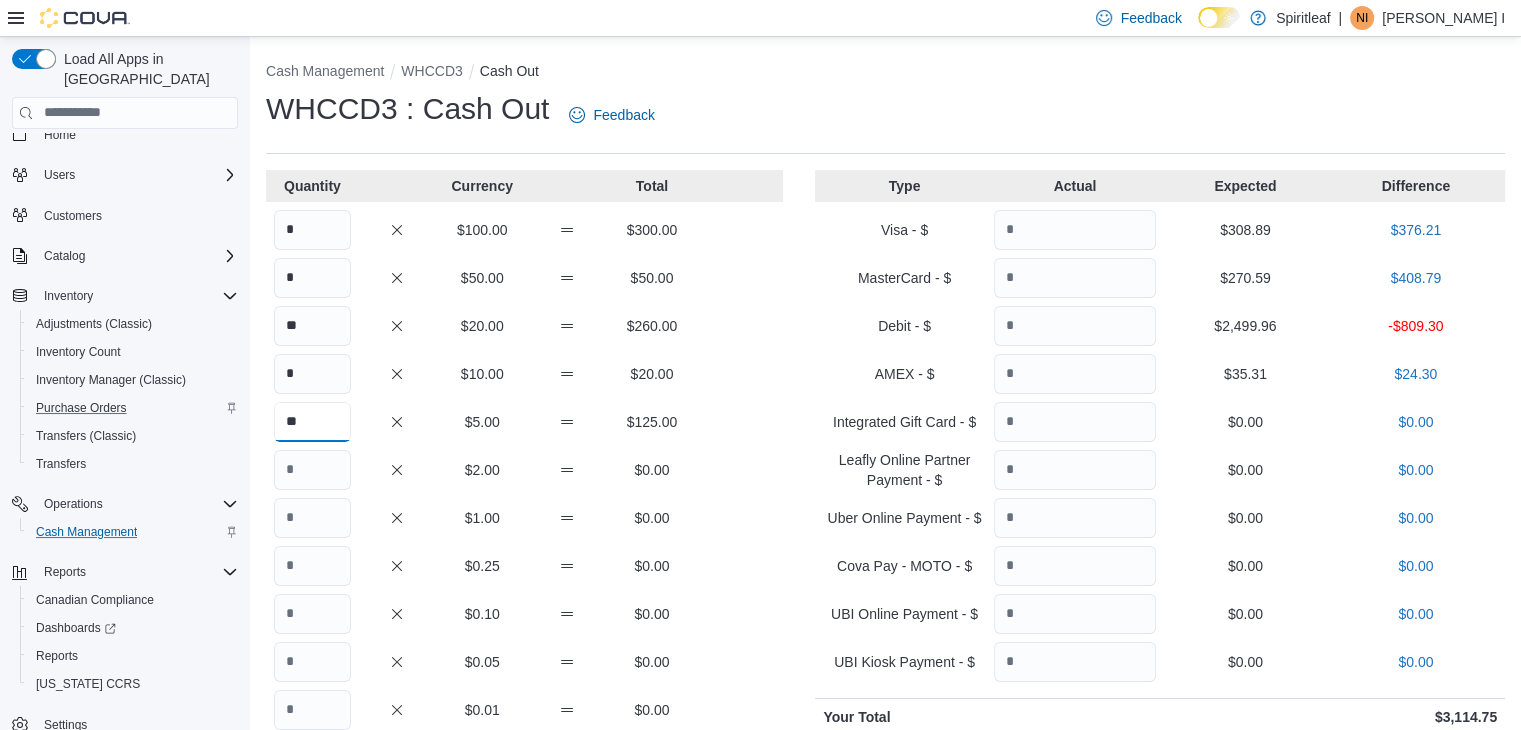 scroll, scrollTop: 29, scrollLeft: 0, axis: vertical 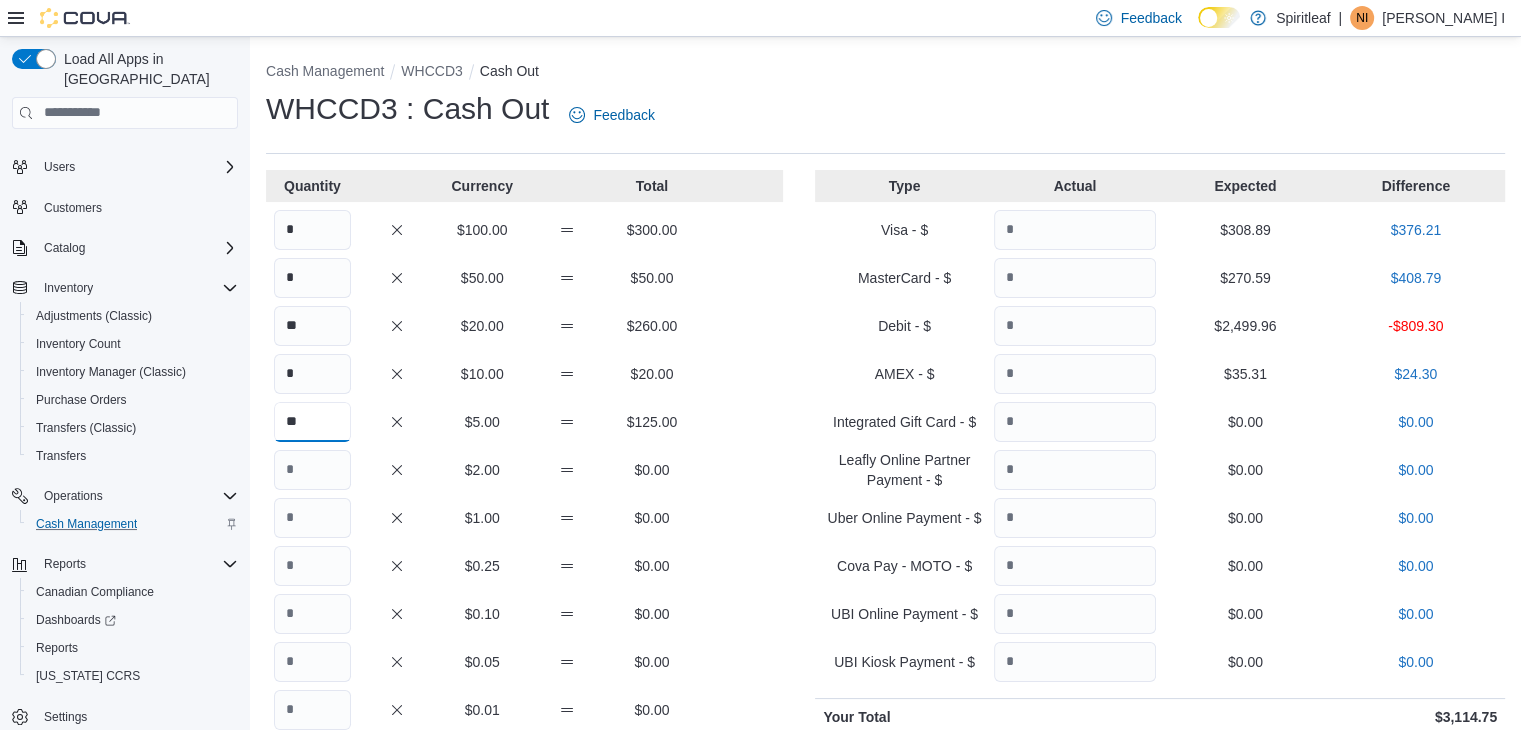 type on "**" 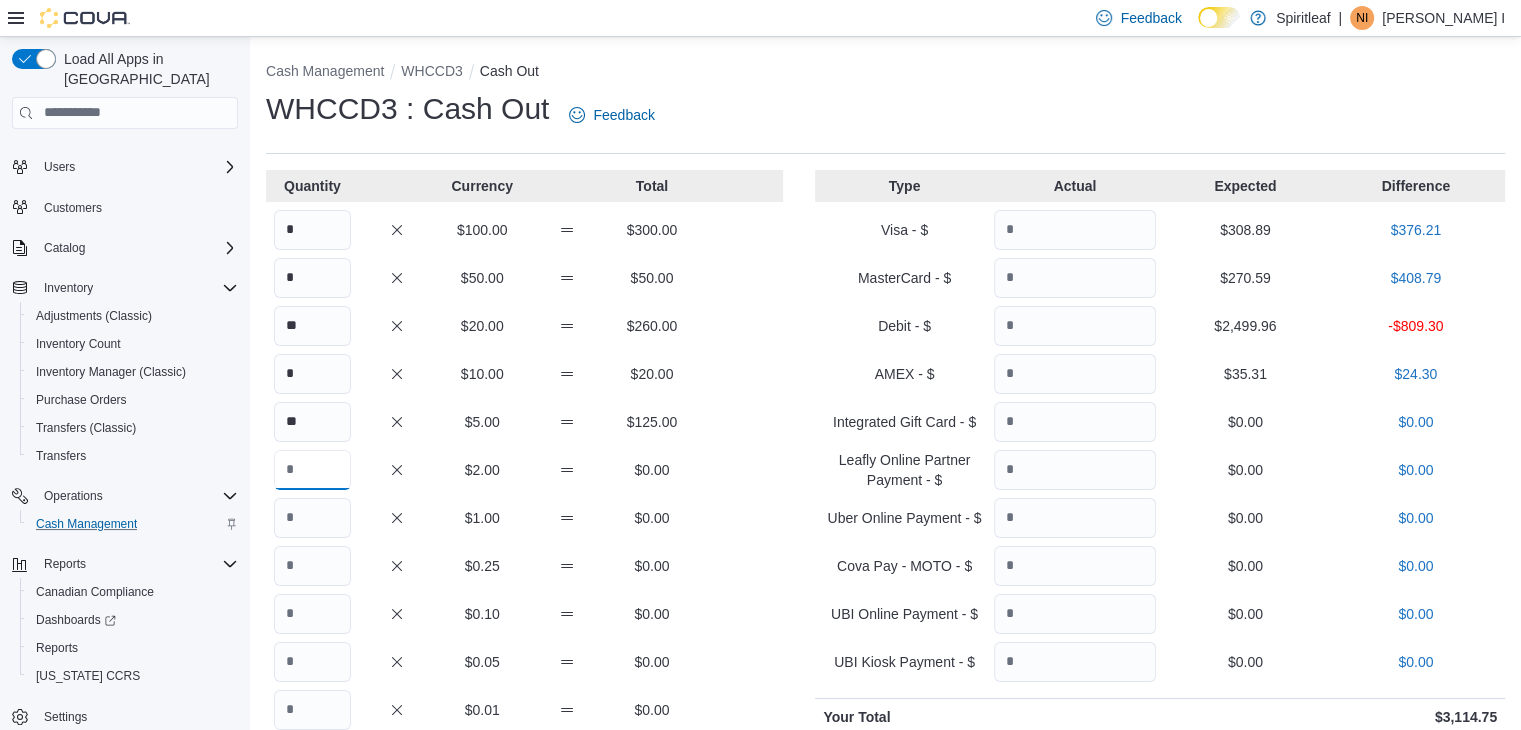 click at bounding box center [312, 470] 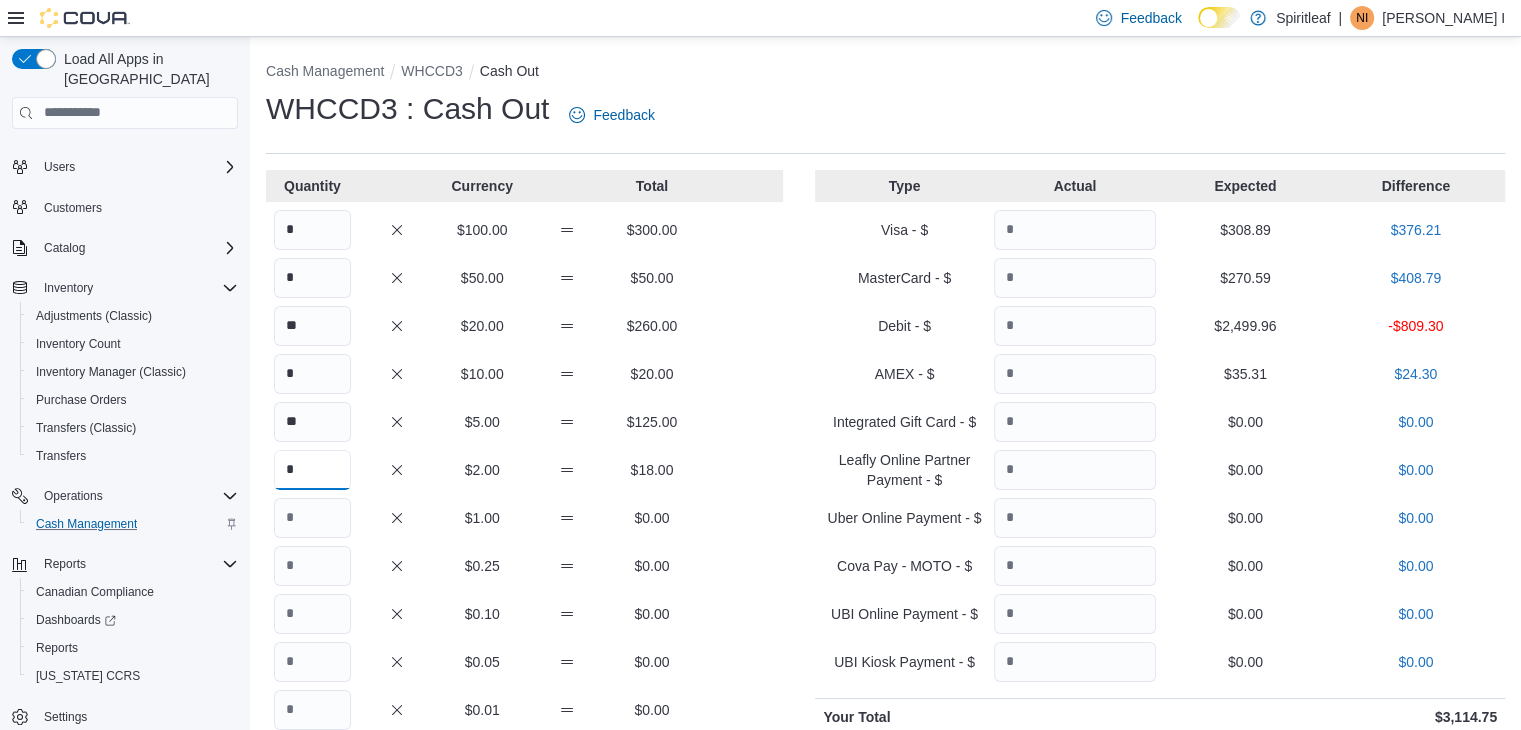 type on "*" 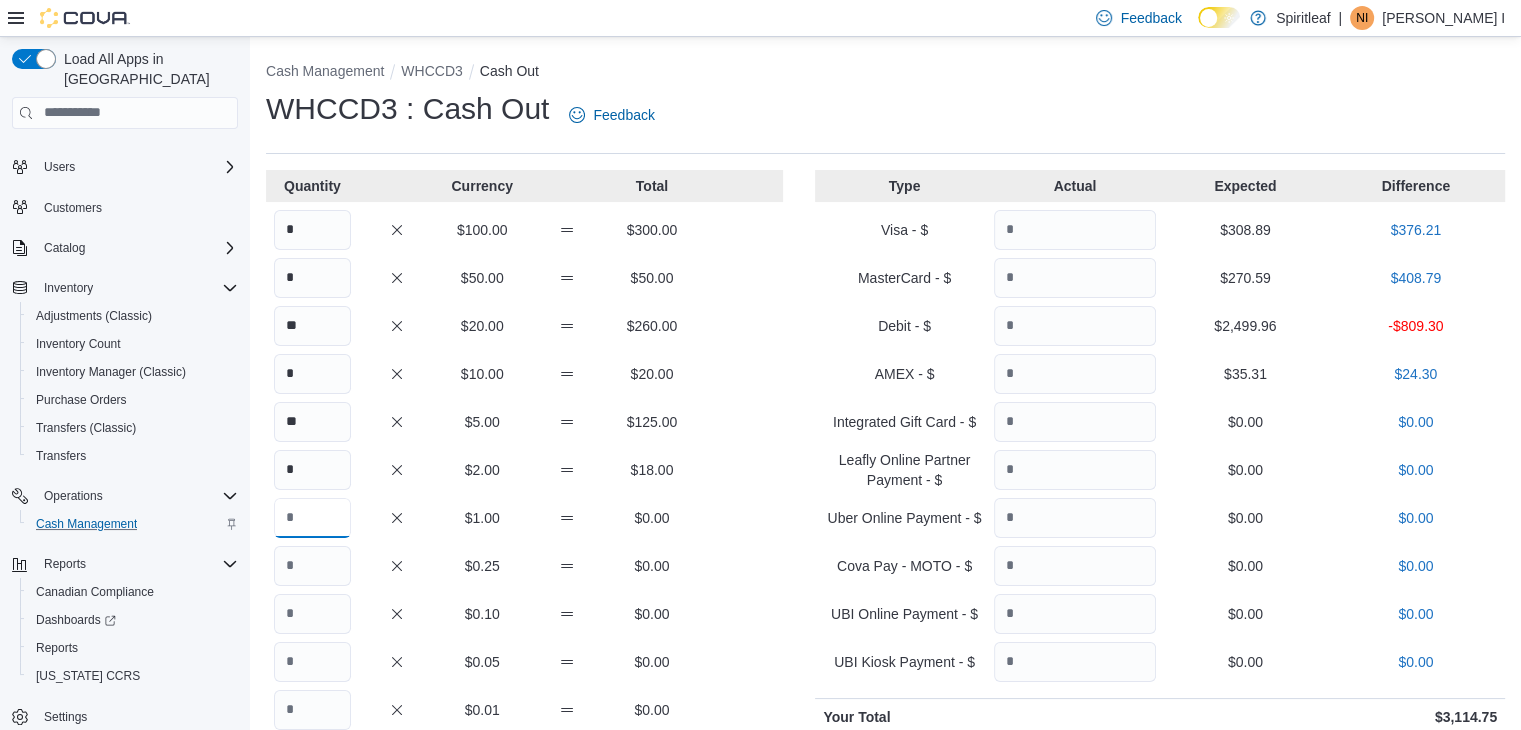 click at bounding box center (312, 518) 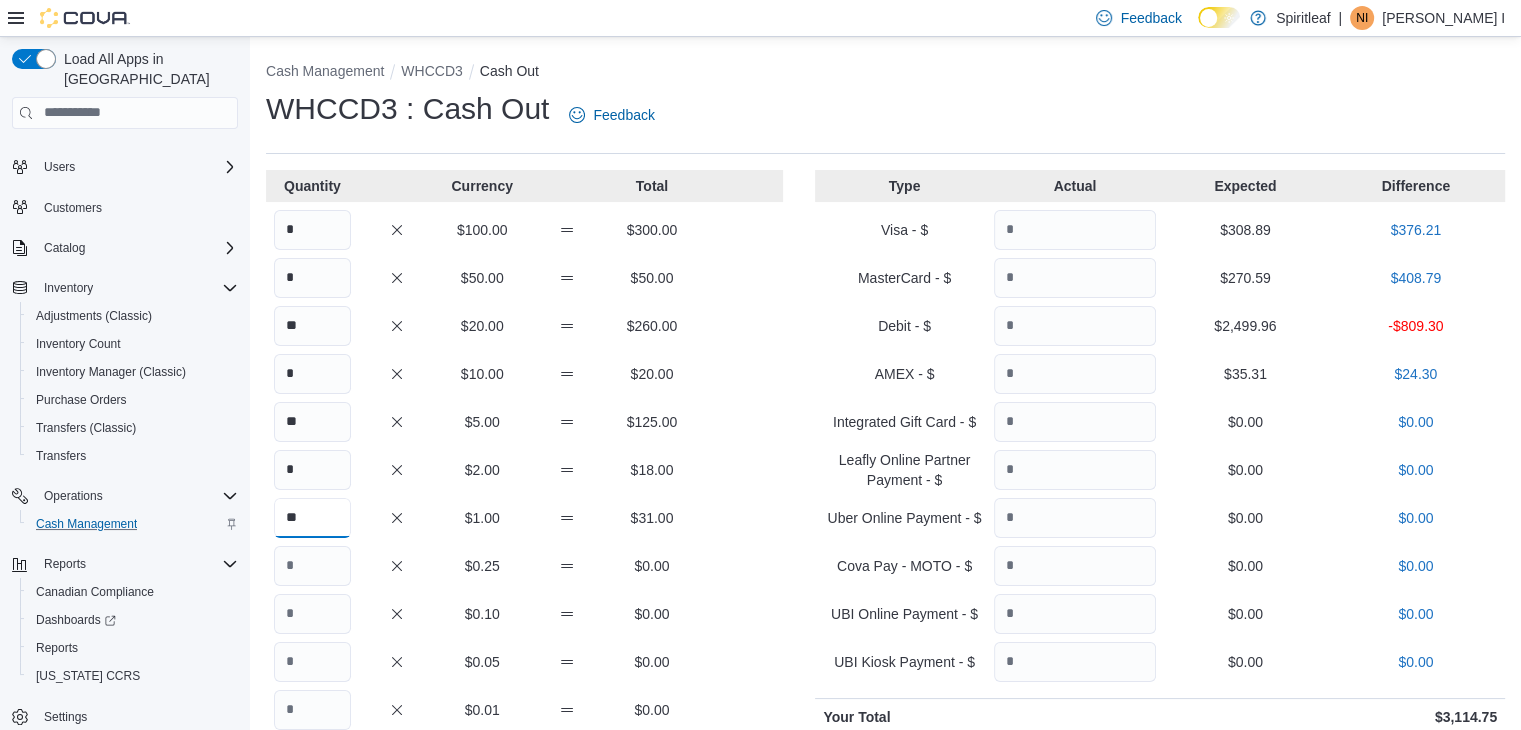 type on "**" 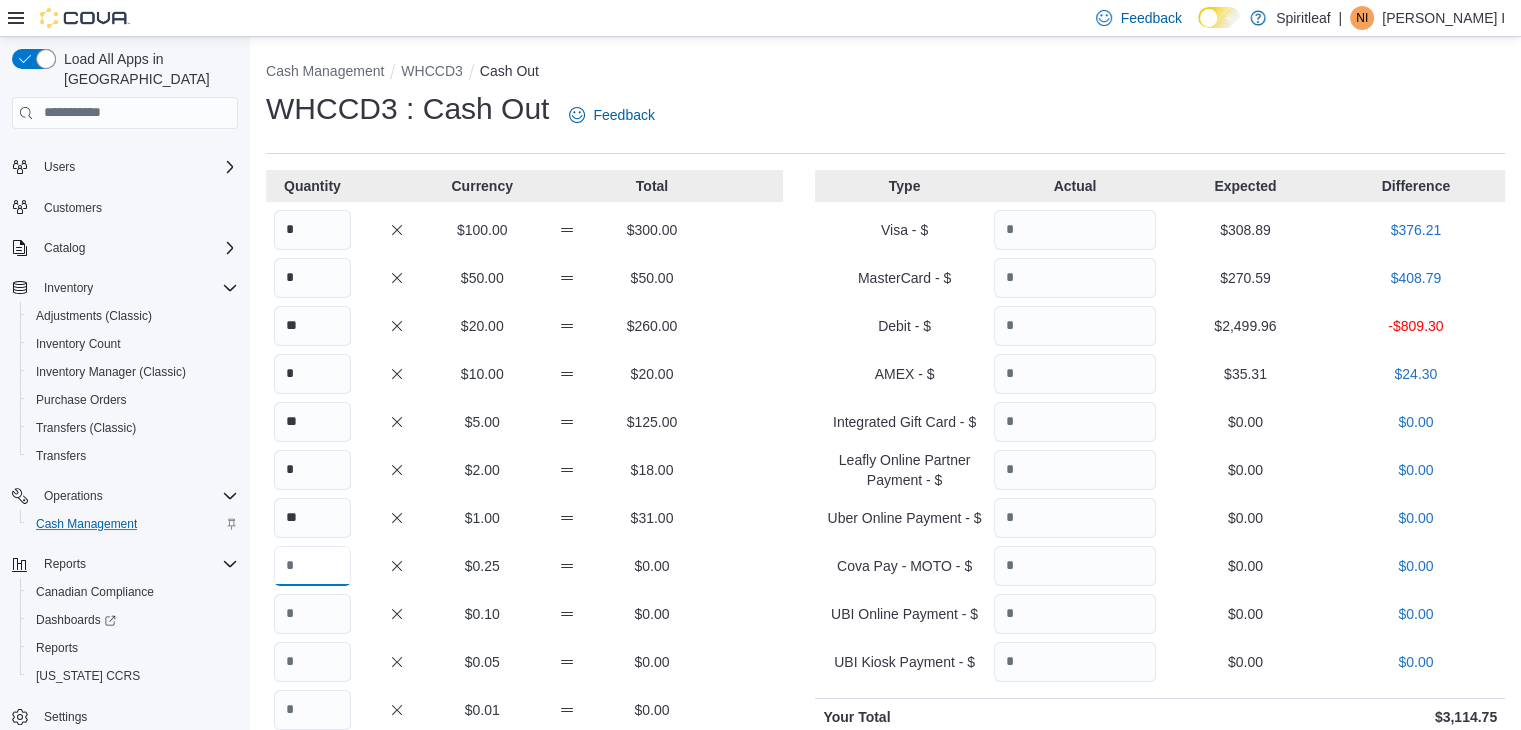 click at bounding box center [312, 566] 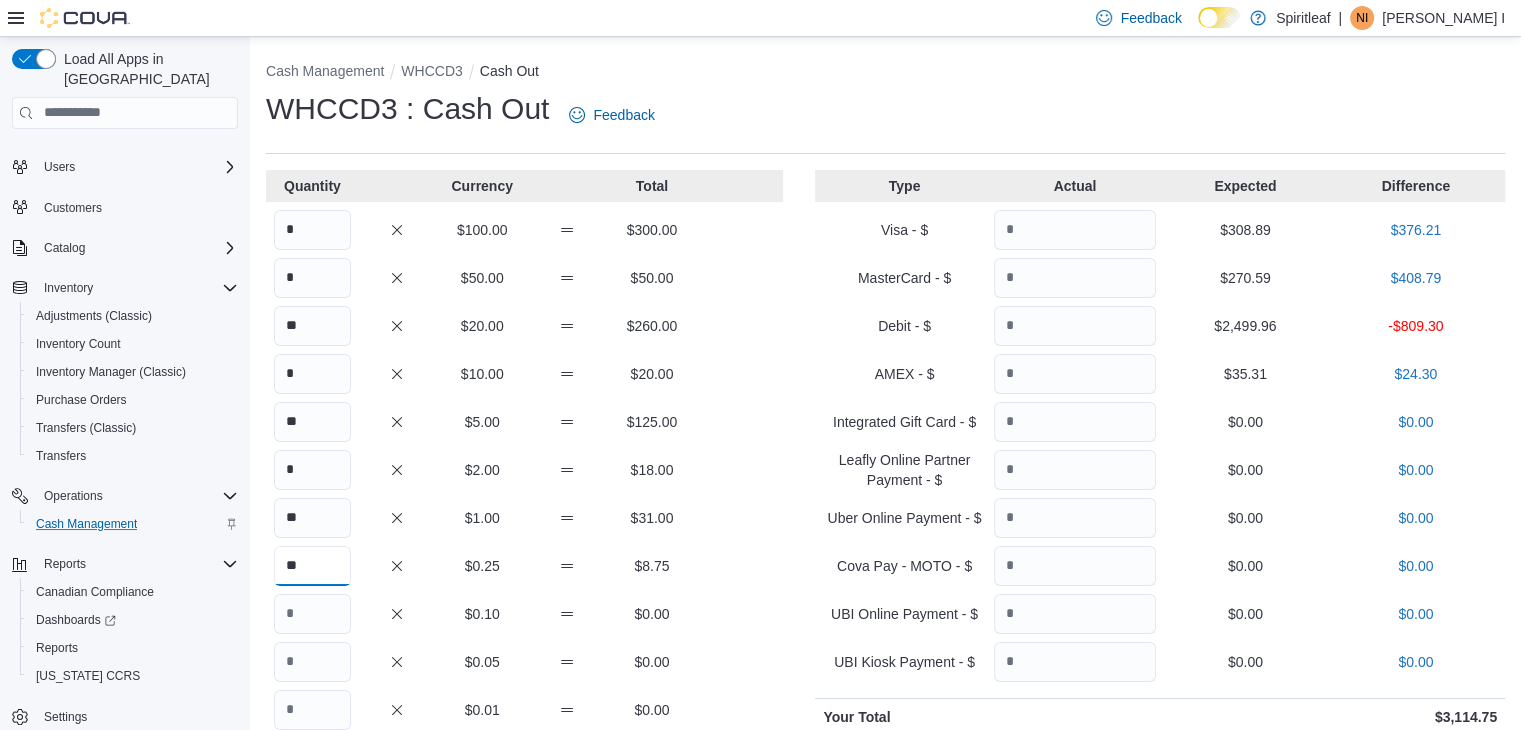 type on "**" 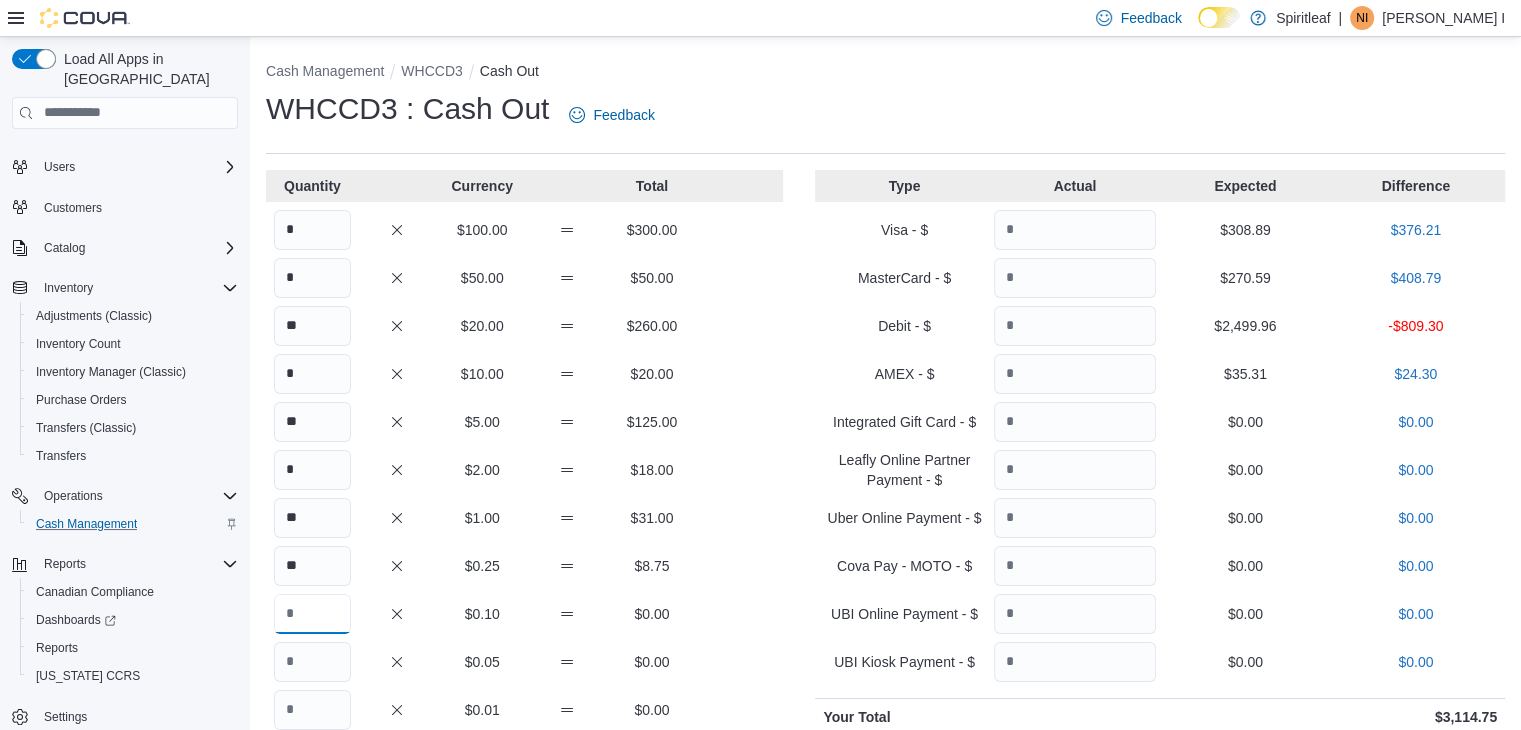 click at bounding box center (312, 614) 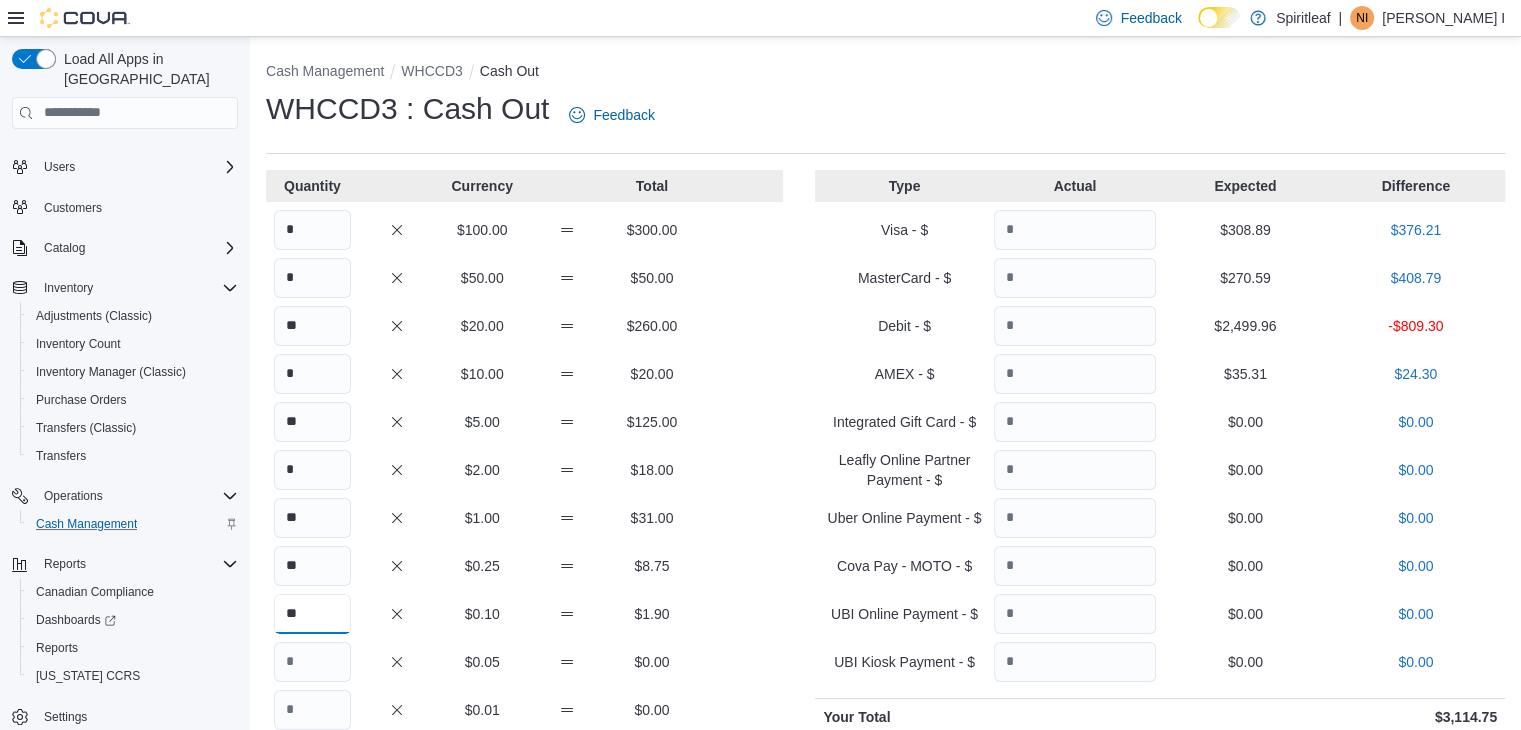 type on "**" 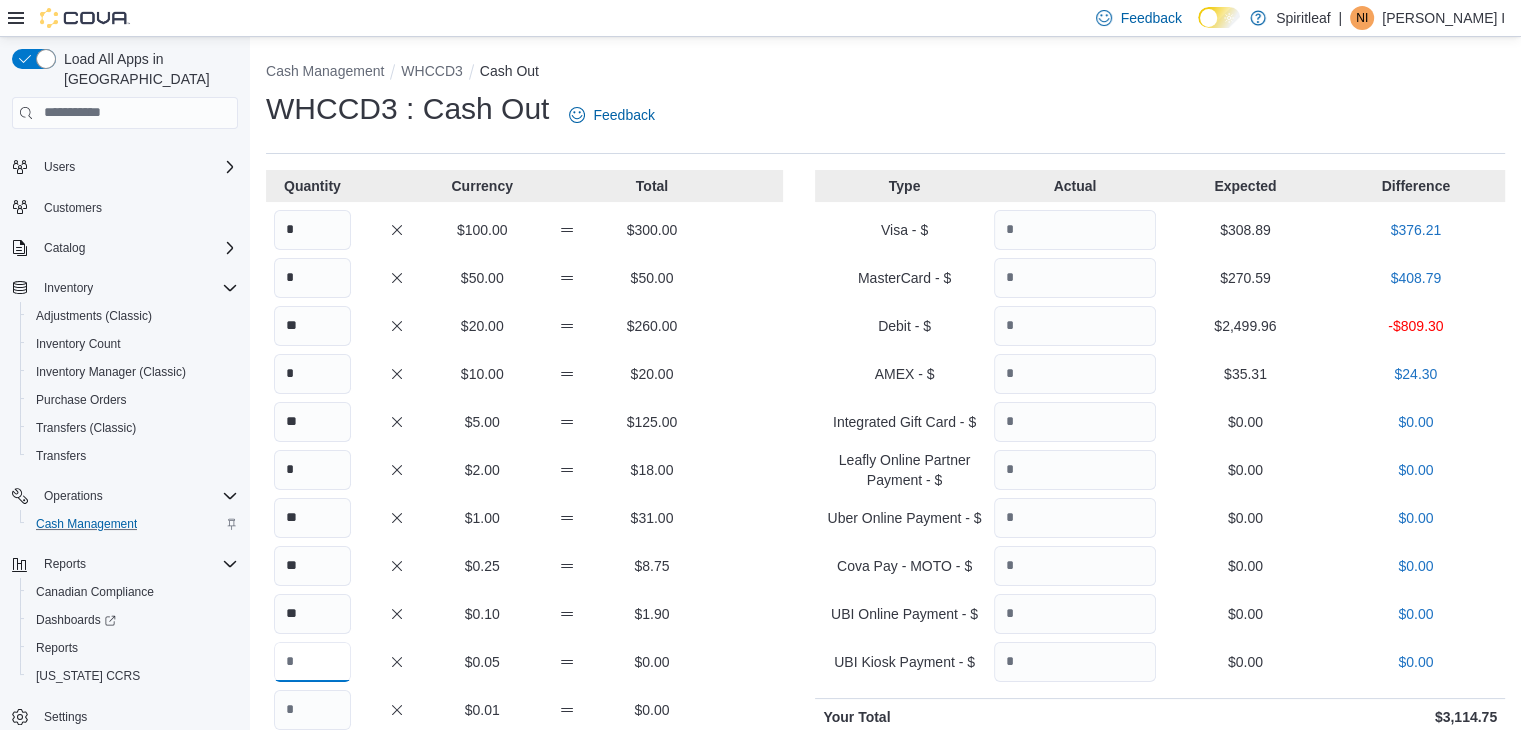 click at bounding box center (312, 662) 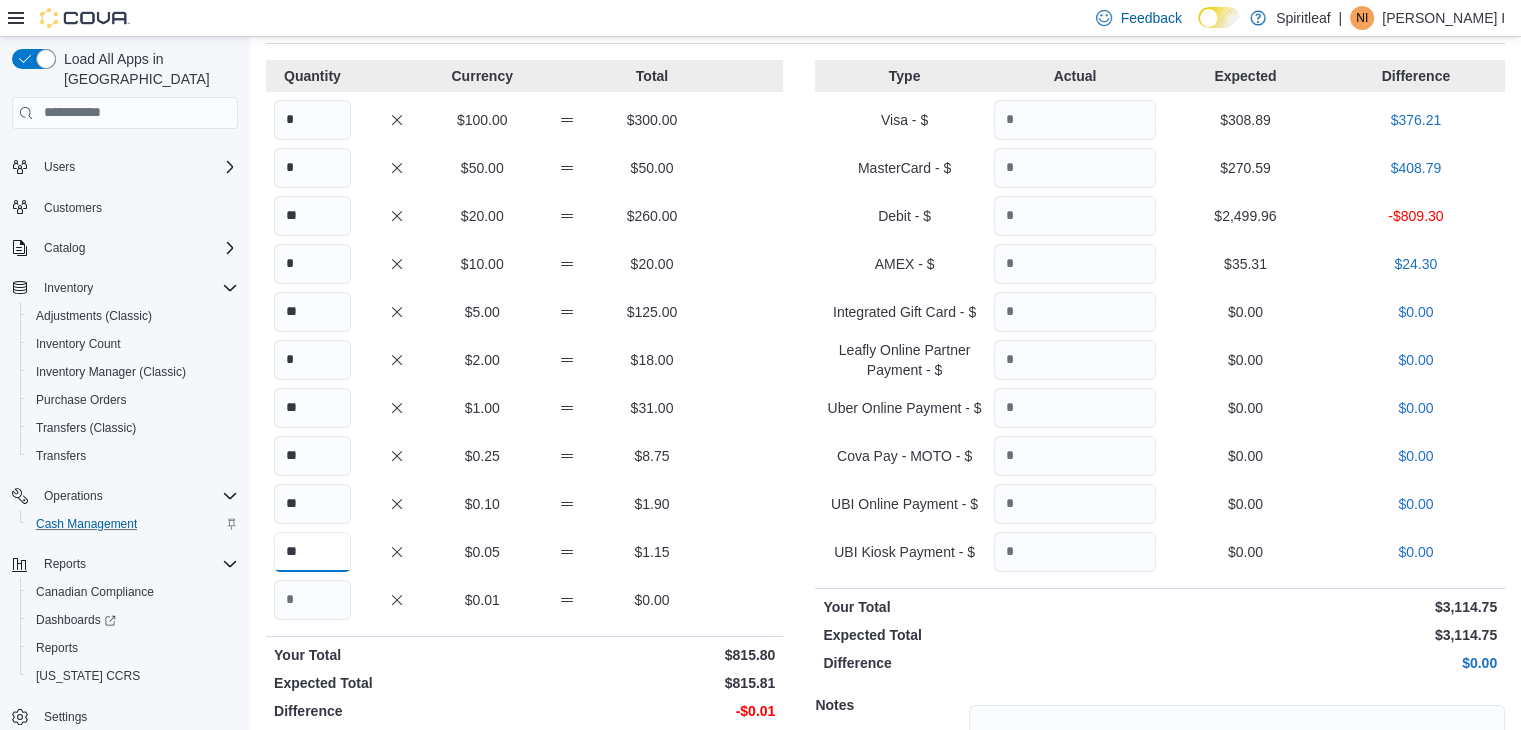 scroll, scrollTop: 200, scrollLeft: 0, axis: vertical 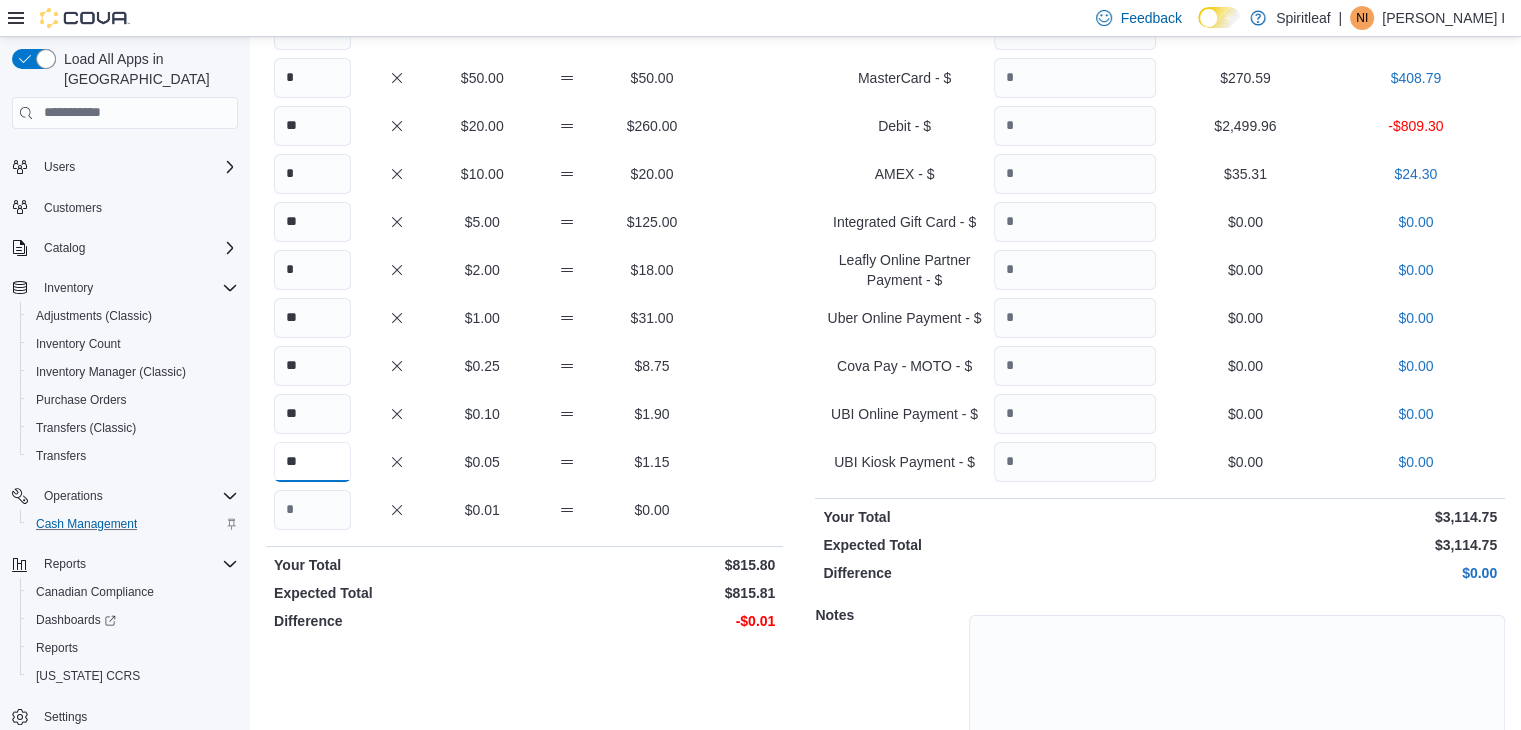 type on "**" 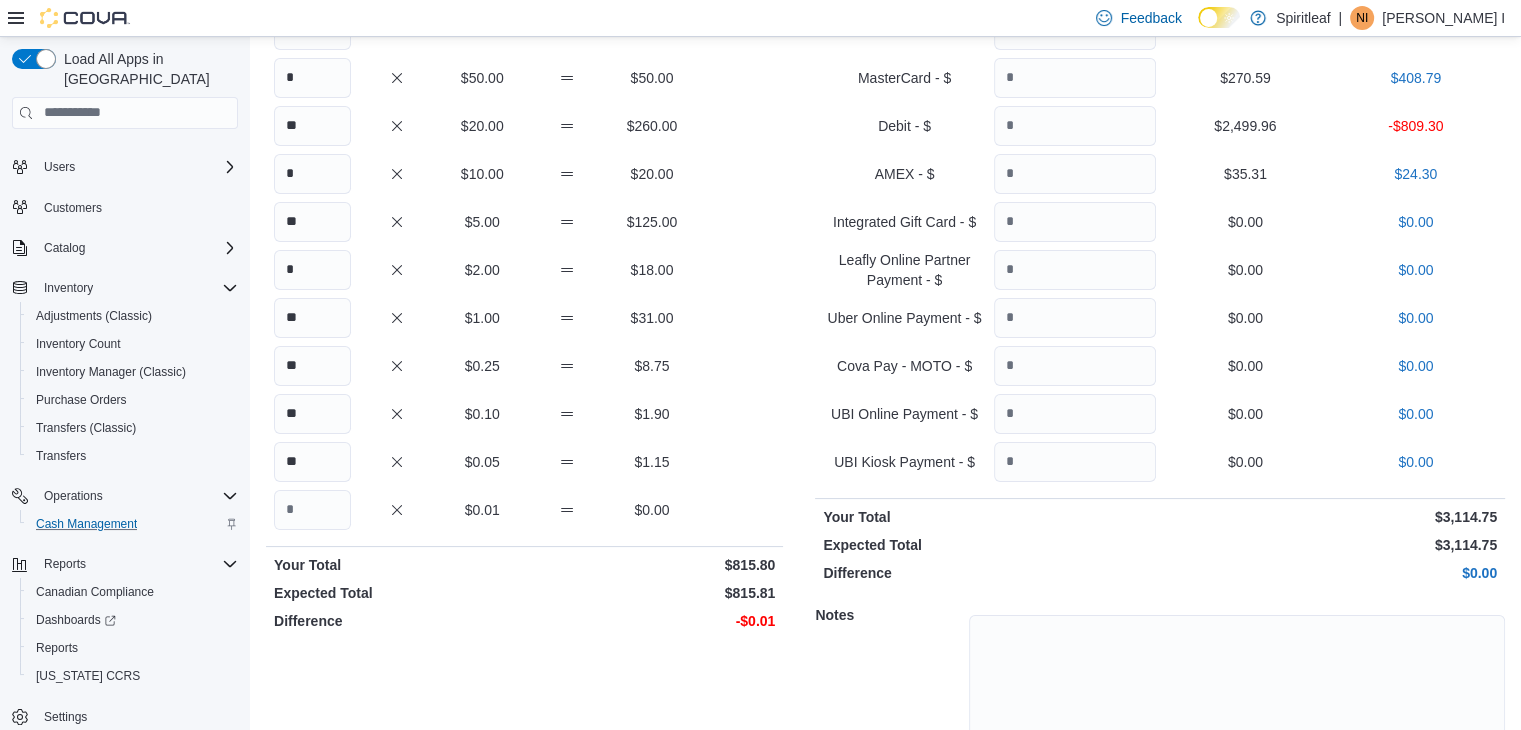 click on "Expected Total" at bounding box center (397, 593) 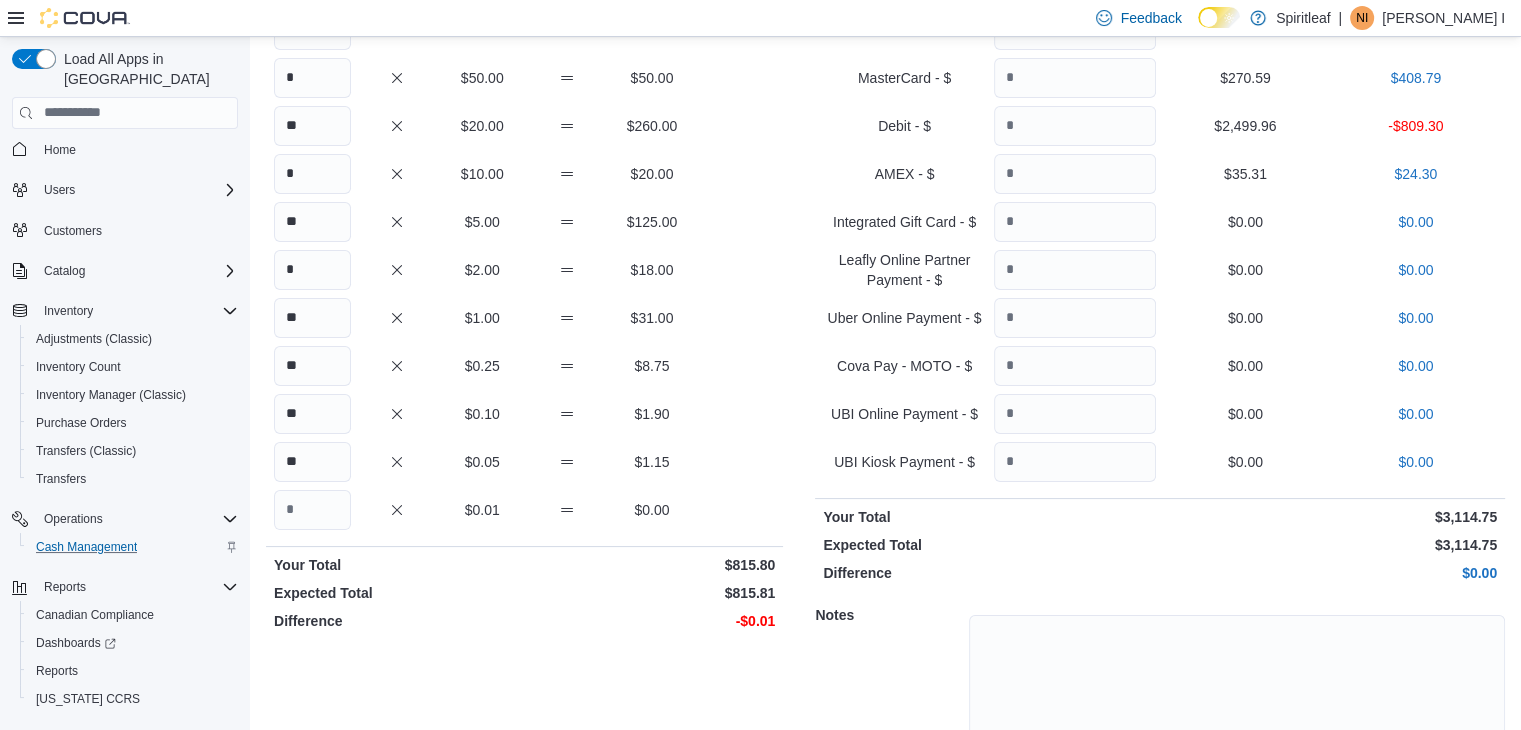 scroll, scrollTop: 0, scrollLeft: 0, axis: both 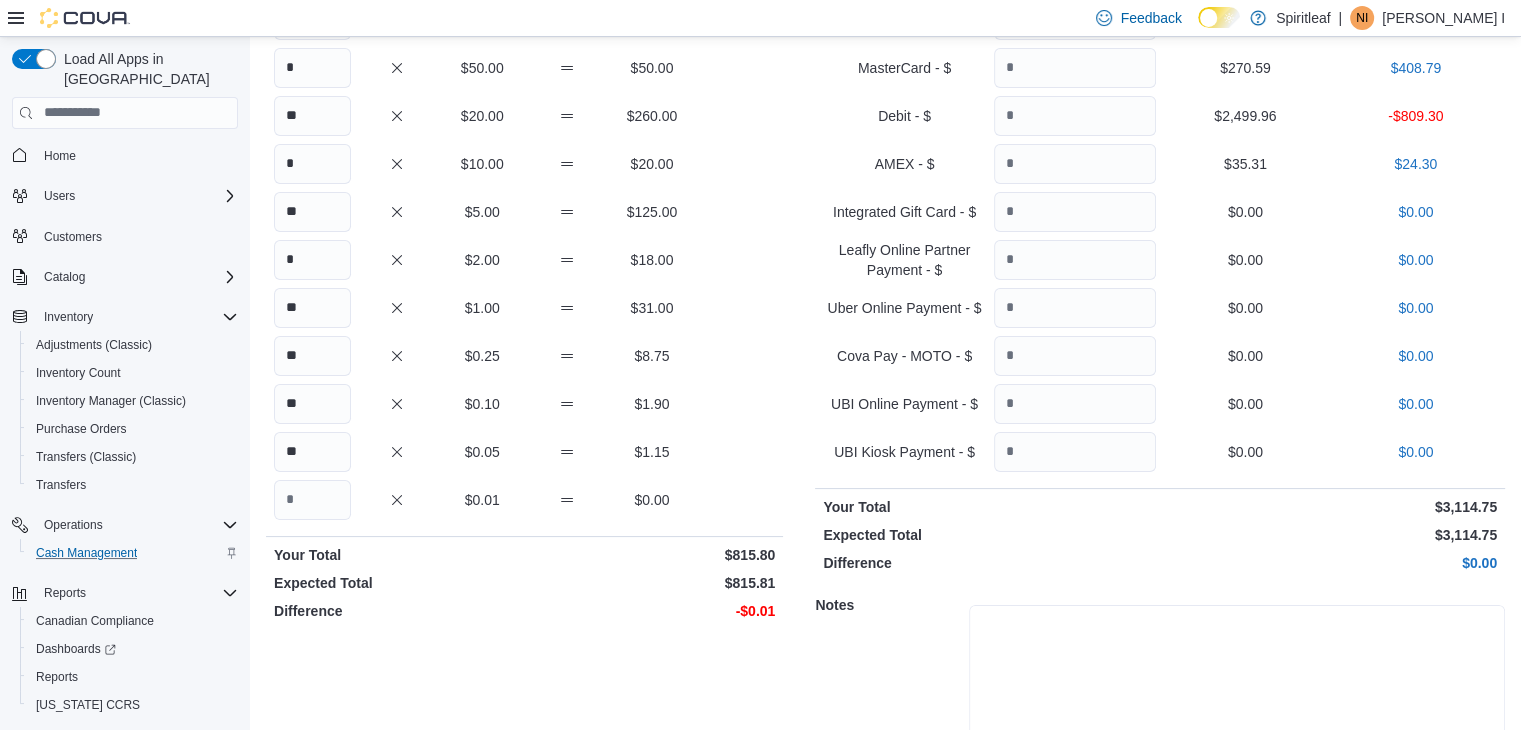 click at bounding box center (1237, 680) 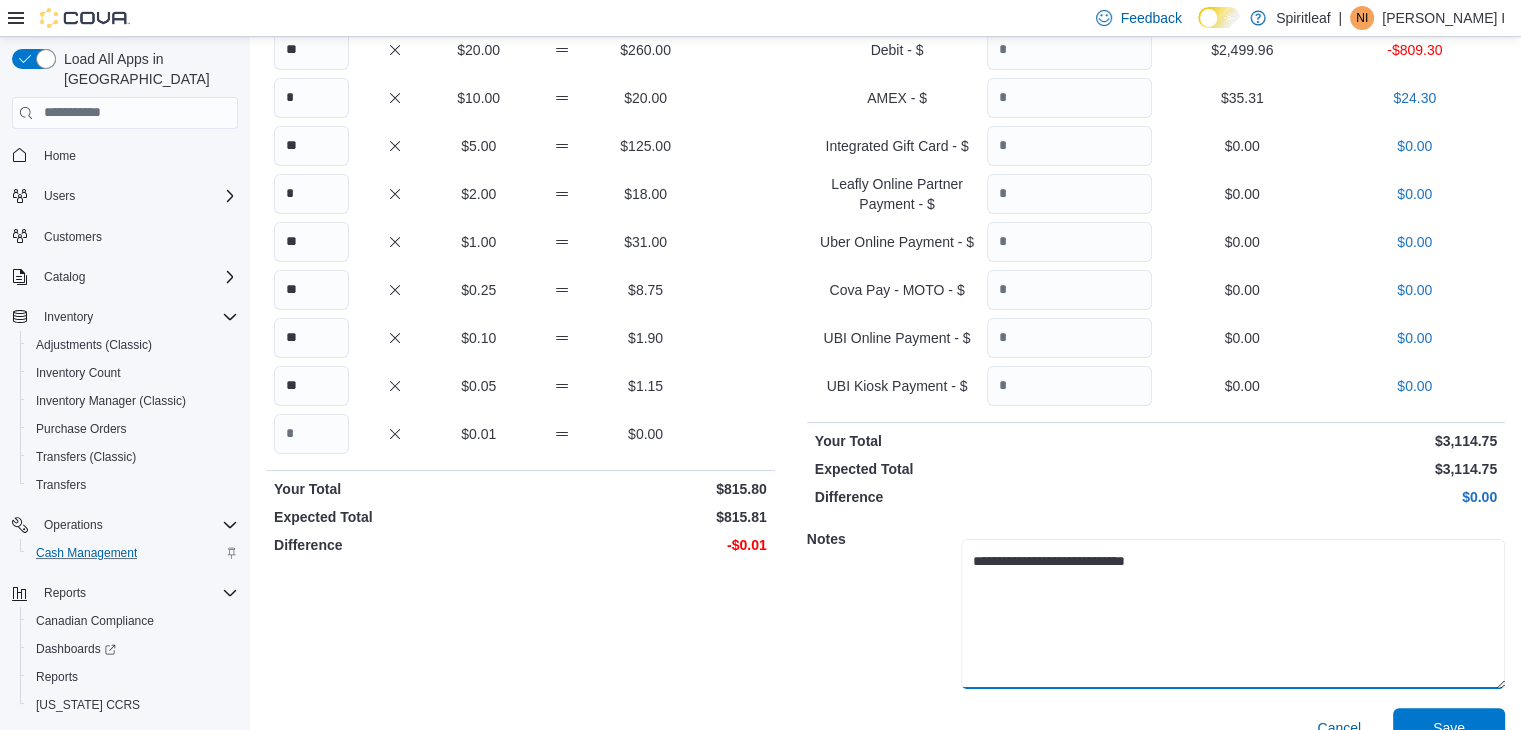scroll, scrollTop: 310, scrollLeft: 0, axis: vertical 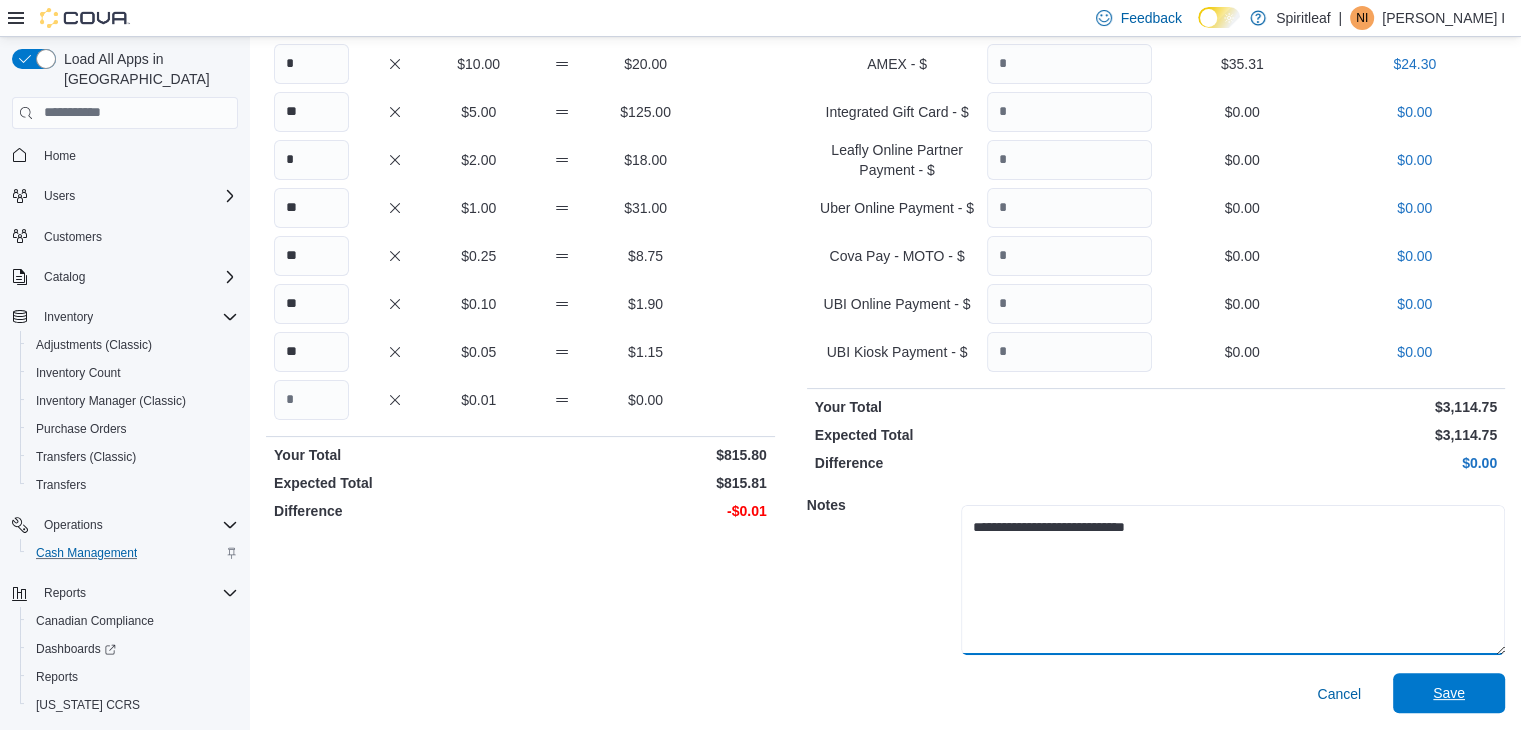type on "**********" 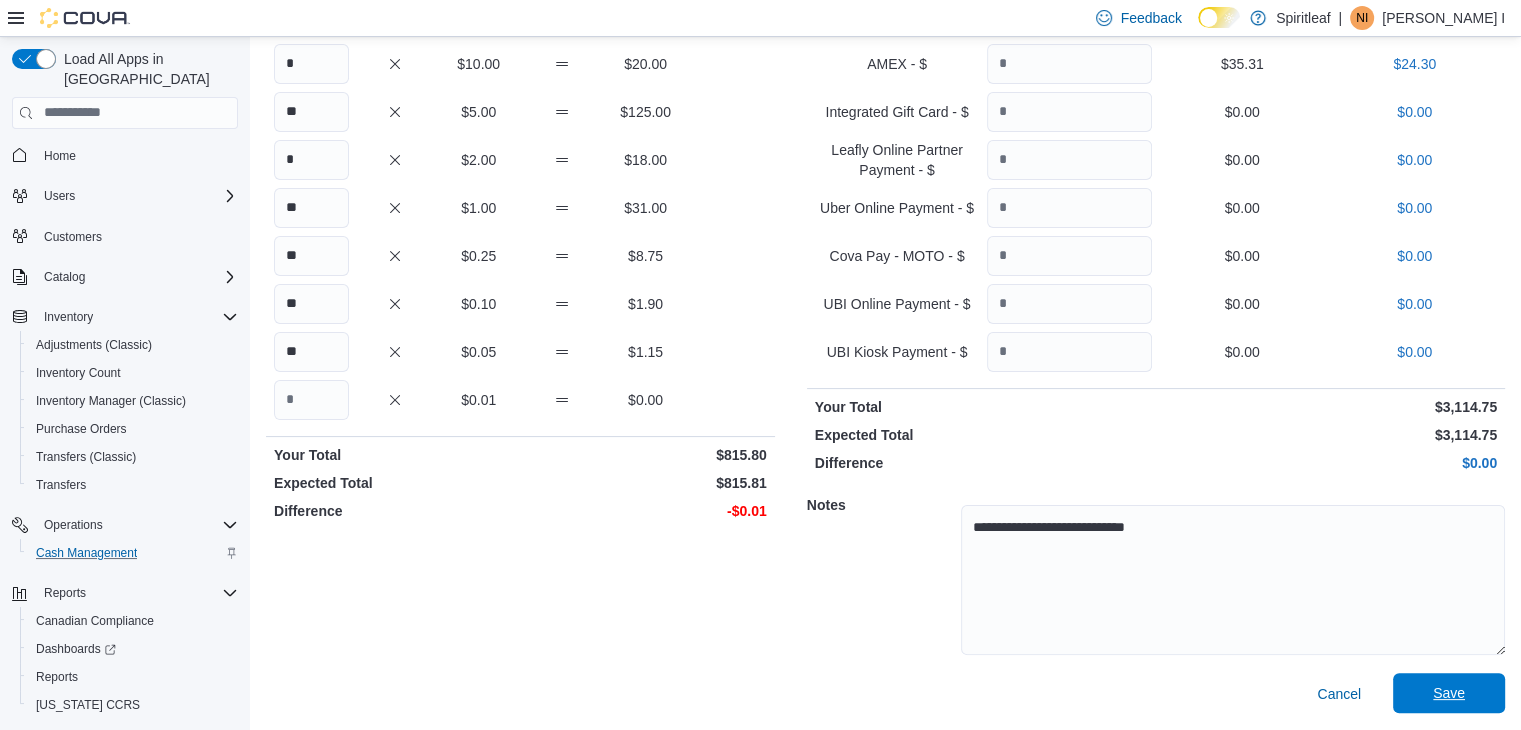 click on "Save" at bounding box center (1449, 693) 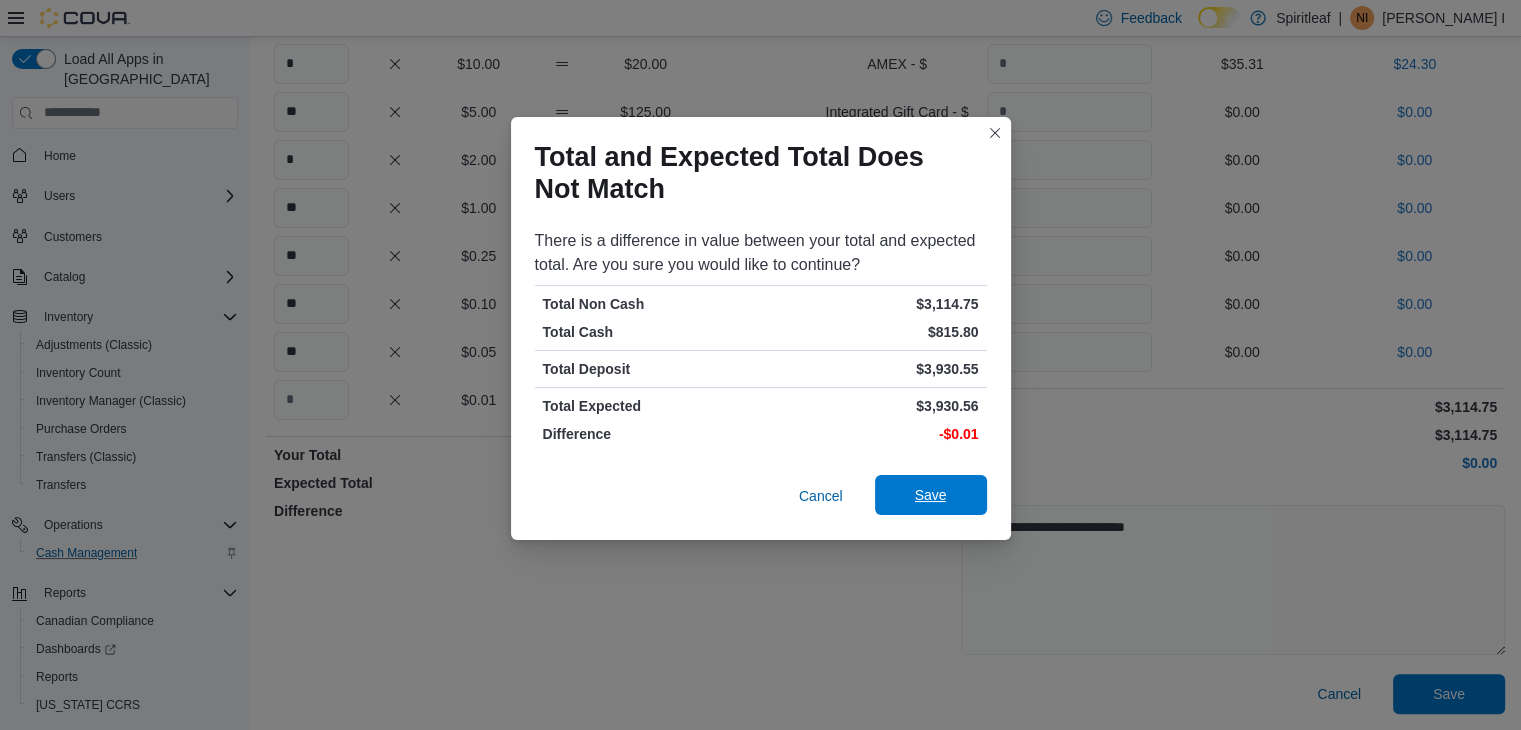 click on "Save" at bounding box center [931, 495] 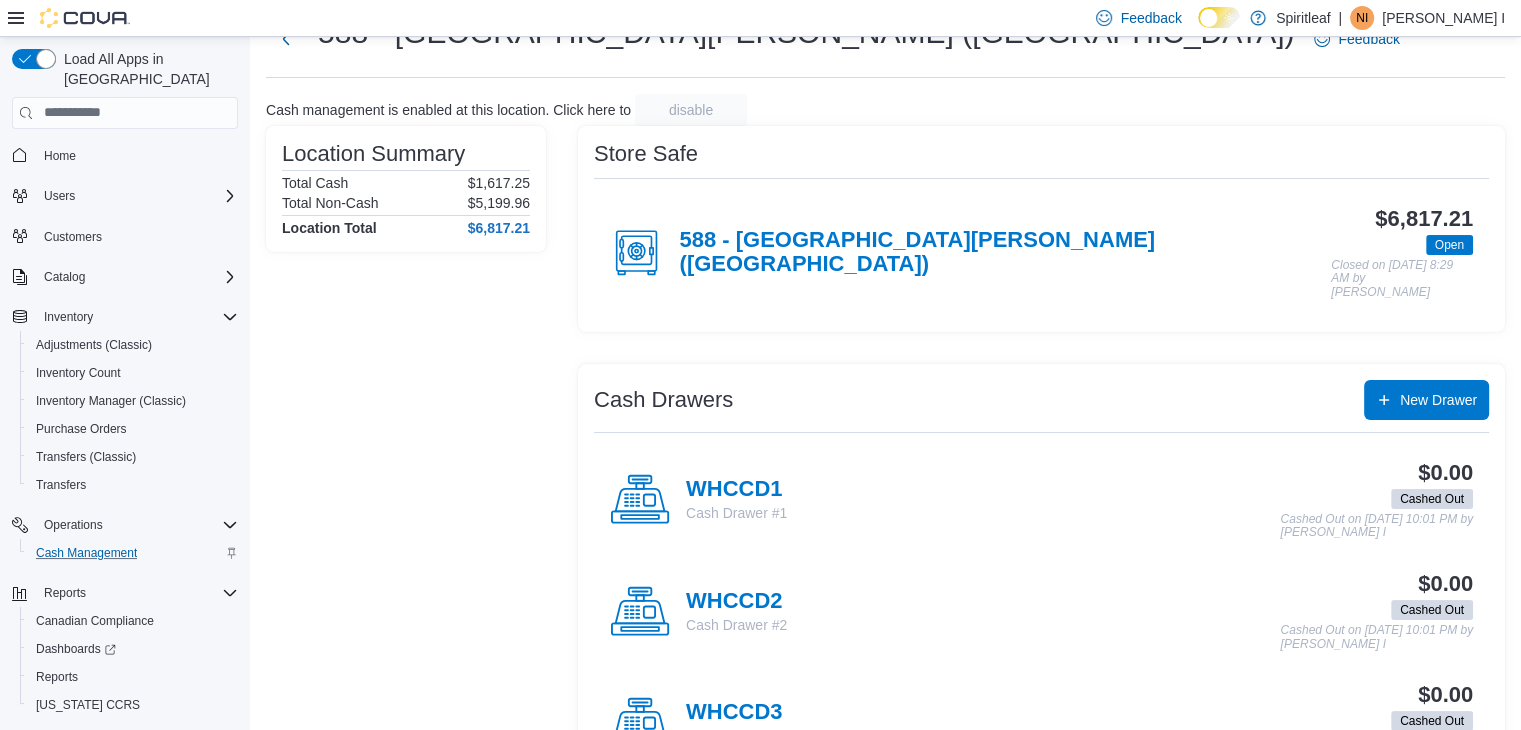 scroll, scrollTop: 41, scrollLeft: 0, axis: vertical 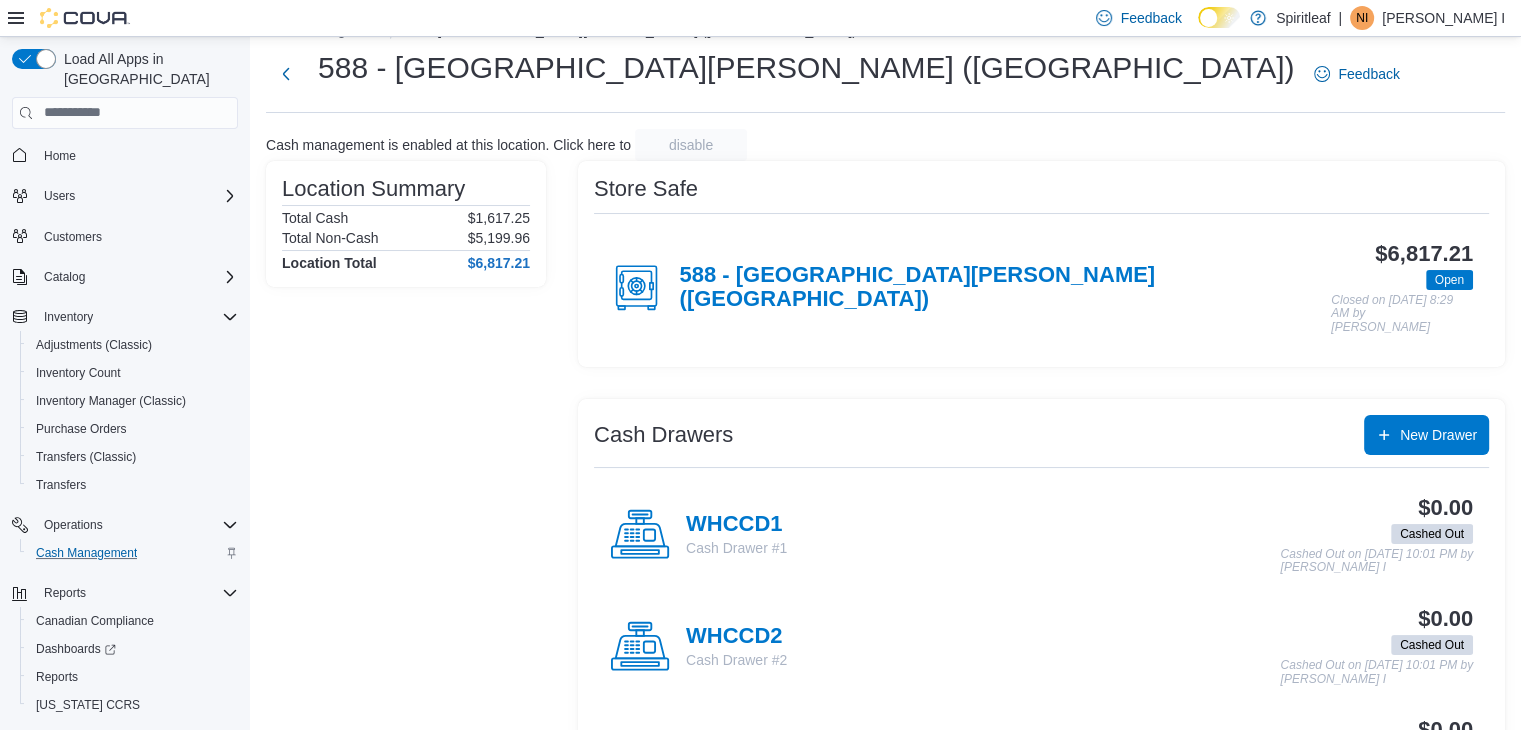 click on "588 - [GEOGRAPHIC_DATA][PERSON_NAME] ([GEOGRAPHIC_DATA])" at bounding box center [970, 288] 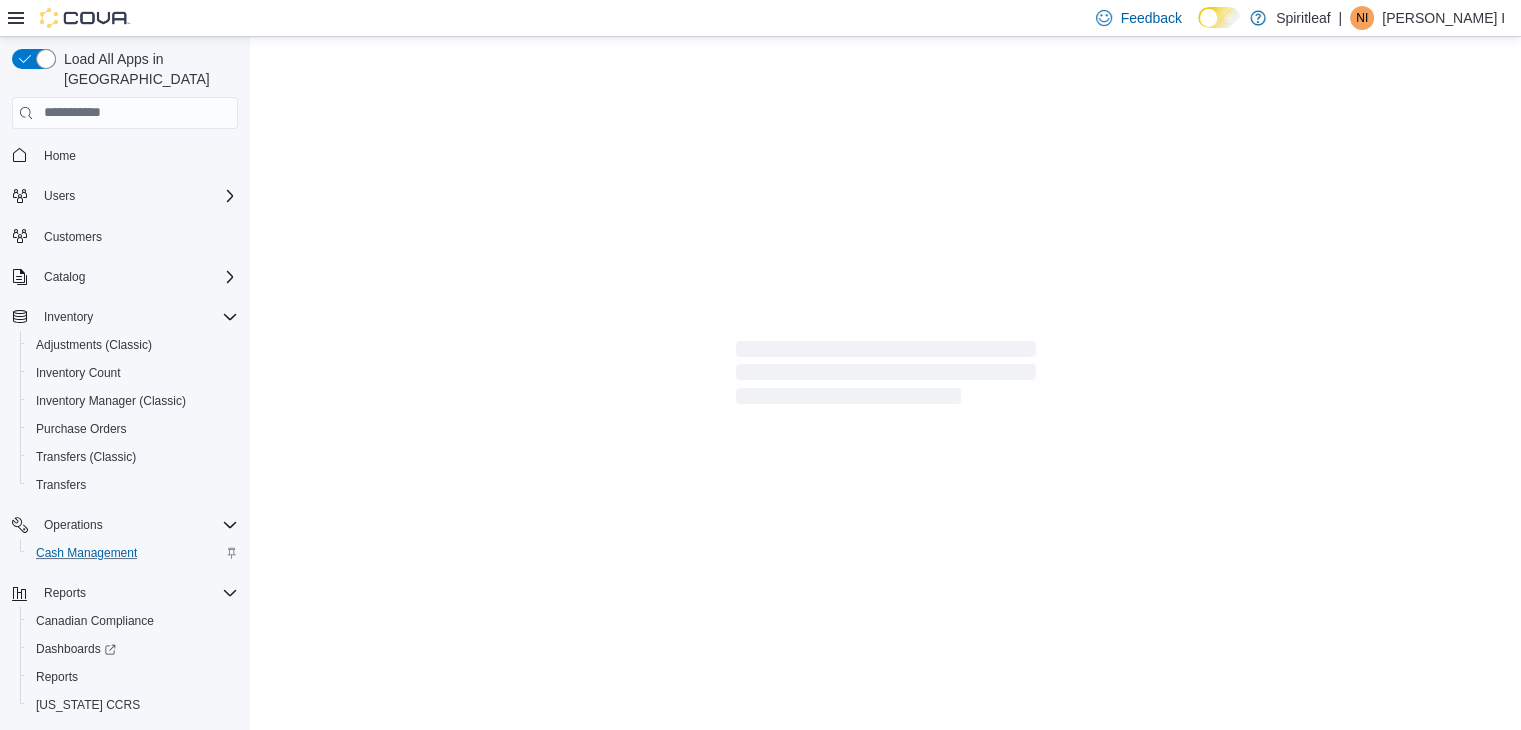 scroll, scrollTop: 0, scrollLeft: 0, axis: both 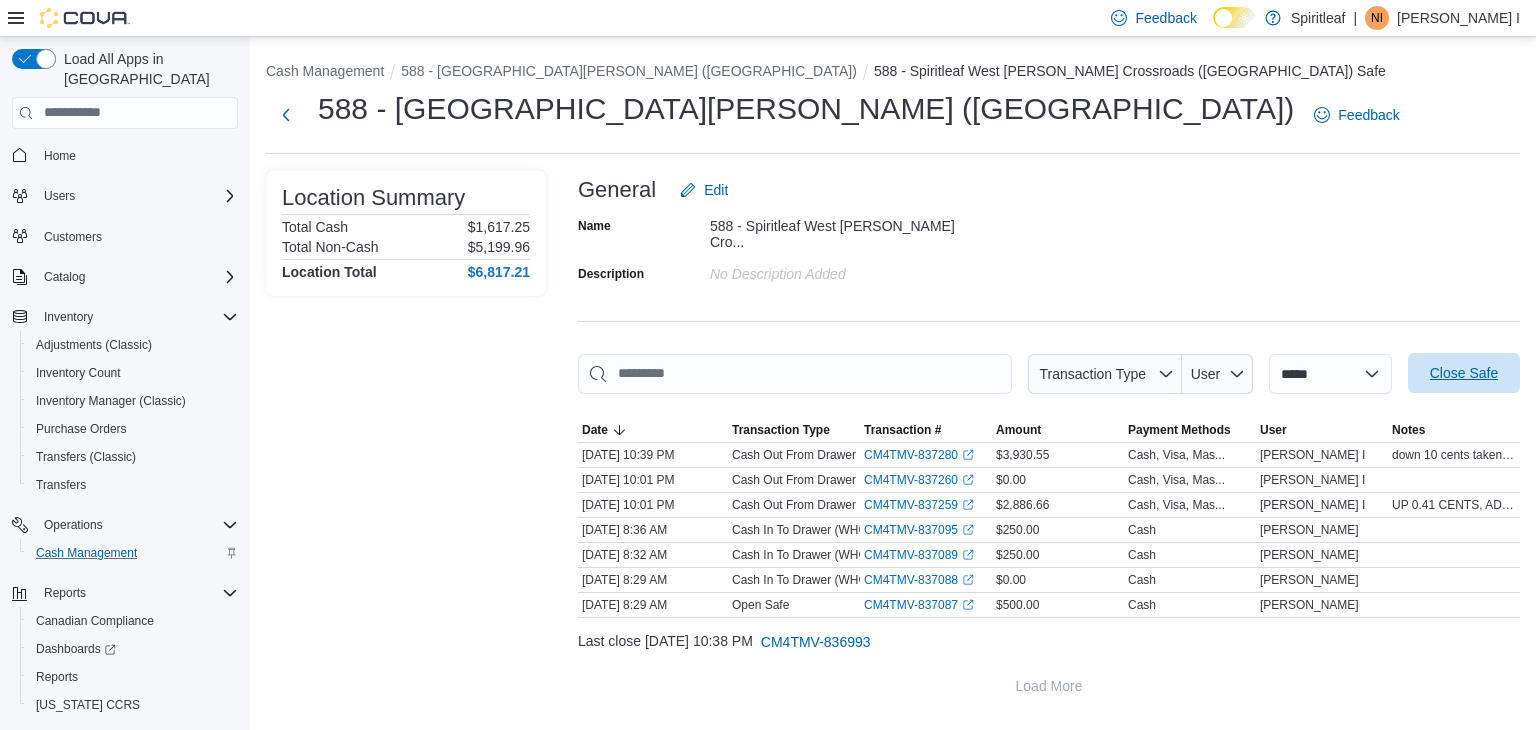 click on "Close Safe" at bounding box center [1464, 373] 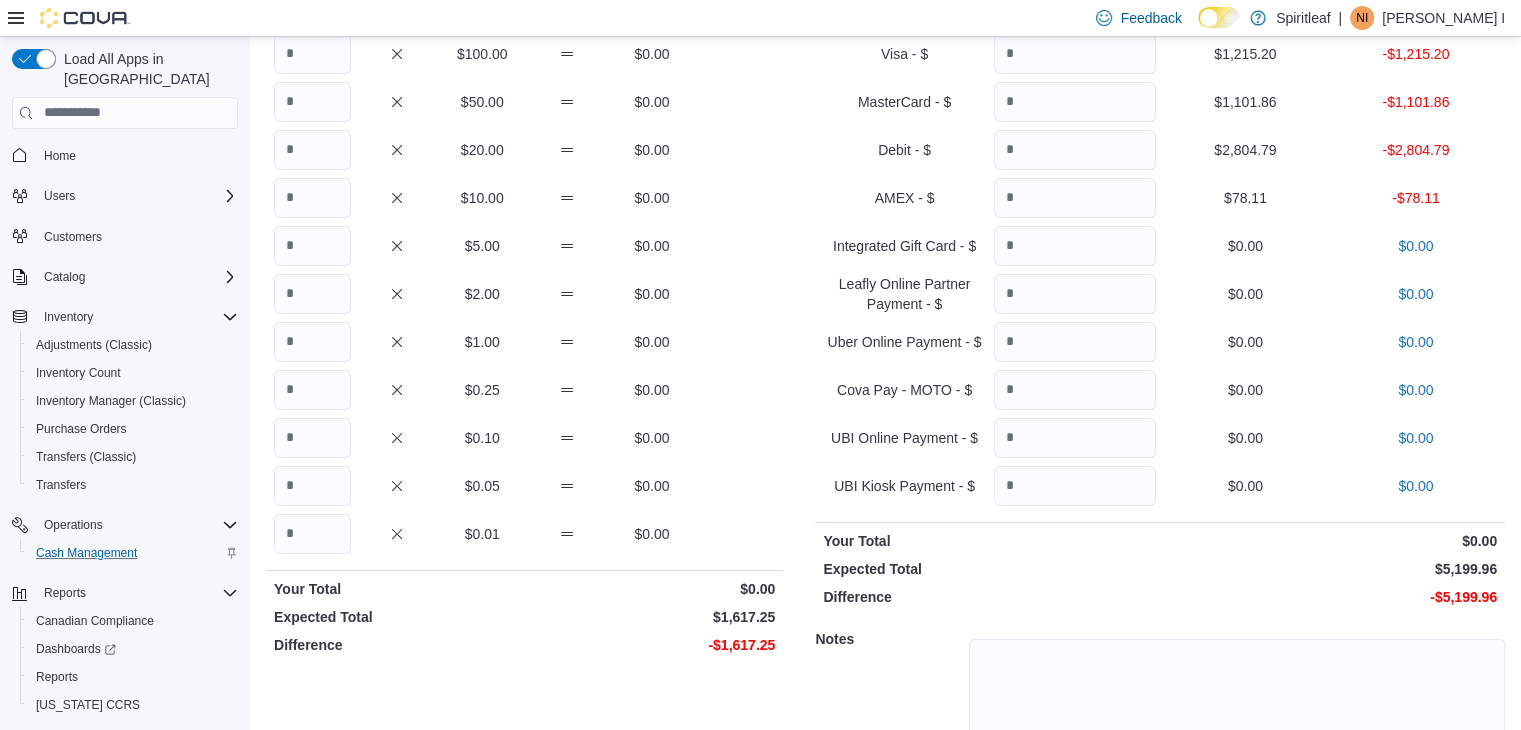 scroll, scrollTop: 10, scrollLeft: 0, axis: vertical 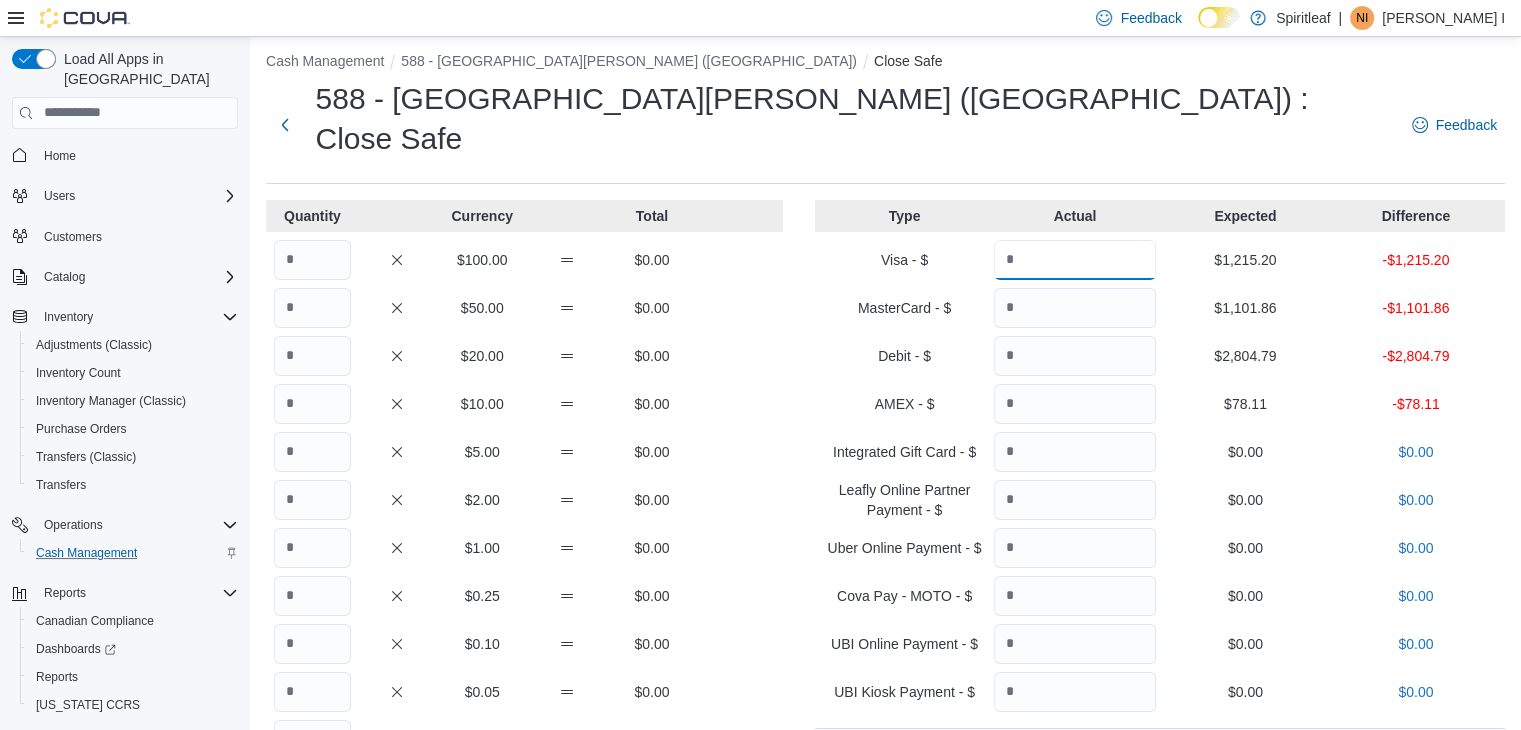 click at bounding box center [1075, 260] 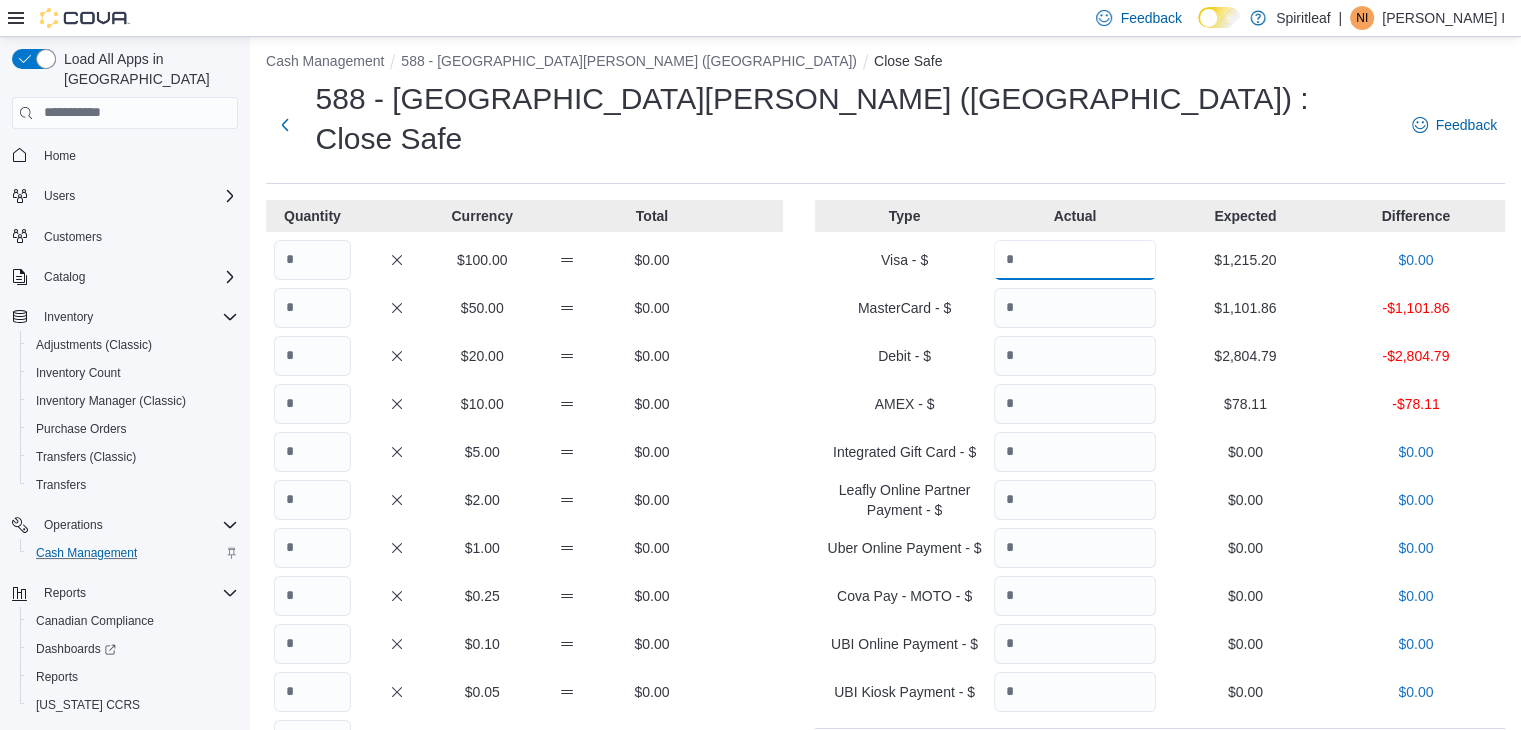 type on "*******" 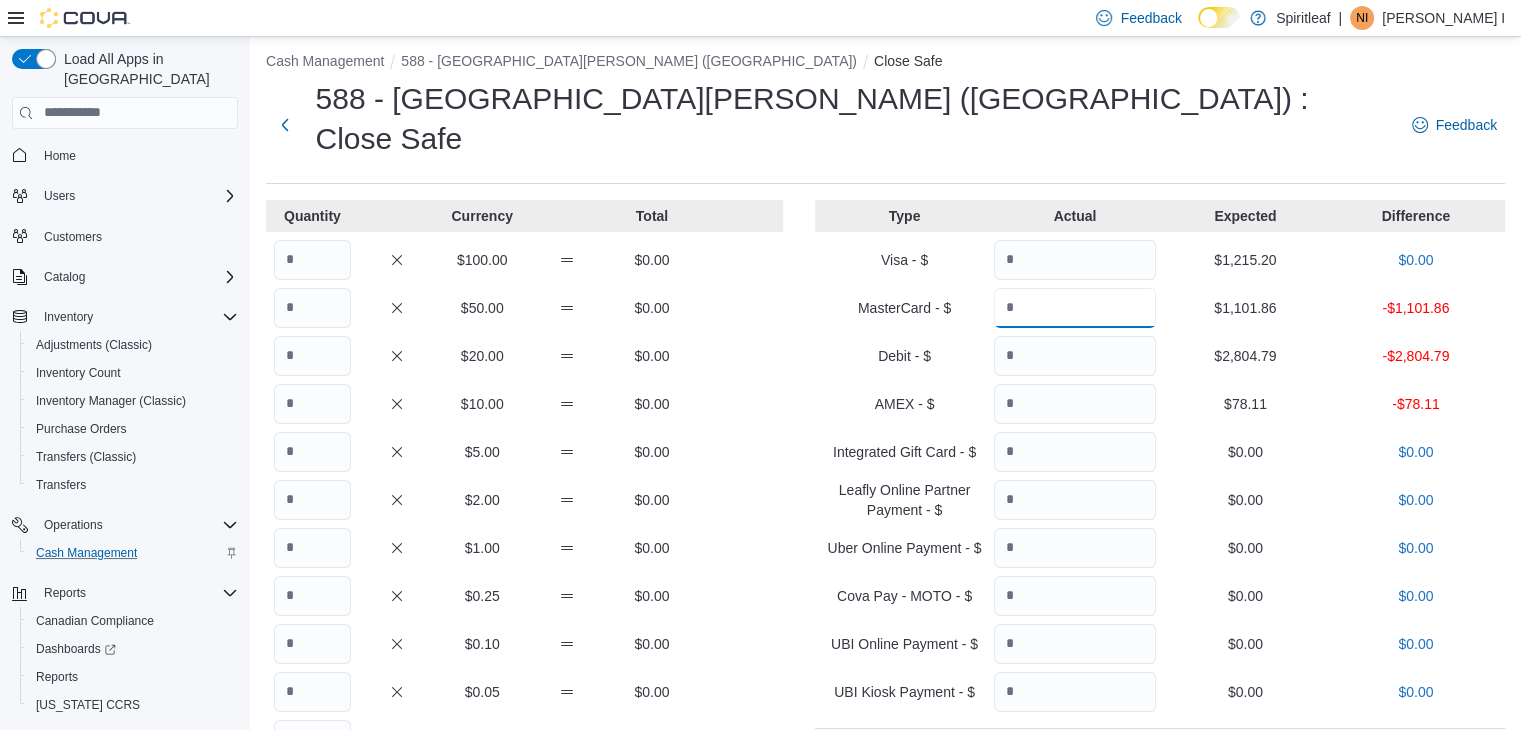 click at bounding box center (1075, 308) 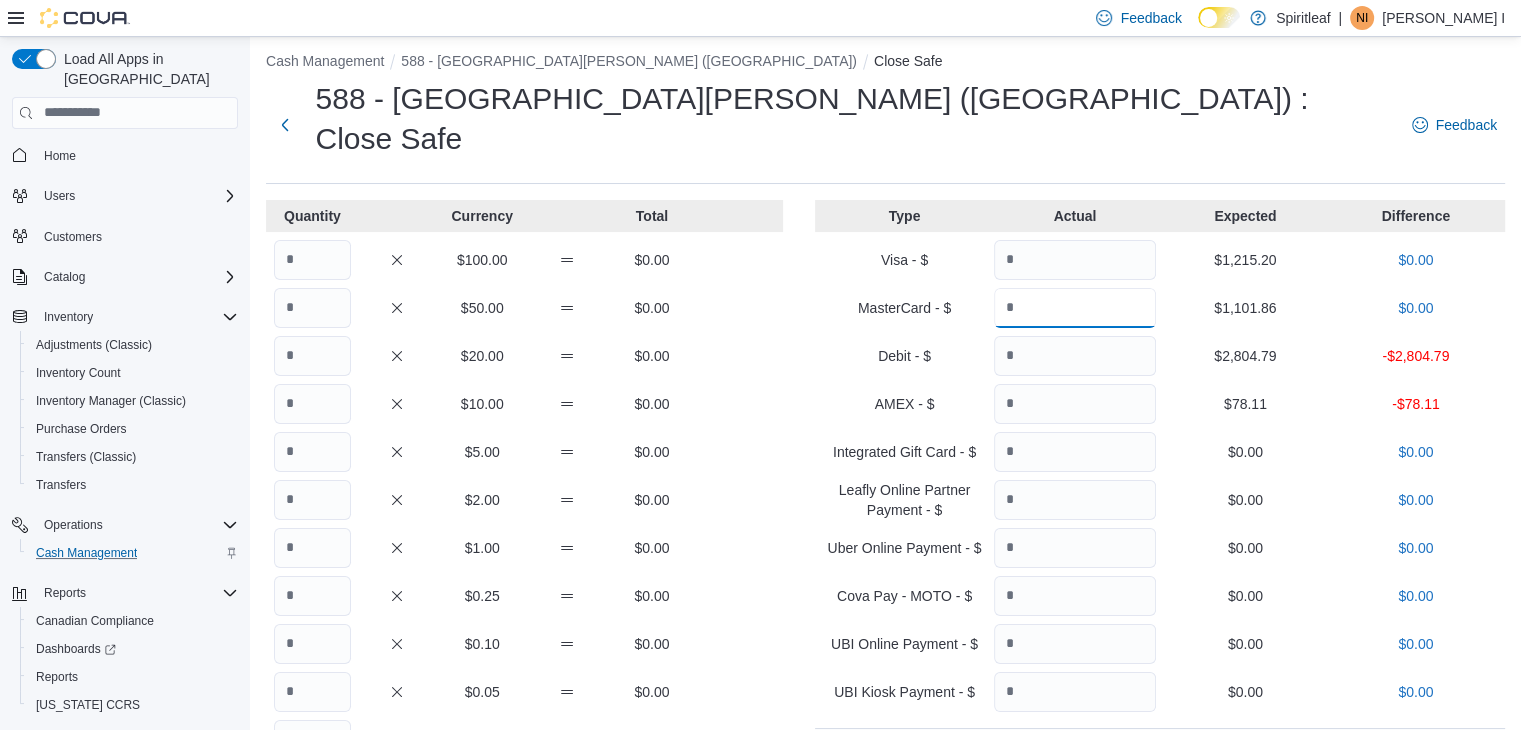 type on "*******" 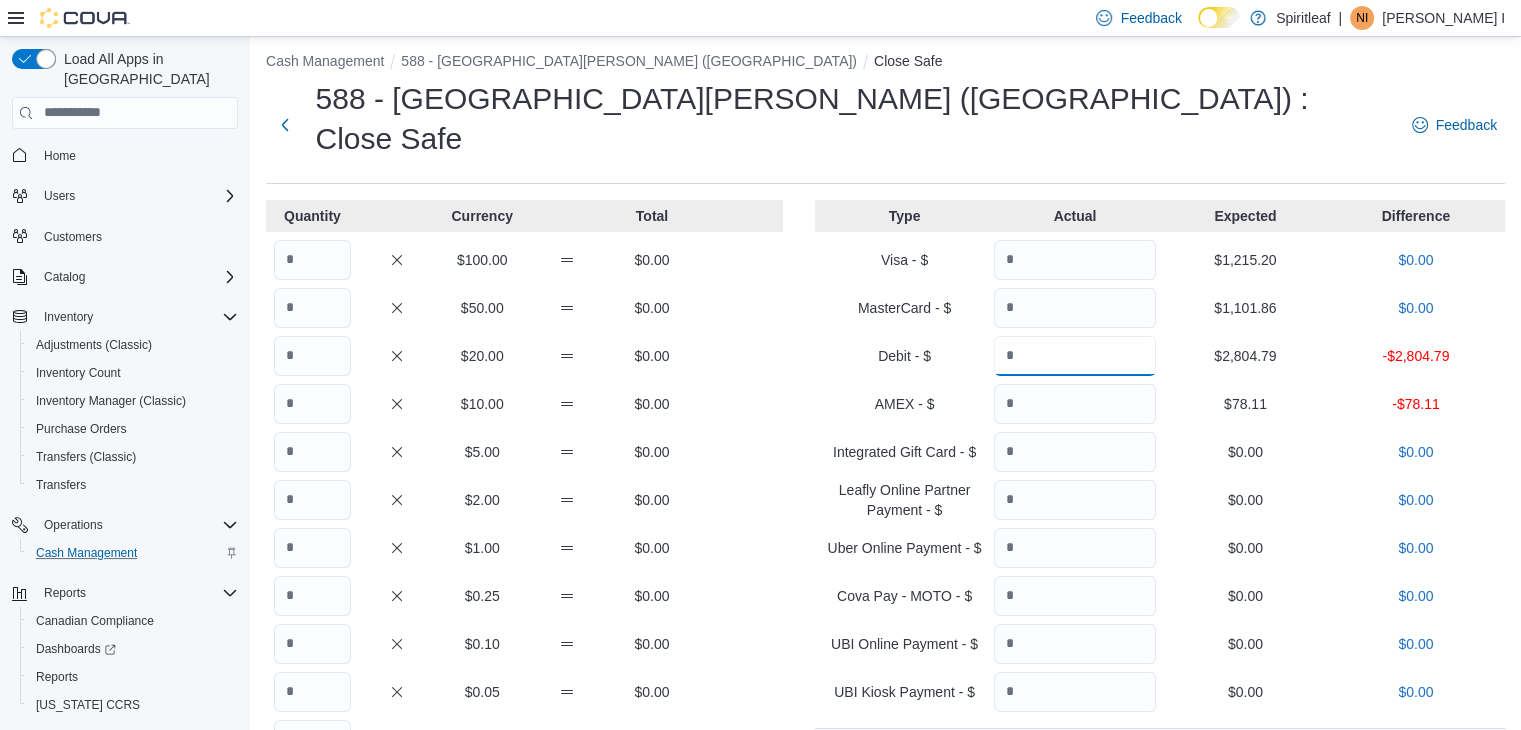 click at bounding box center (1075, 356) 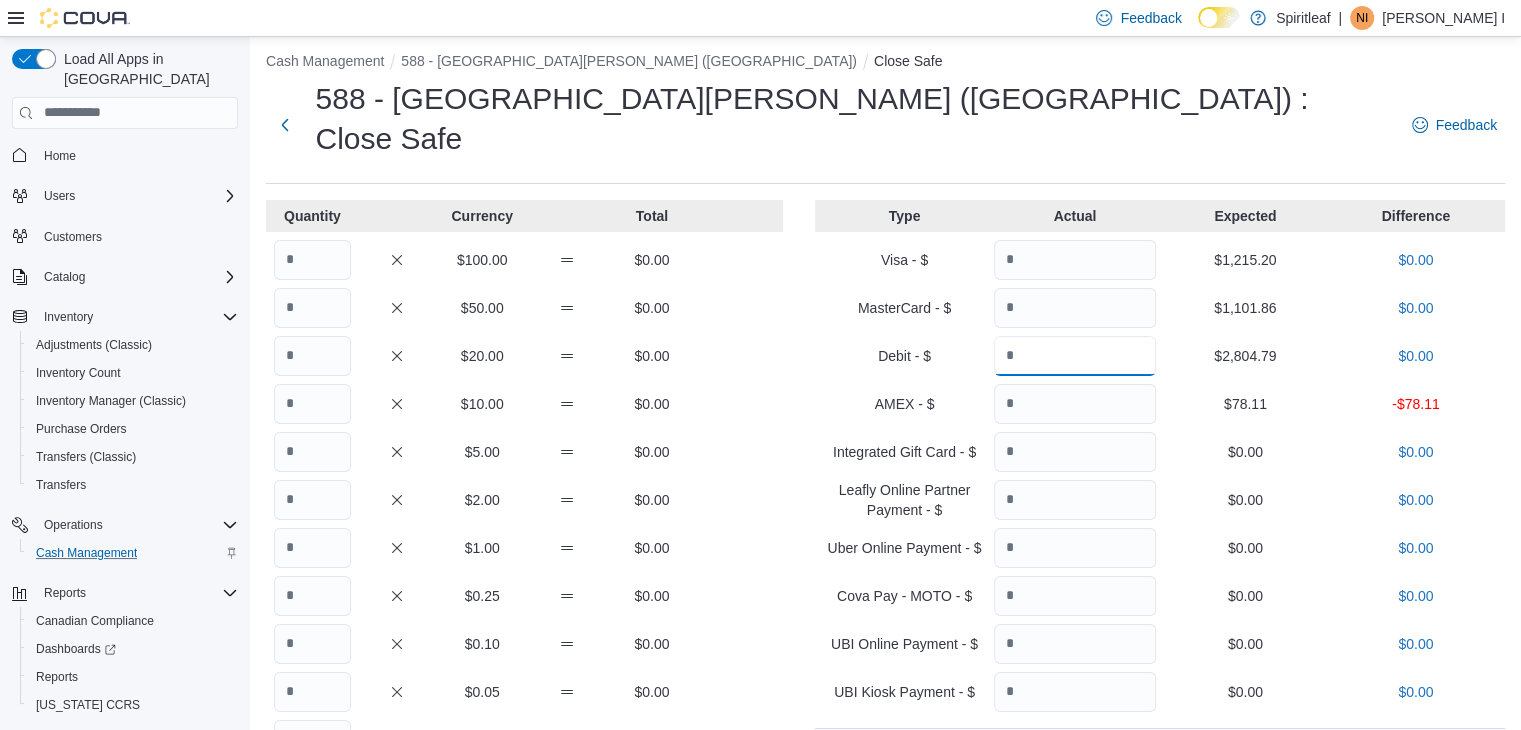 type on "*******" 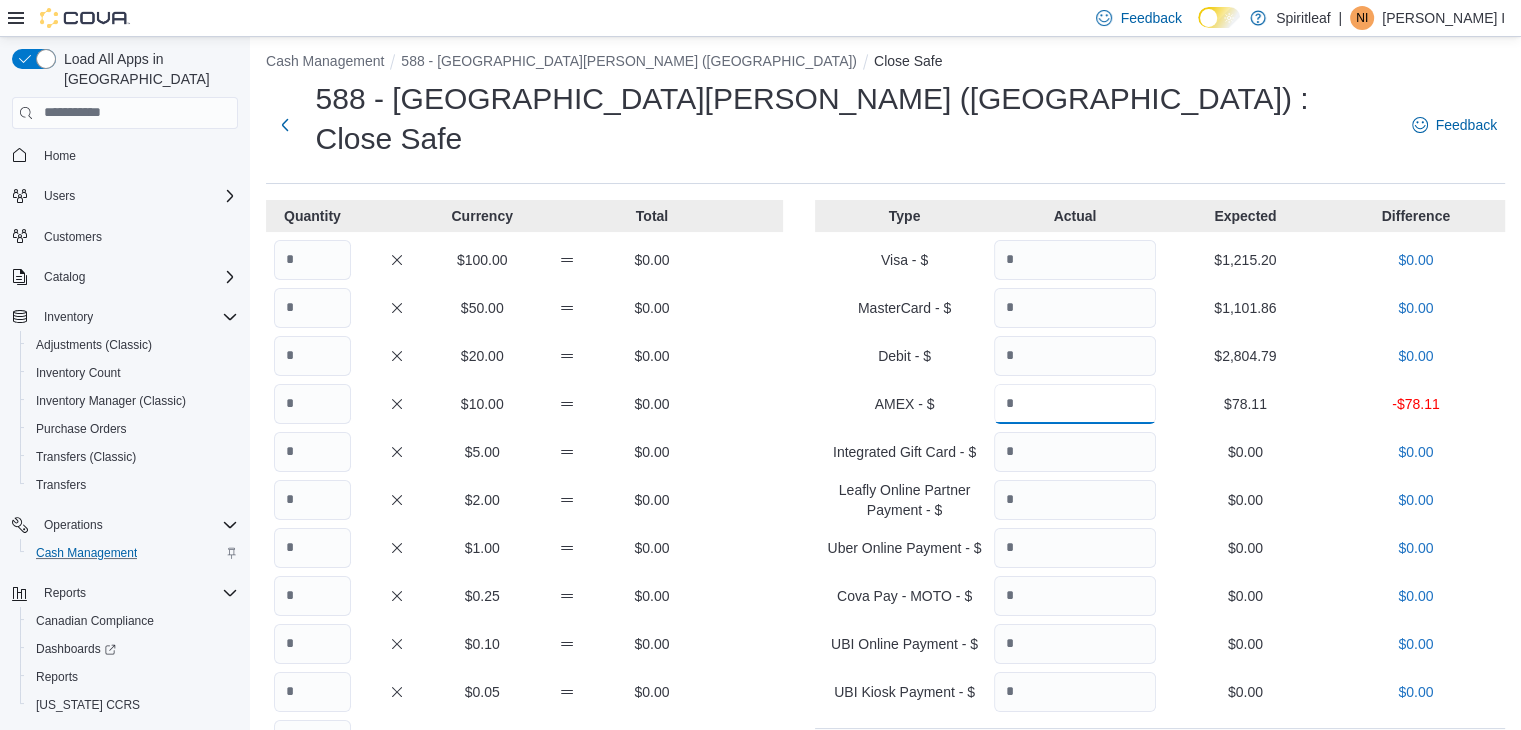 click at bounding box center (1075, 404) 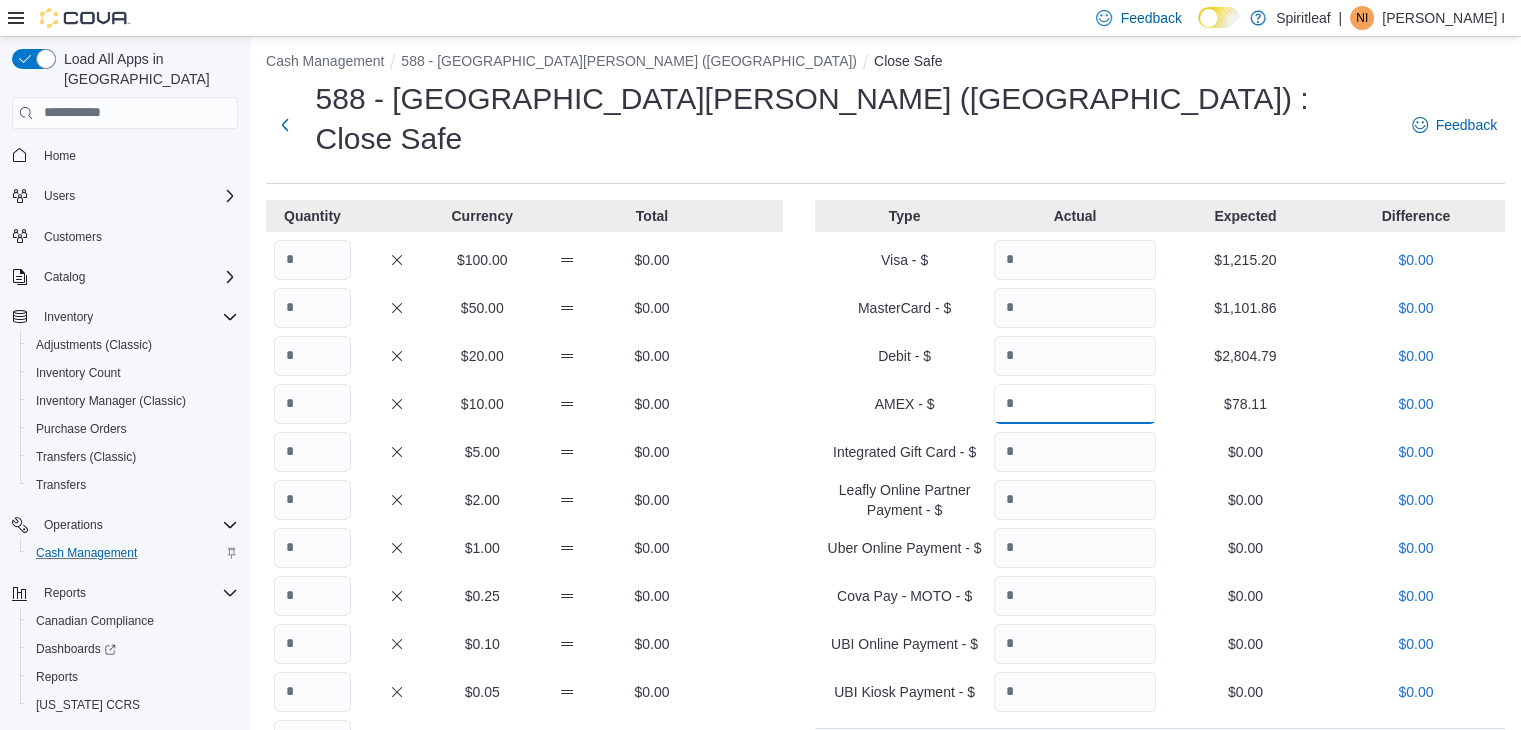 type on "*****" 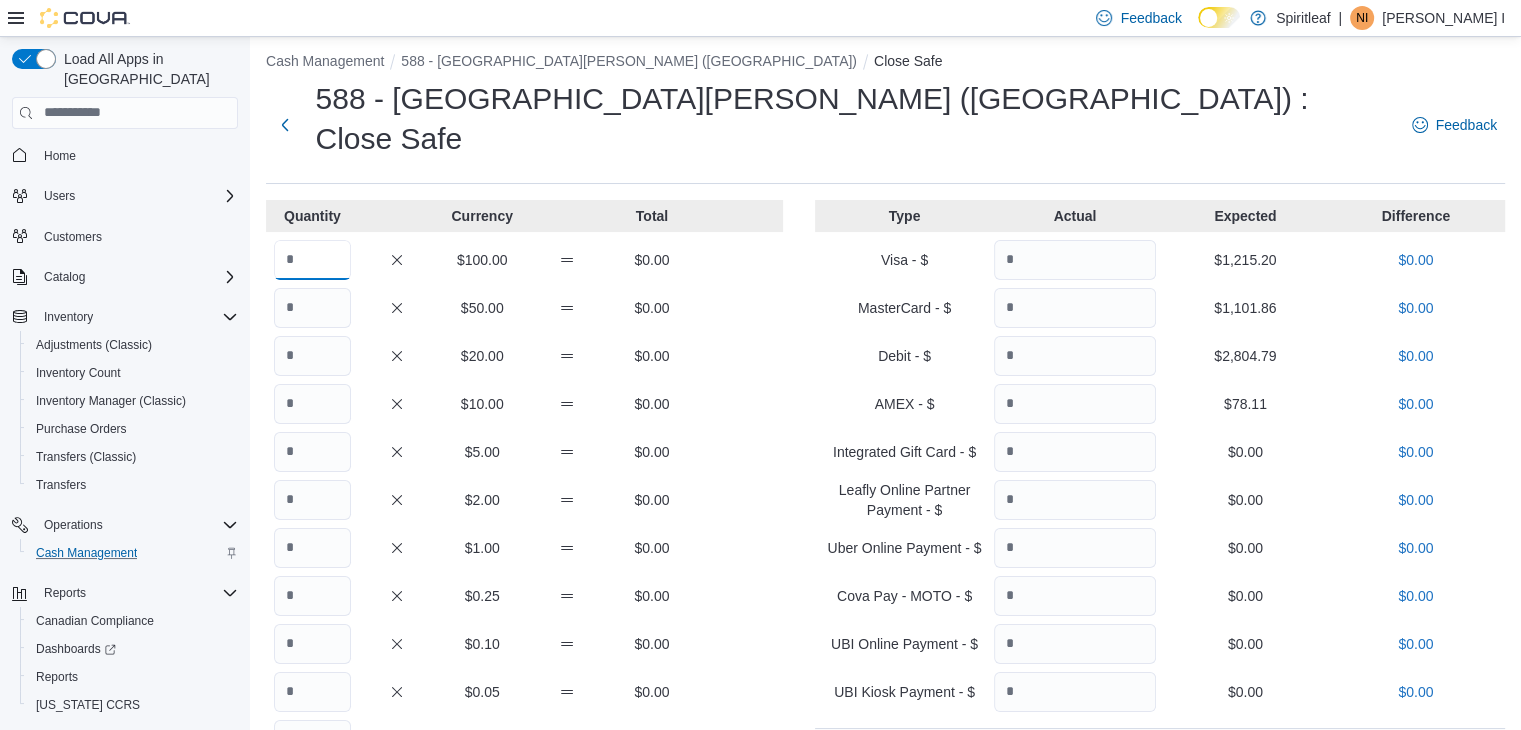 click at bounding box center (312, 260) 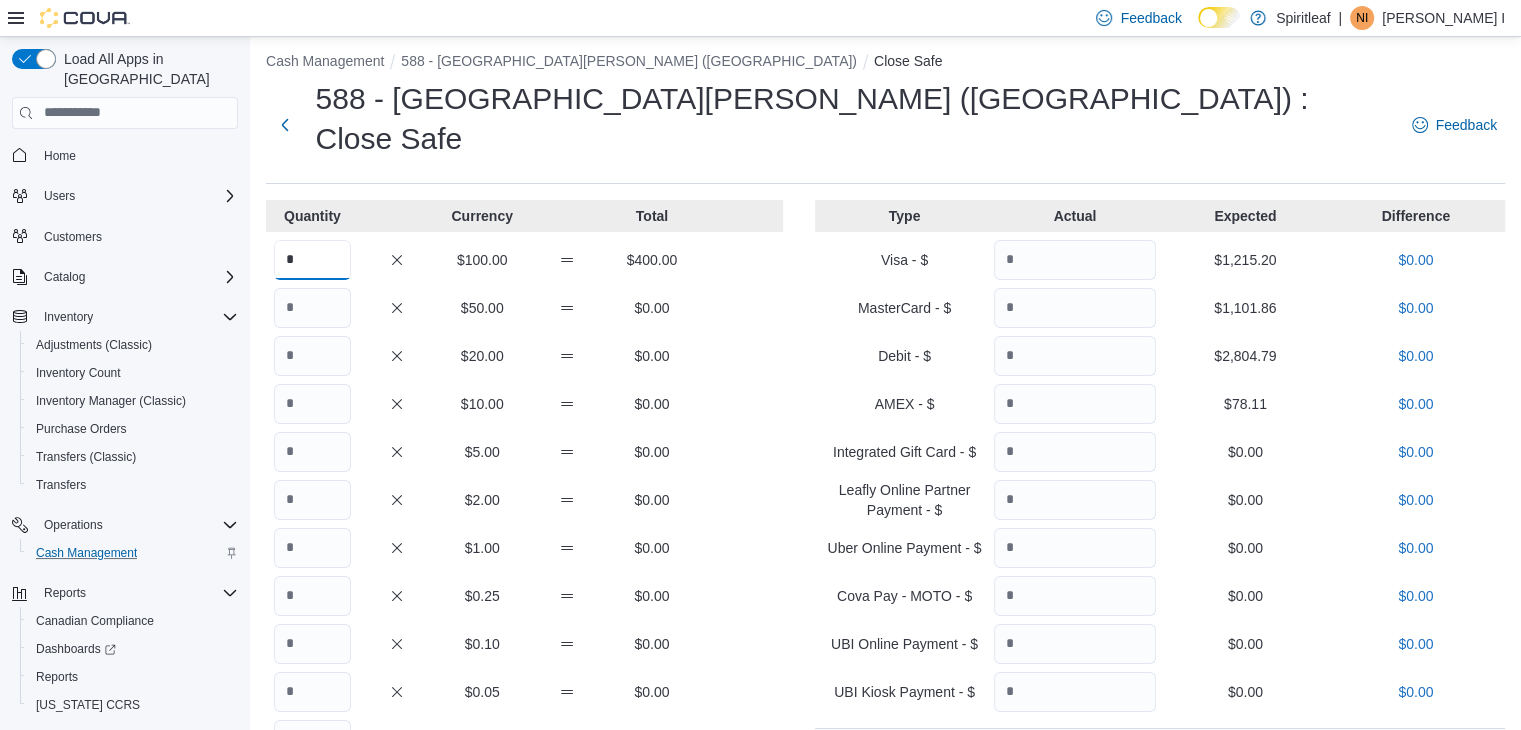 type on "*" 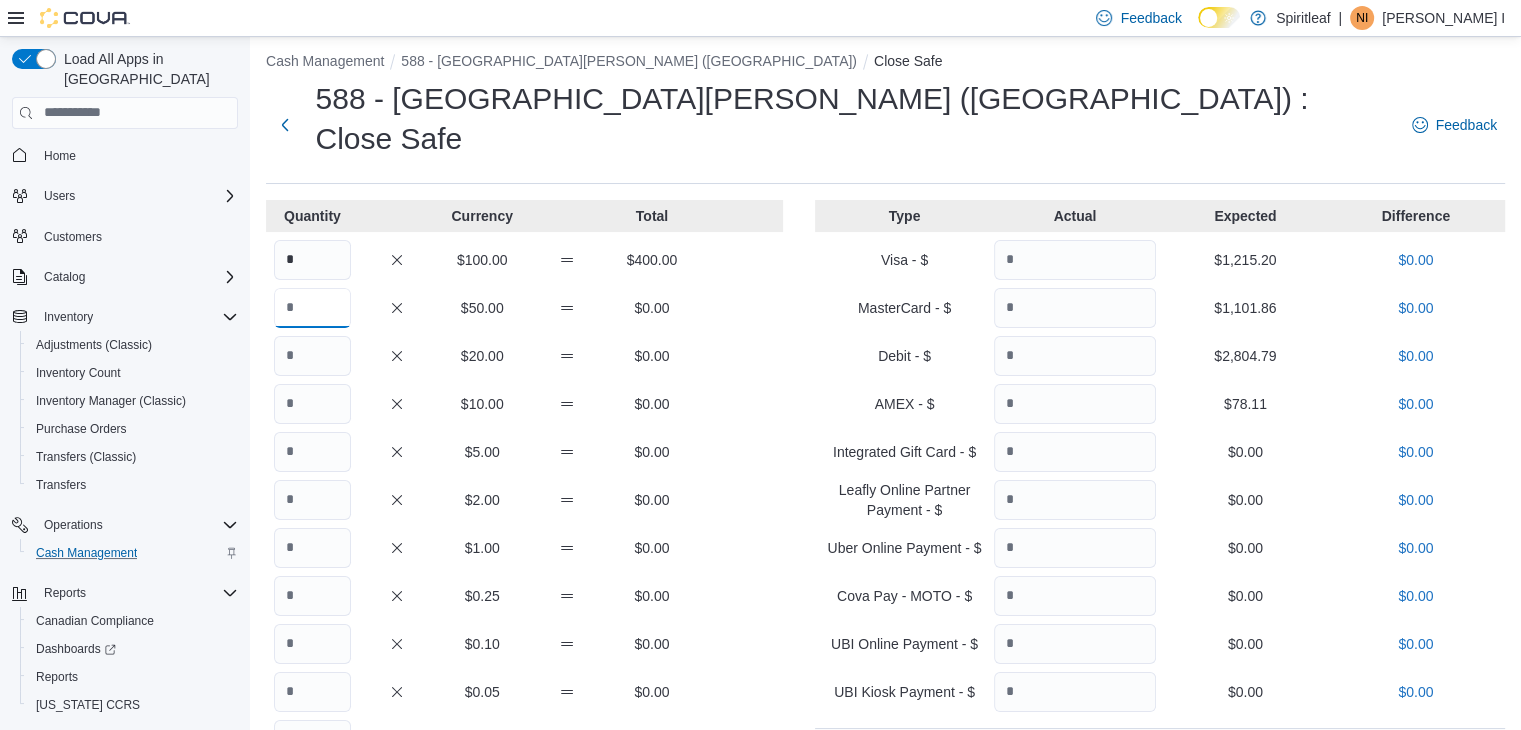 click at bounding box center [312, 308] 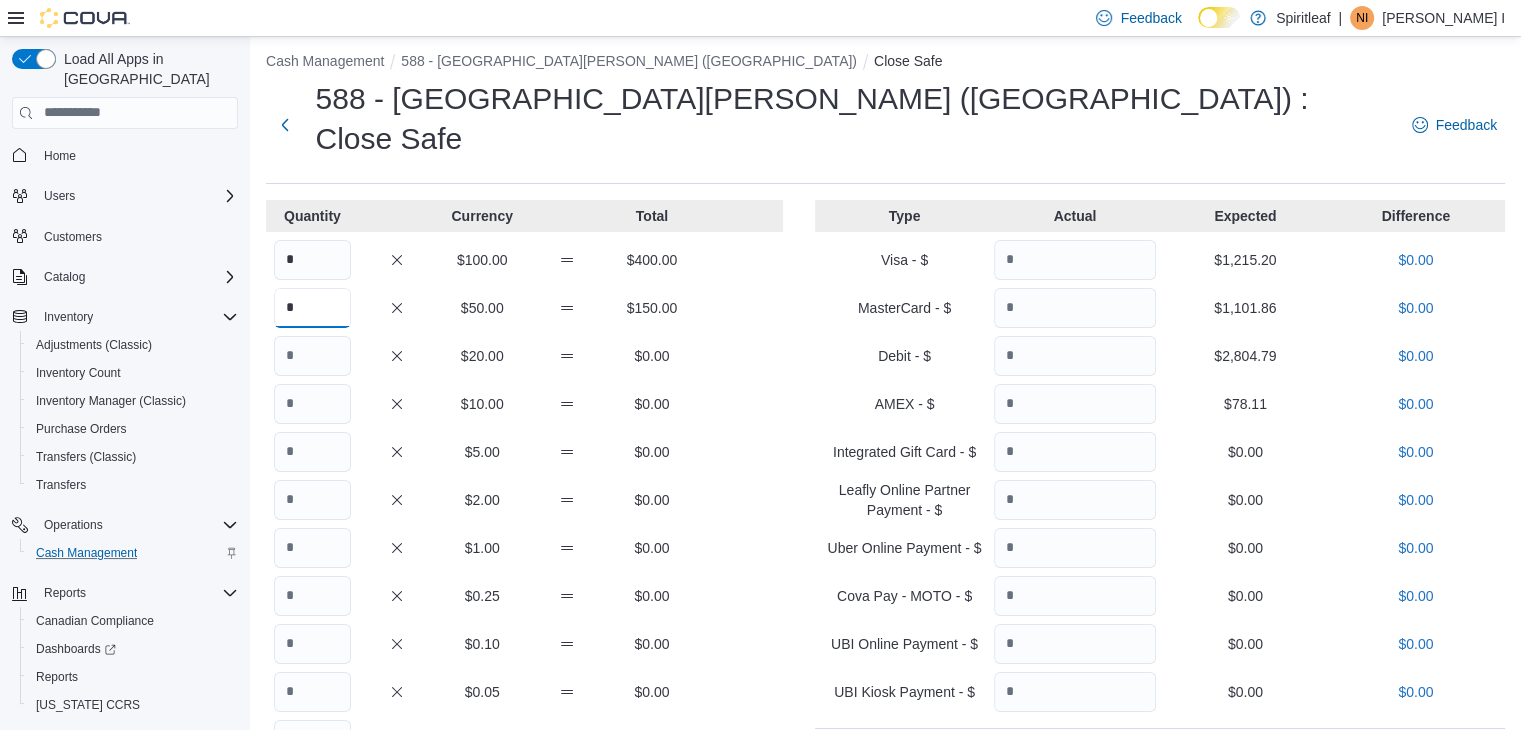 type on "*" 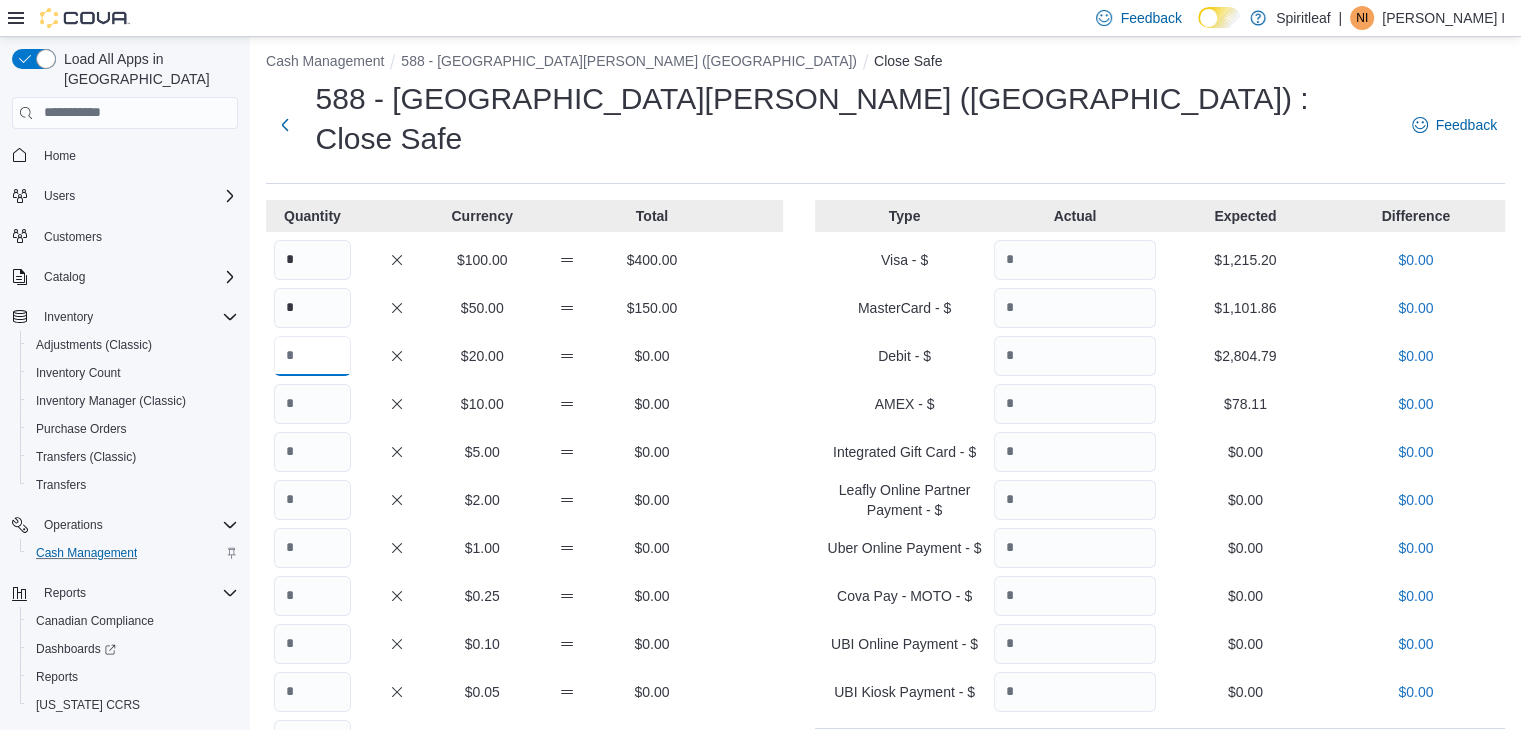 click at bounding box center (312, 356) 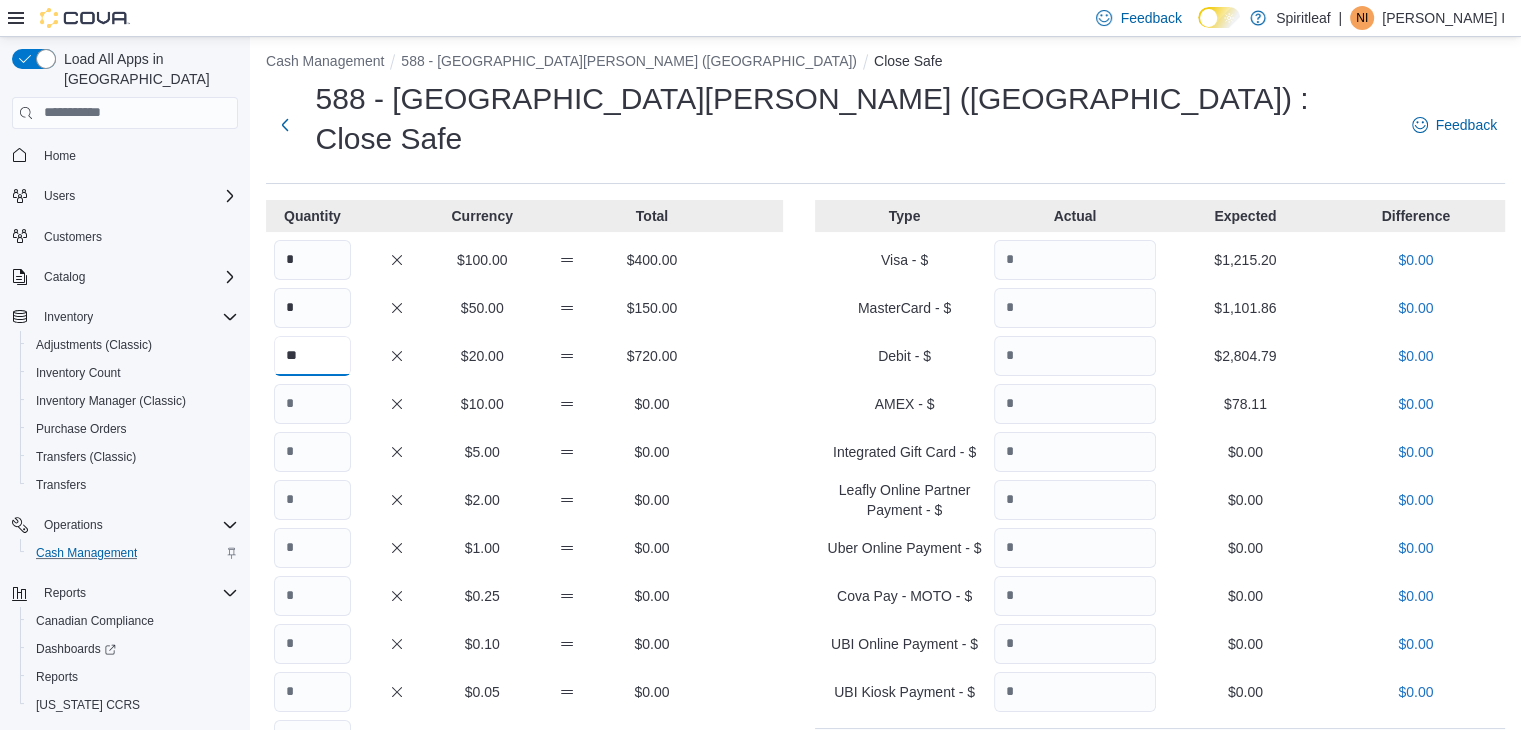 type on "**" 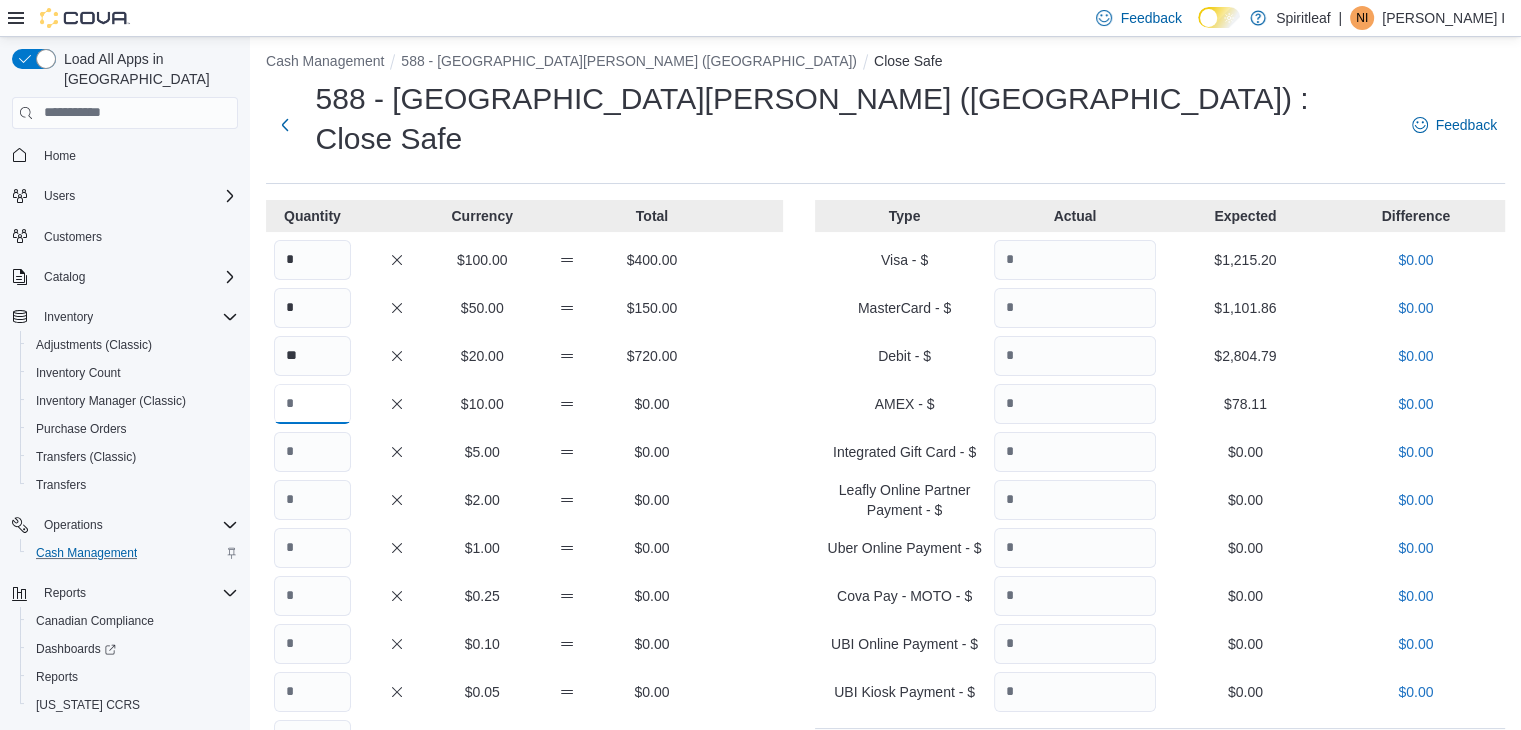 click at bounding box center (312, 404) 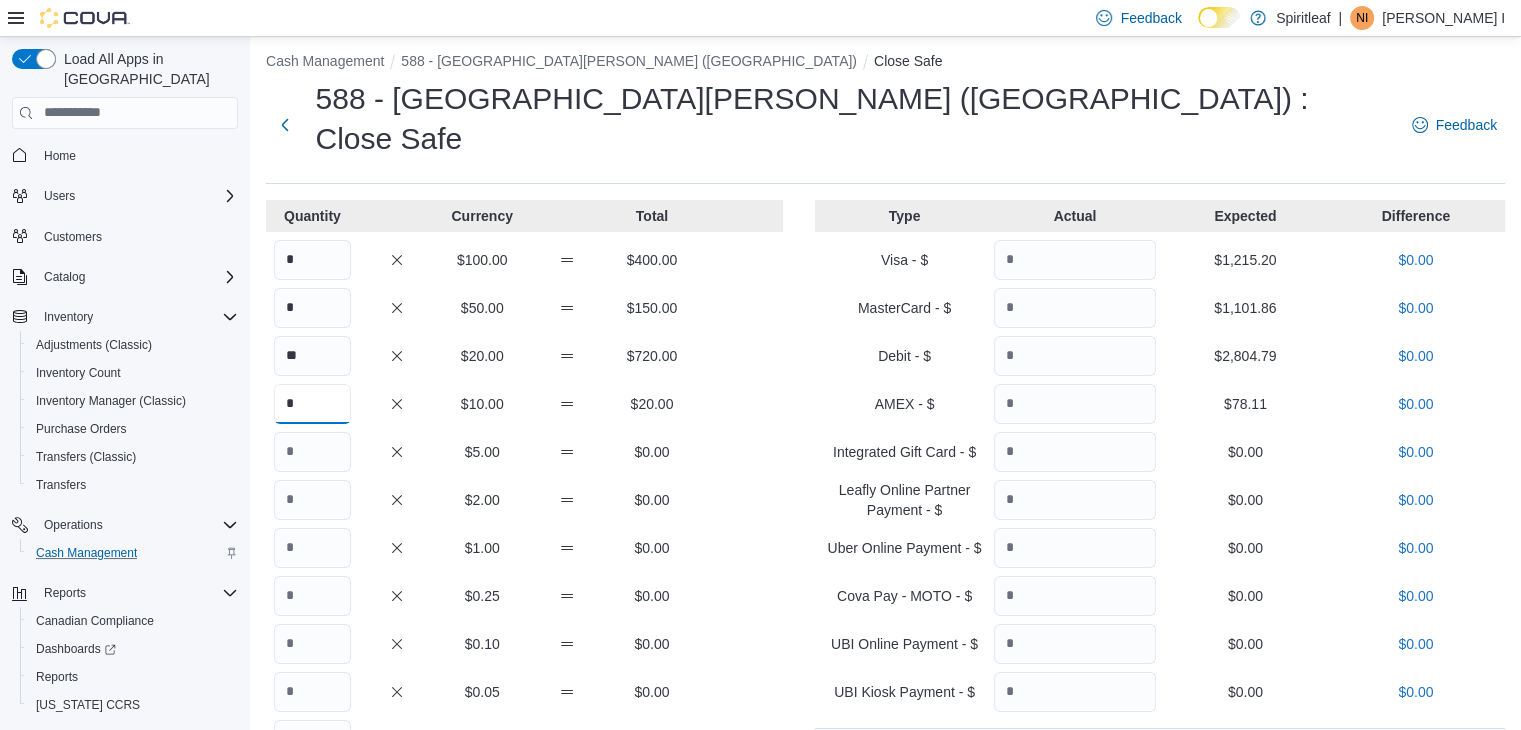 type on "*" 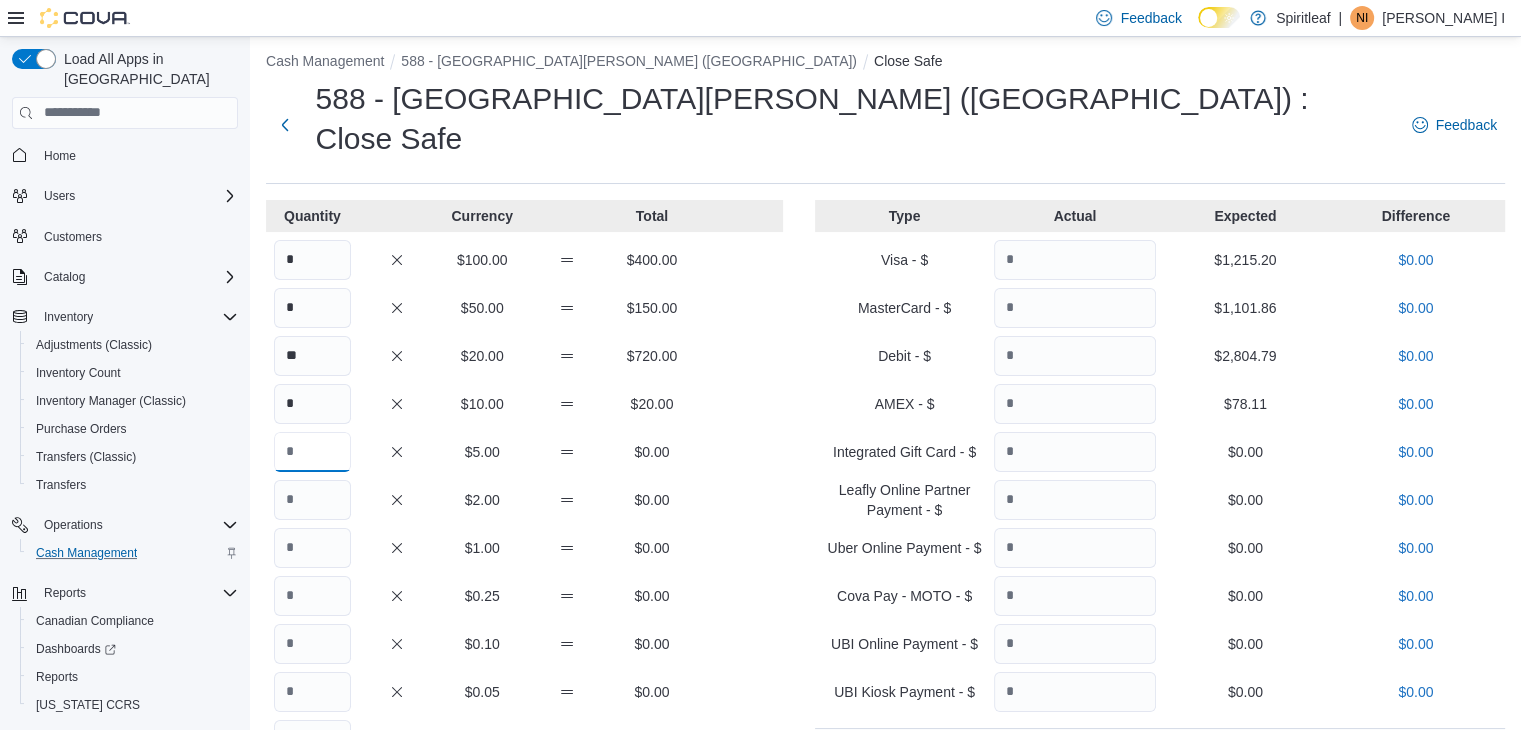 click at bounding box center (312, 452) 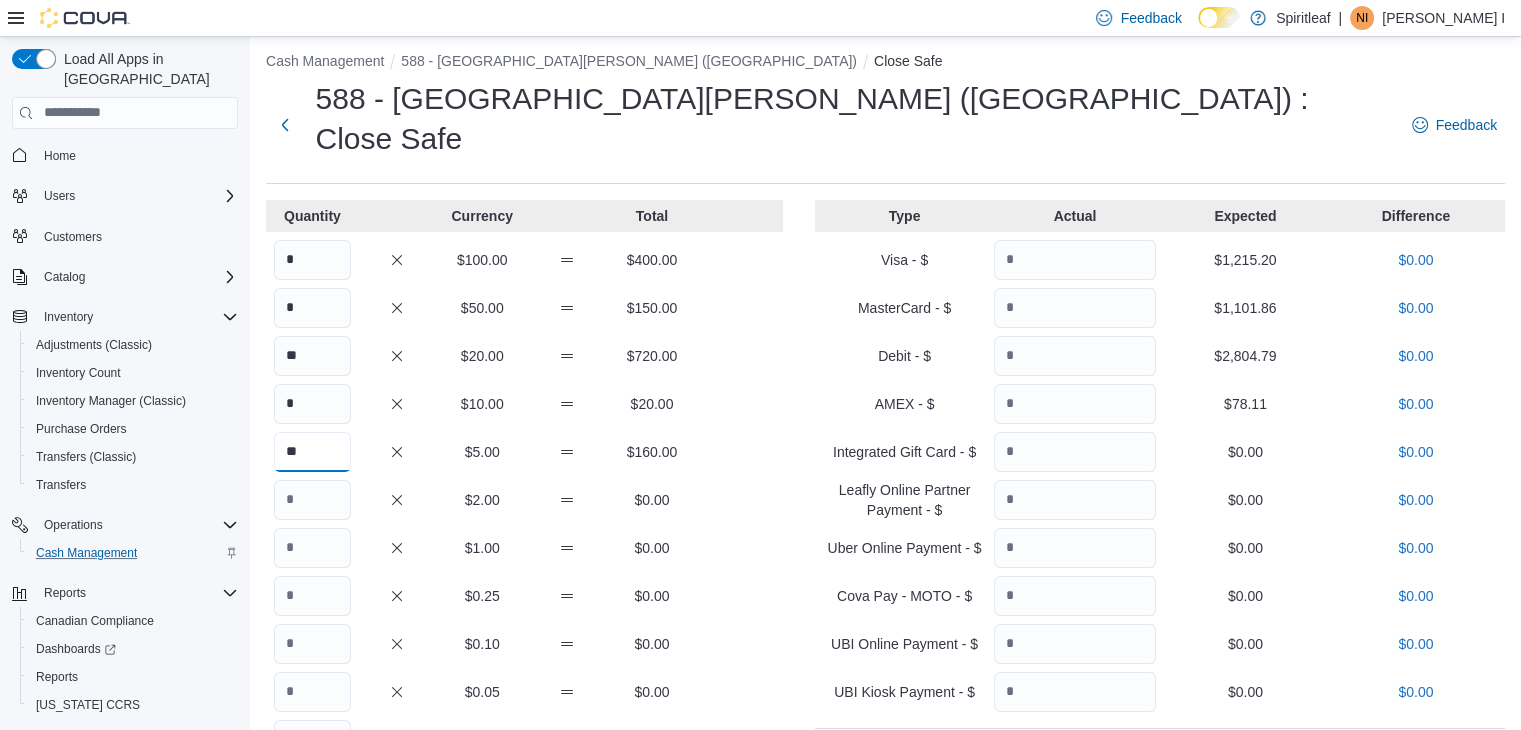 type on "**" 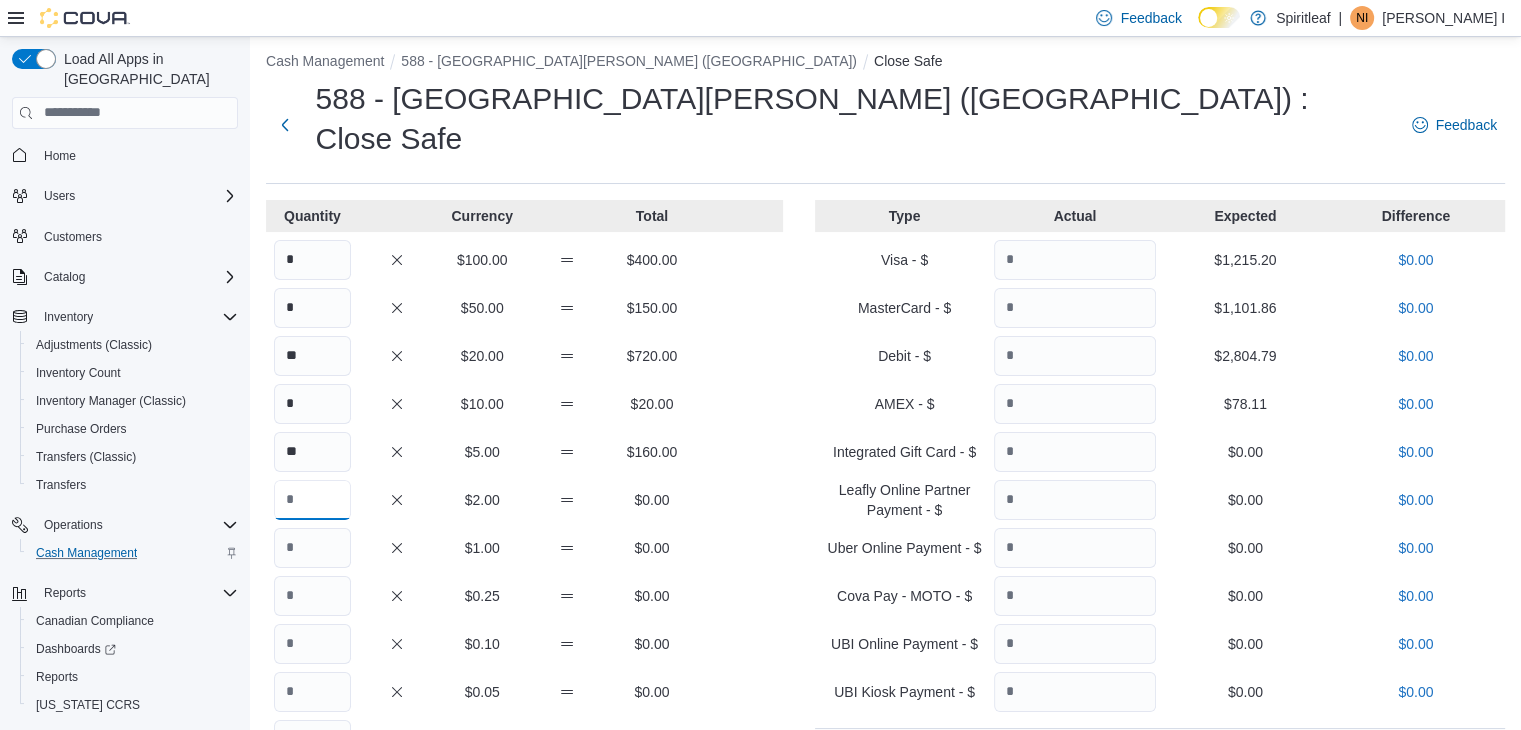 click at bounding box center (312, 500) 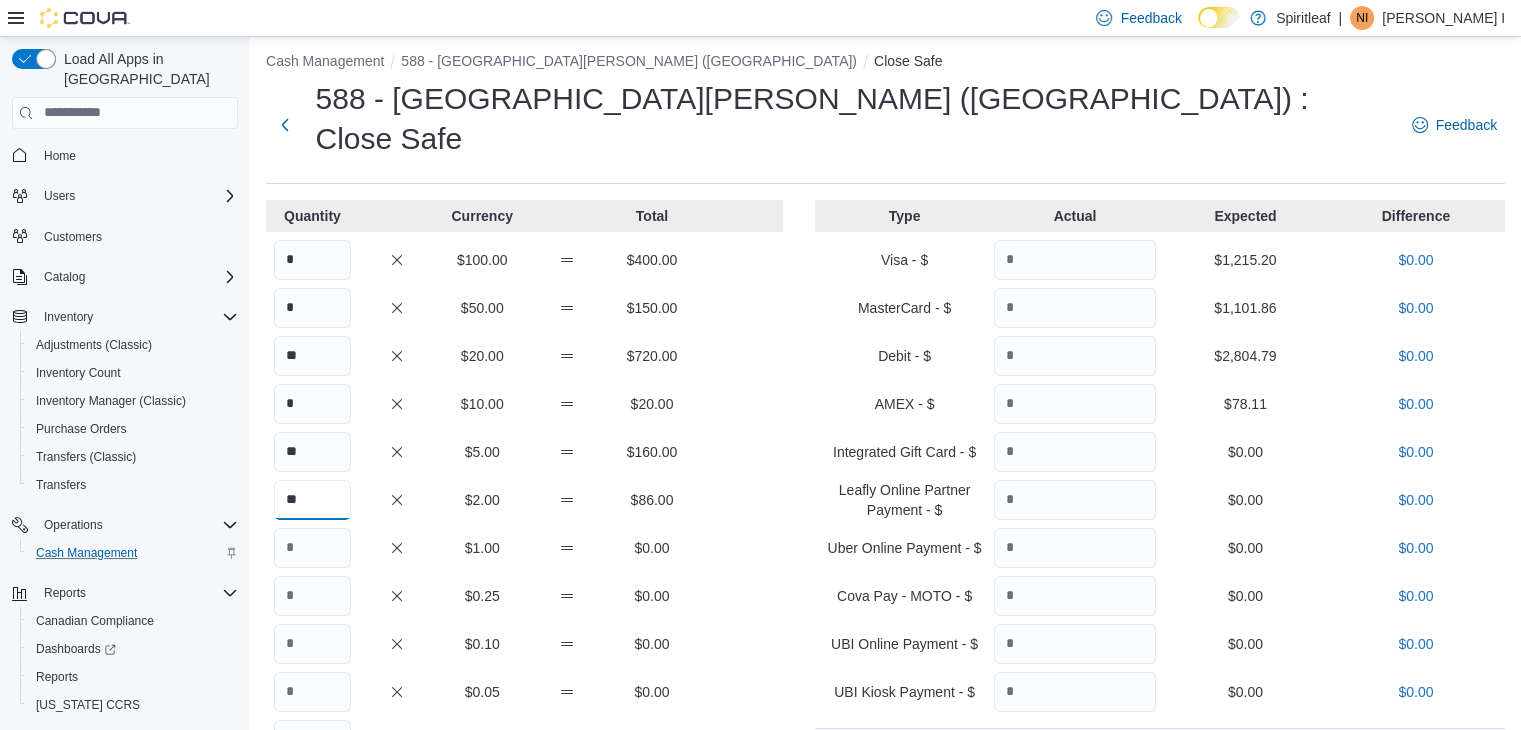 type on "**" 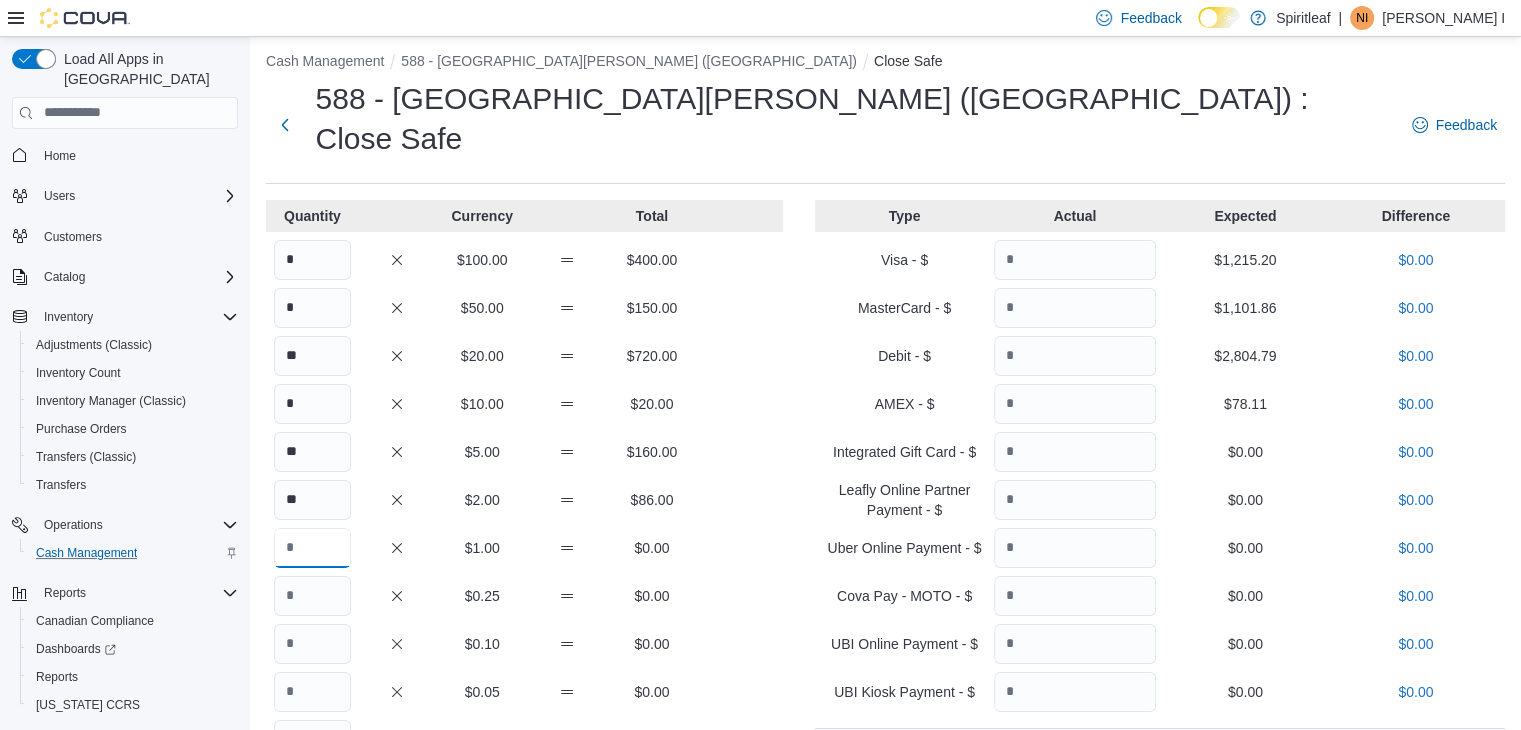 click at bounding box center (312, 548) 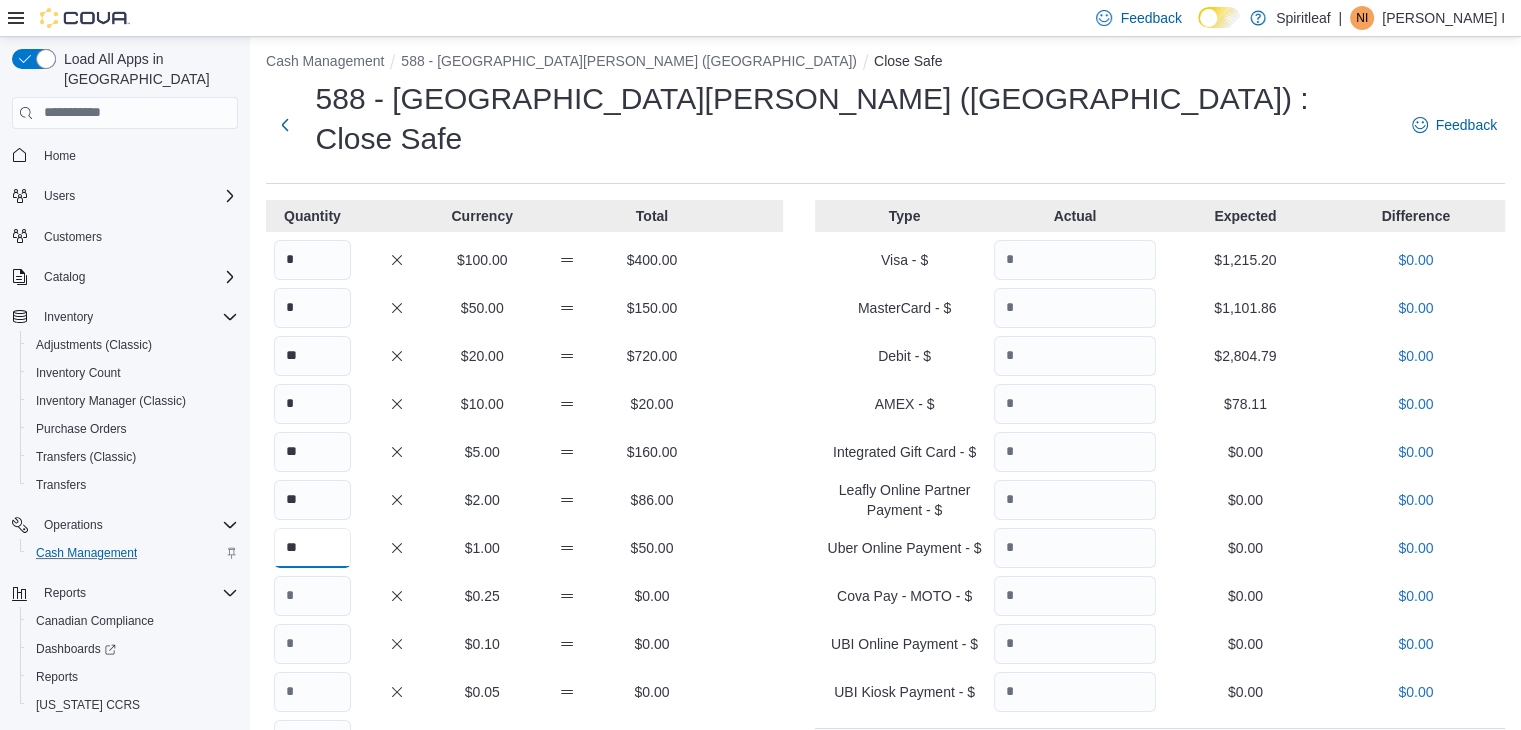 type on "**" 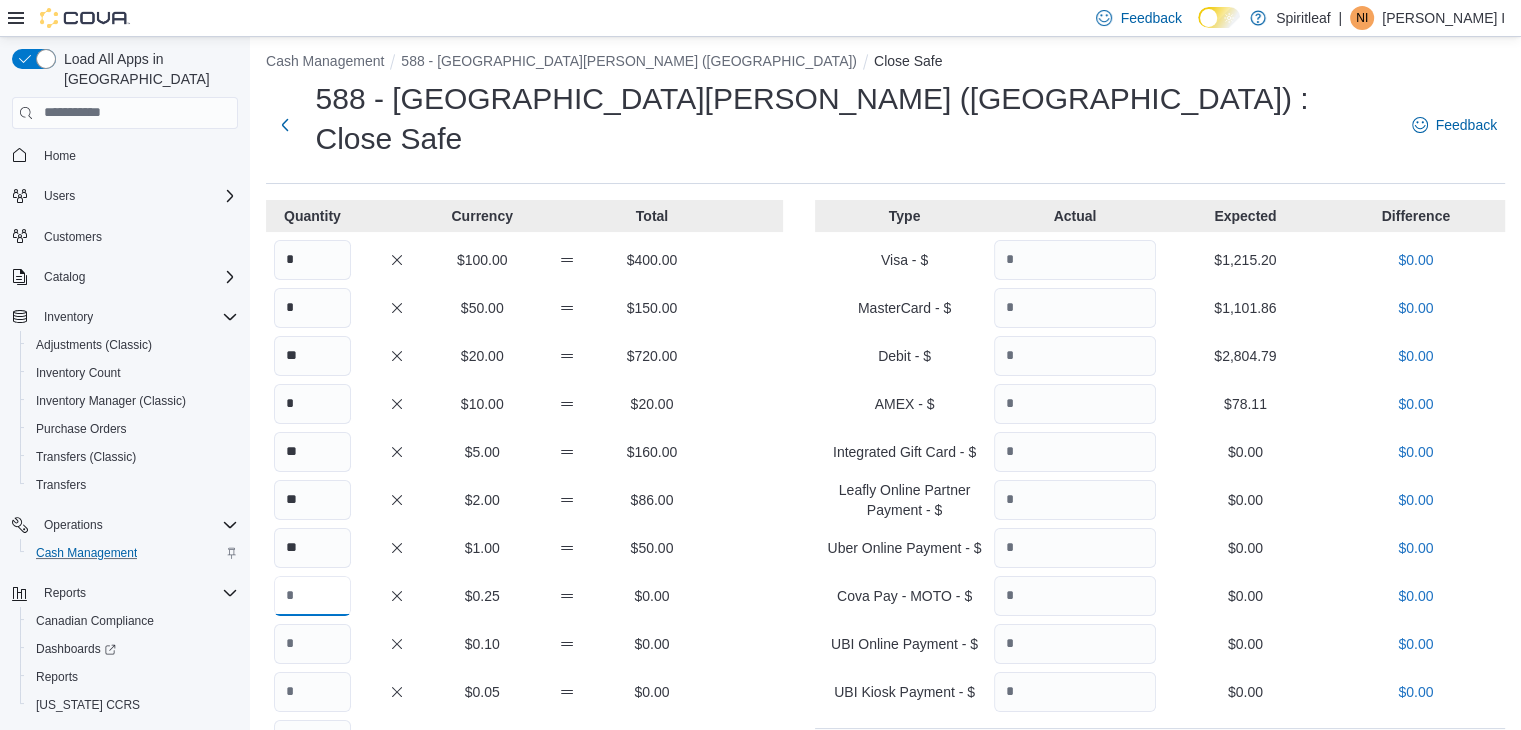 click at bounding box center (312, 596) 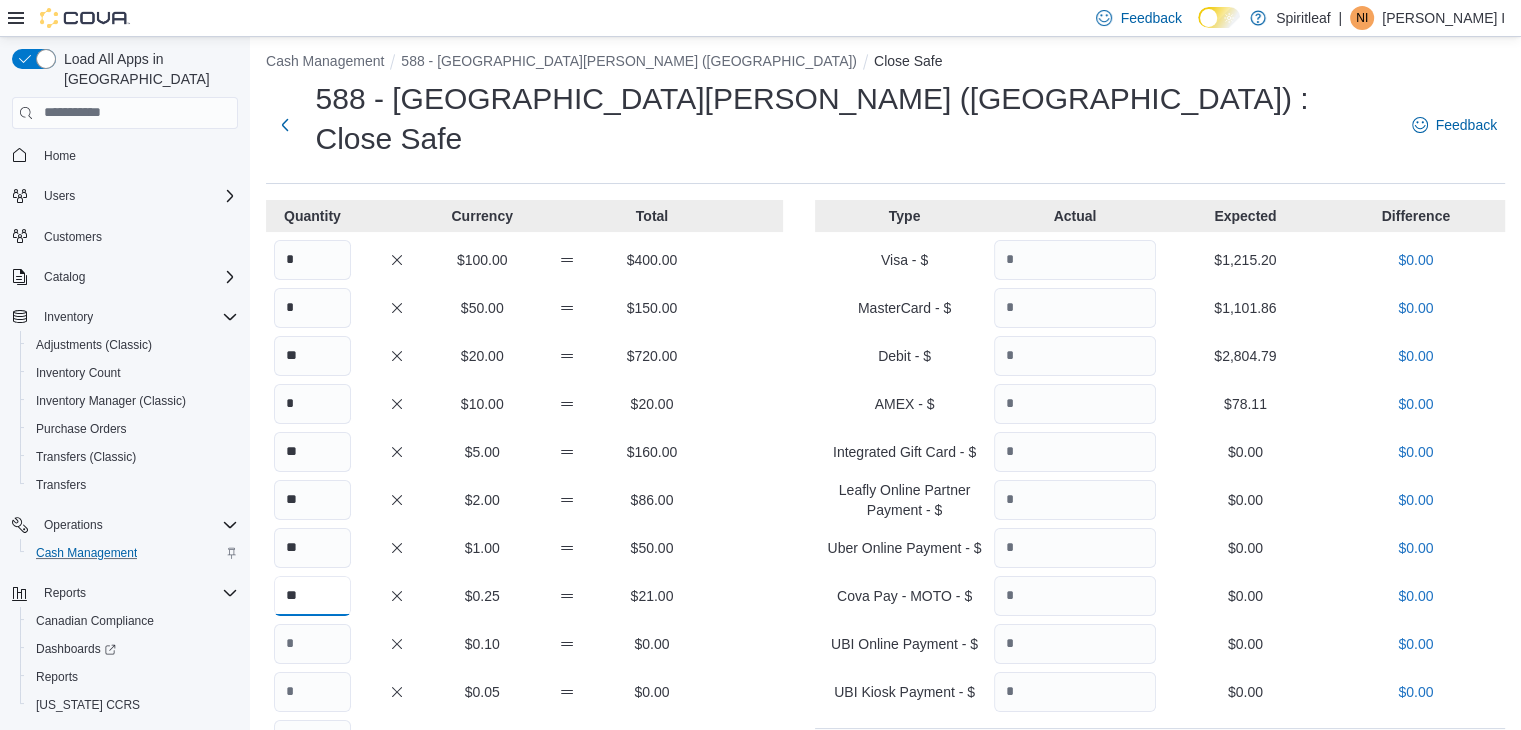 type on "**" 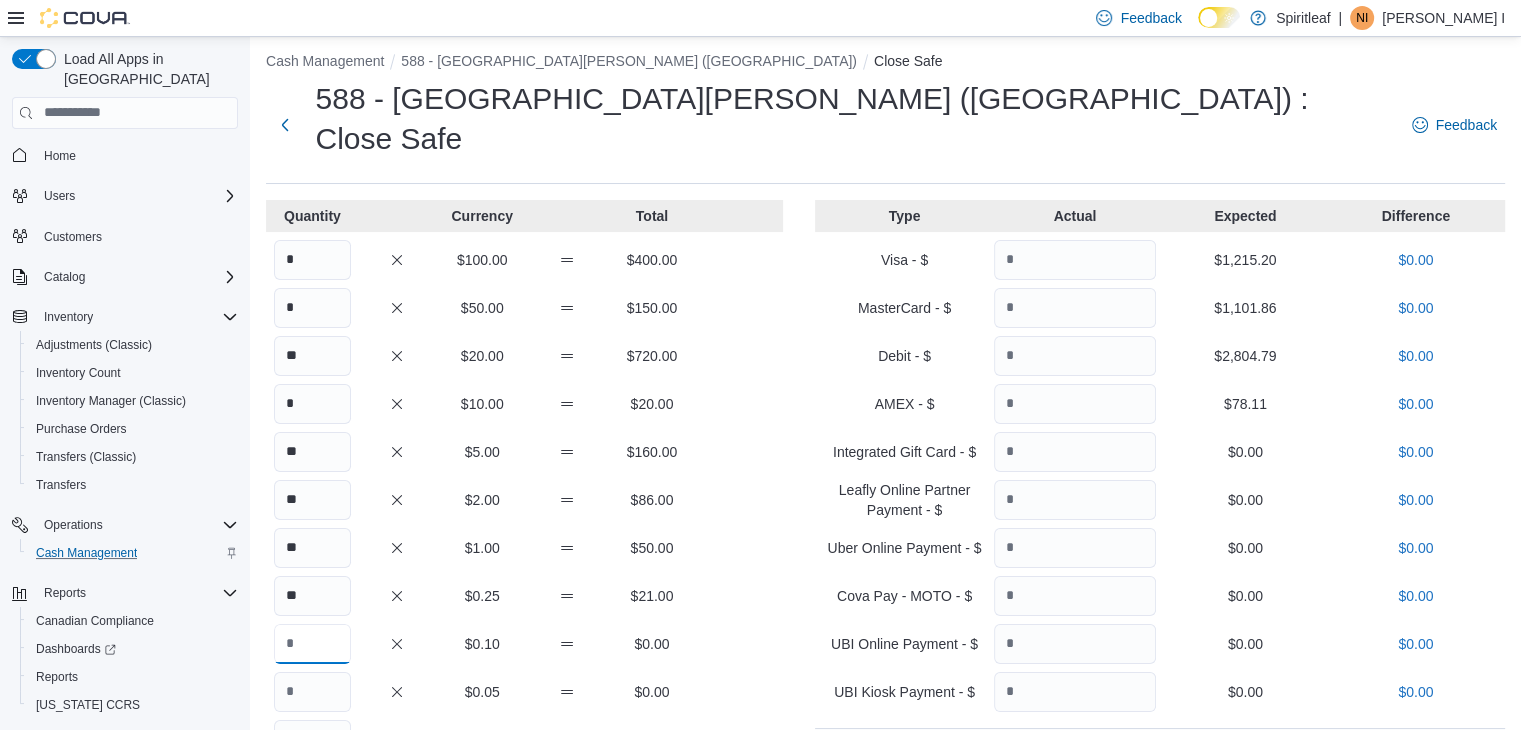 click at bounding box center [312, 644] 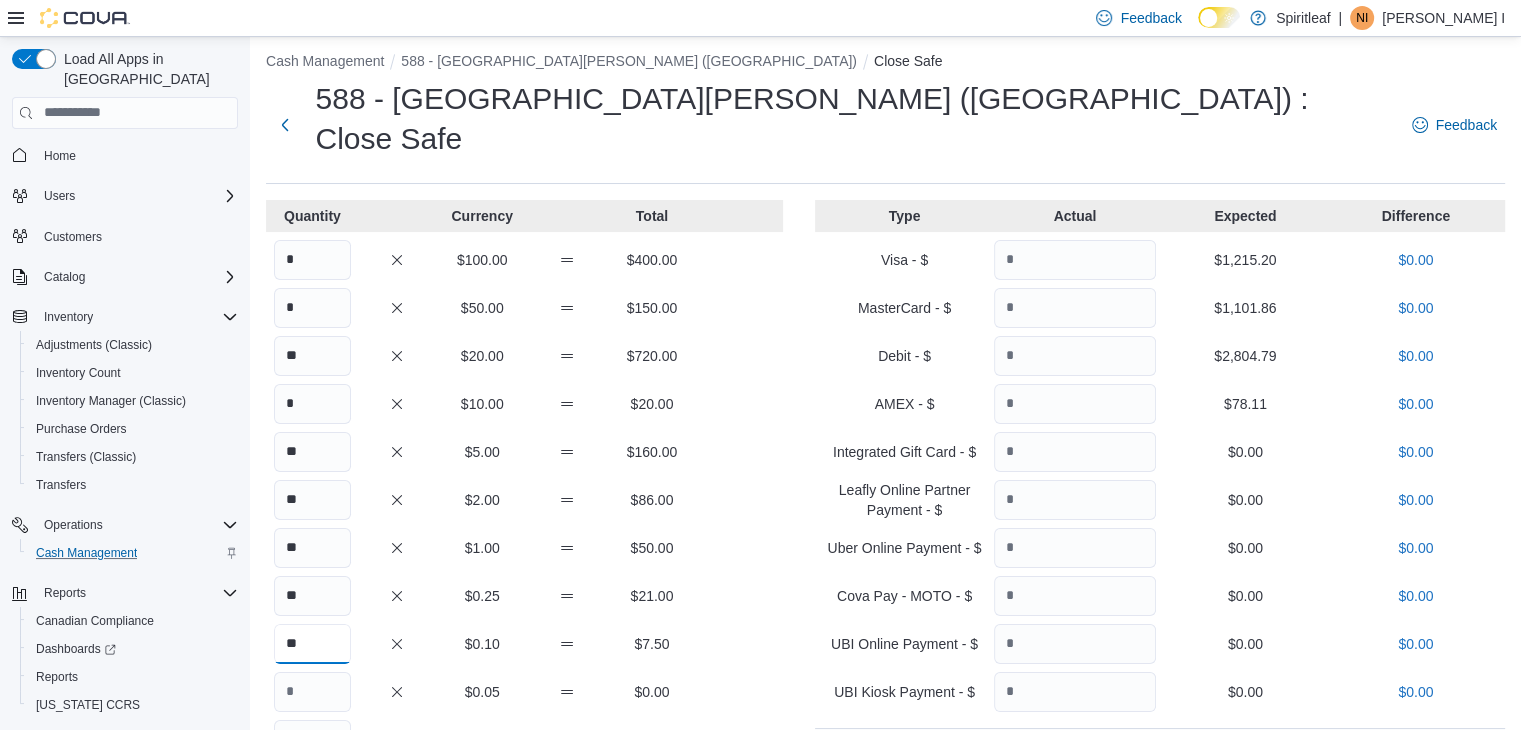 type on "**" 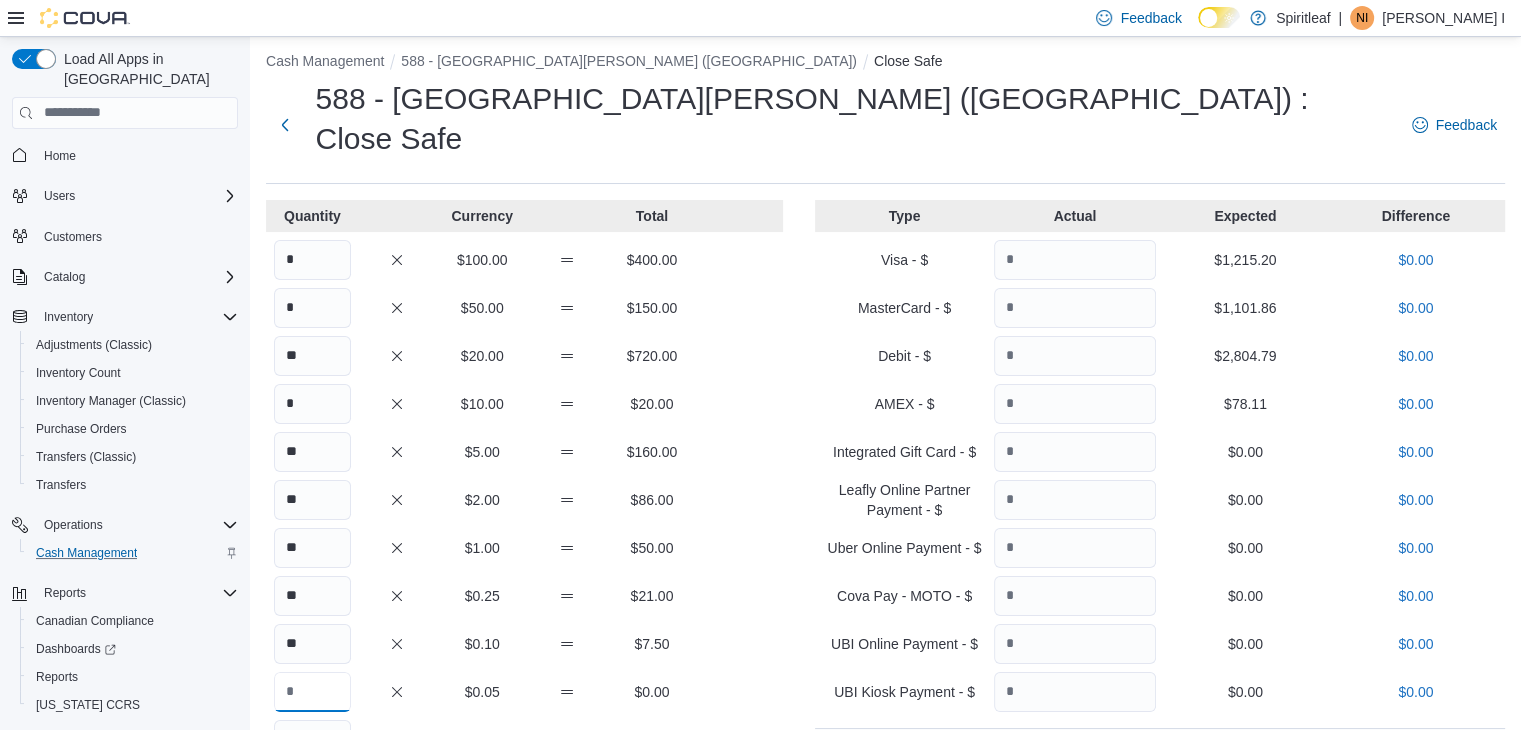 click at bounding box center (312, 692) 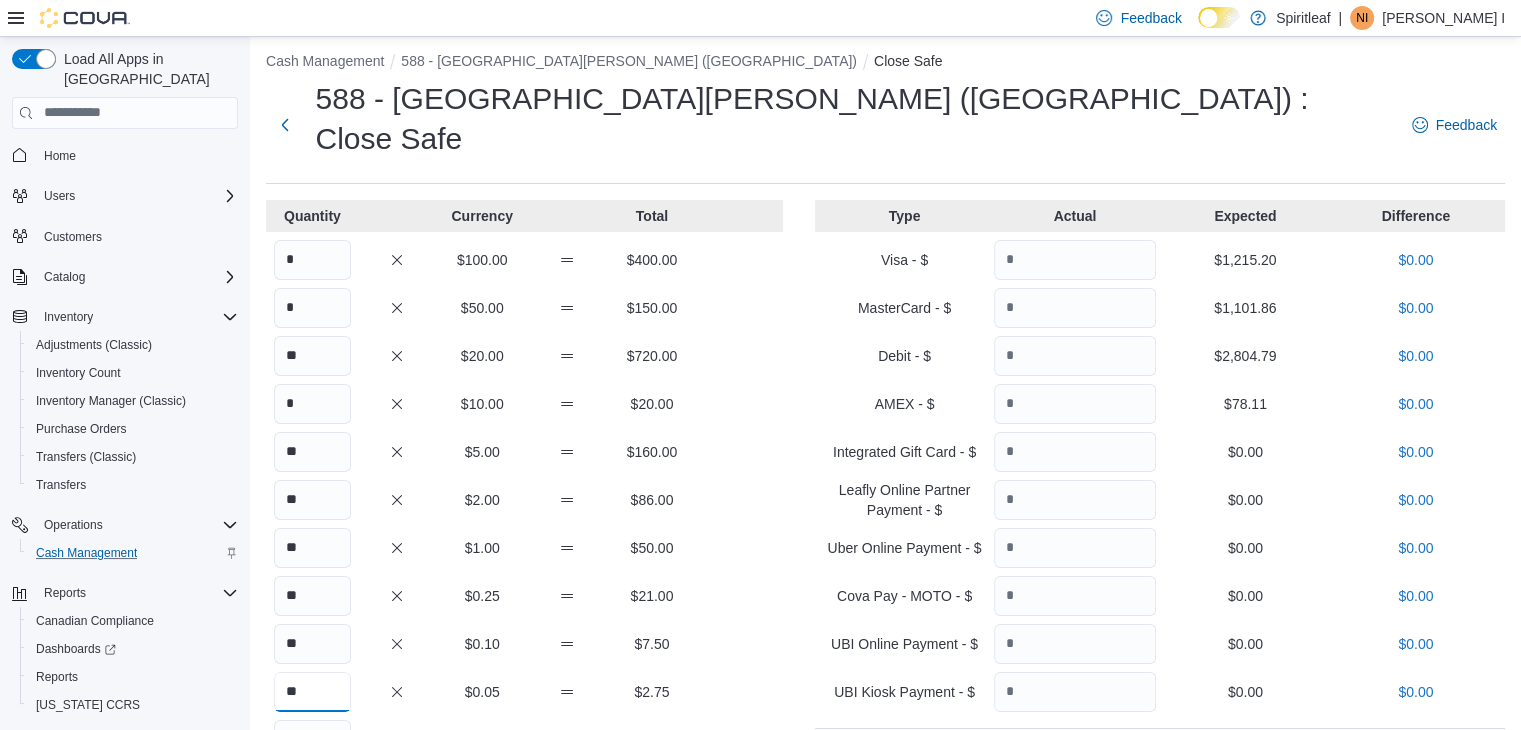 type on "**" 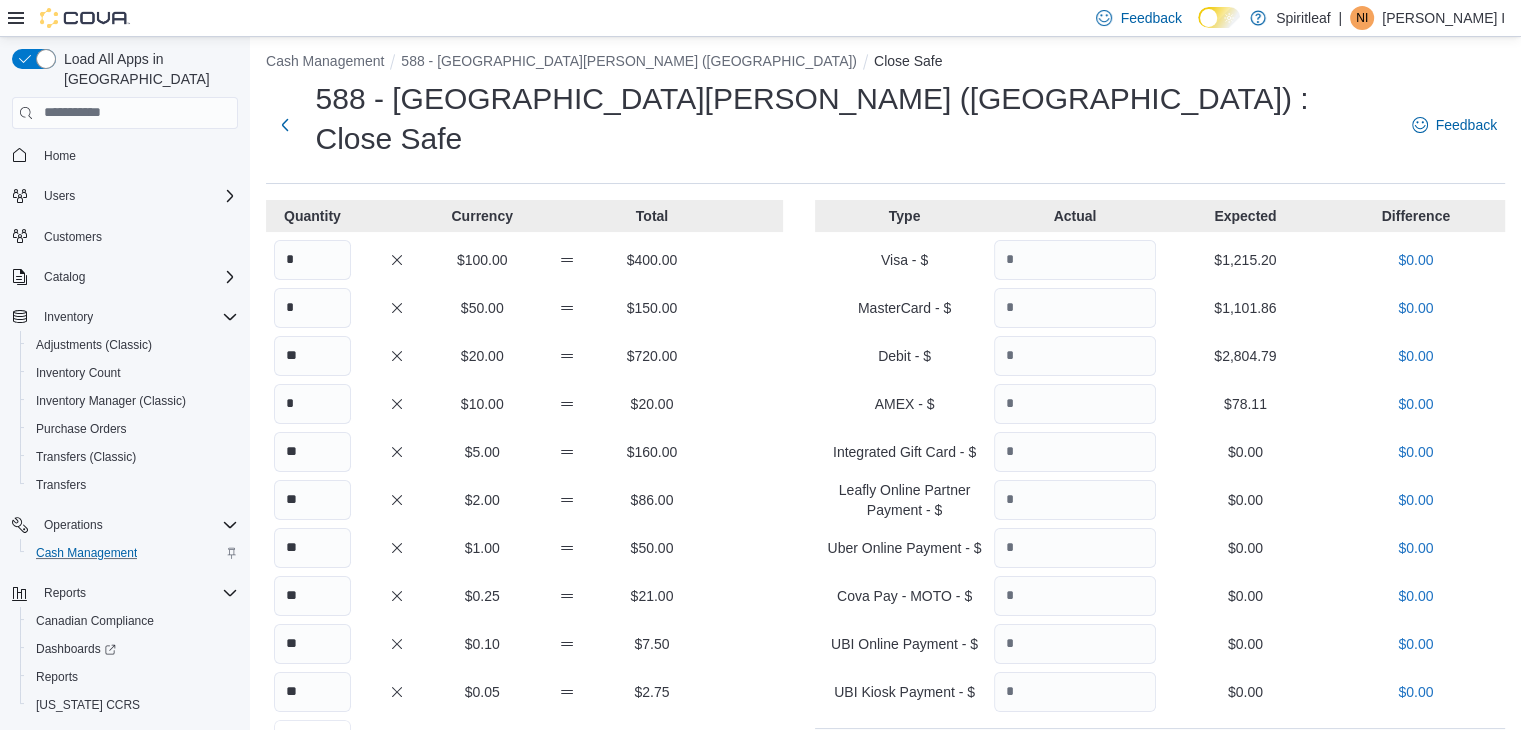 click at bounding box center [312, 740] 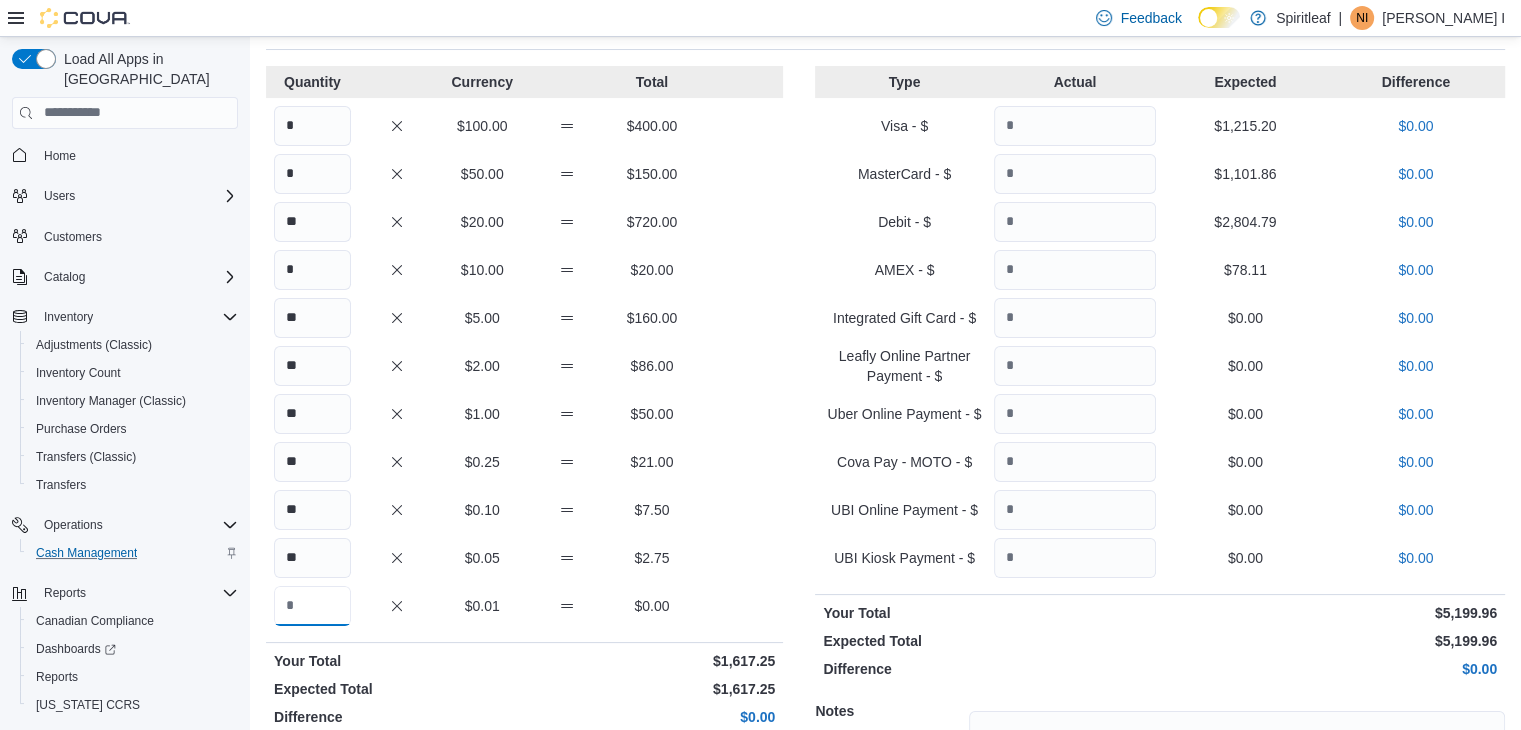 scroll, scrollTop: 310, scrollLeft: 0, axis: vertical 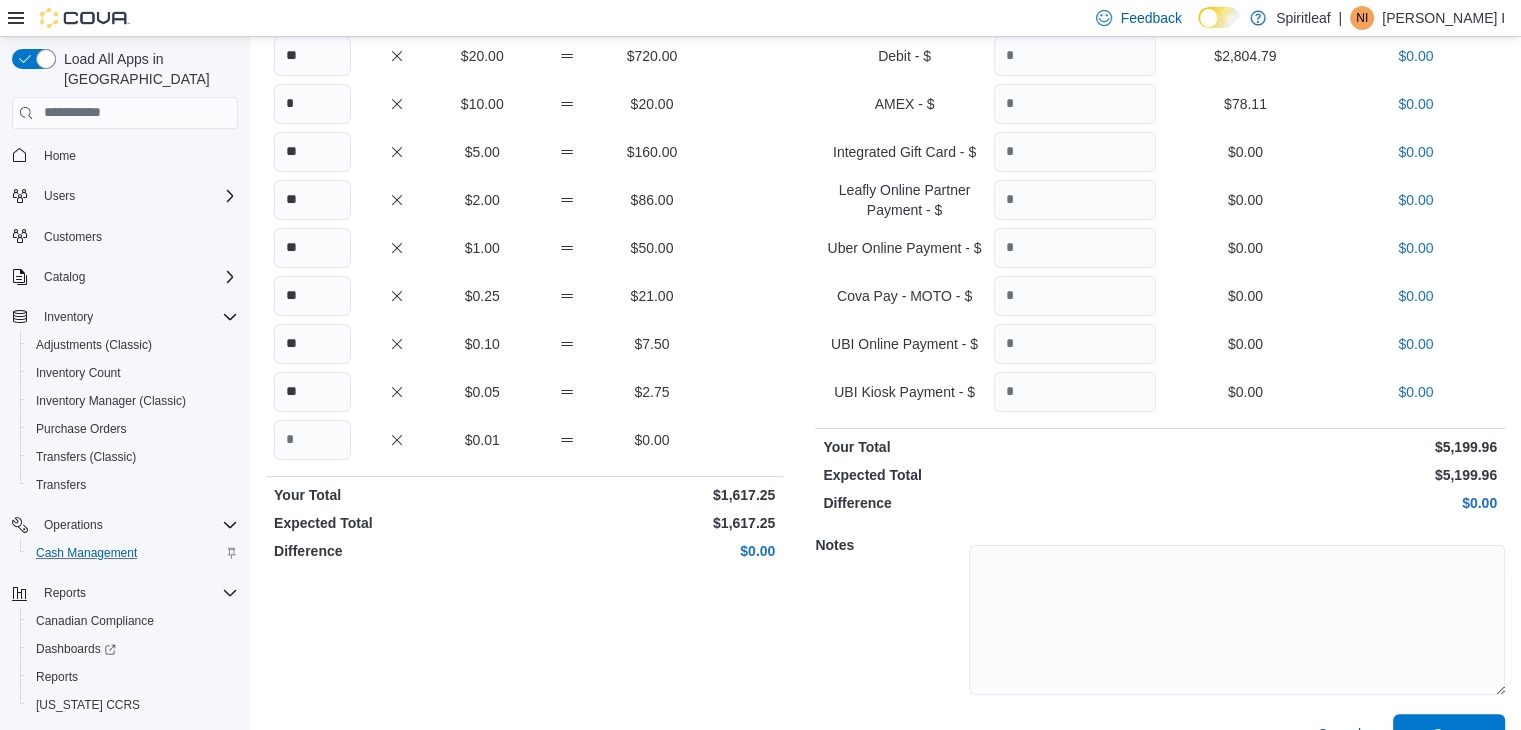 click on "Quantity Currency Total * $100.00 $400.00 * $50.00 $150.00 ** $20.00 $720.00 * $10.00 $20.00 ** $5.00 $160.00 ** $2.00 $86.00 ** $1.00 $50.00 ** $0.25 $21.00 ** $0.10 $7.50 ** $0.05 $2.75 $0.01 $0.00 Your Total $1,617.25 Expected Total $1,617.25 Difference  $0.00" at bounding box center (524, 327) 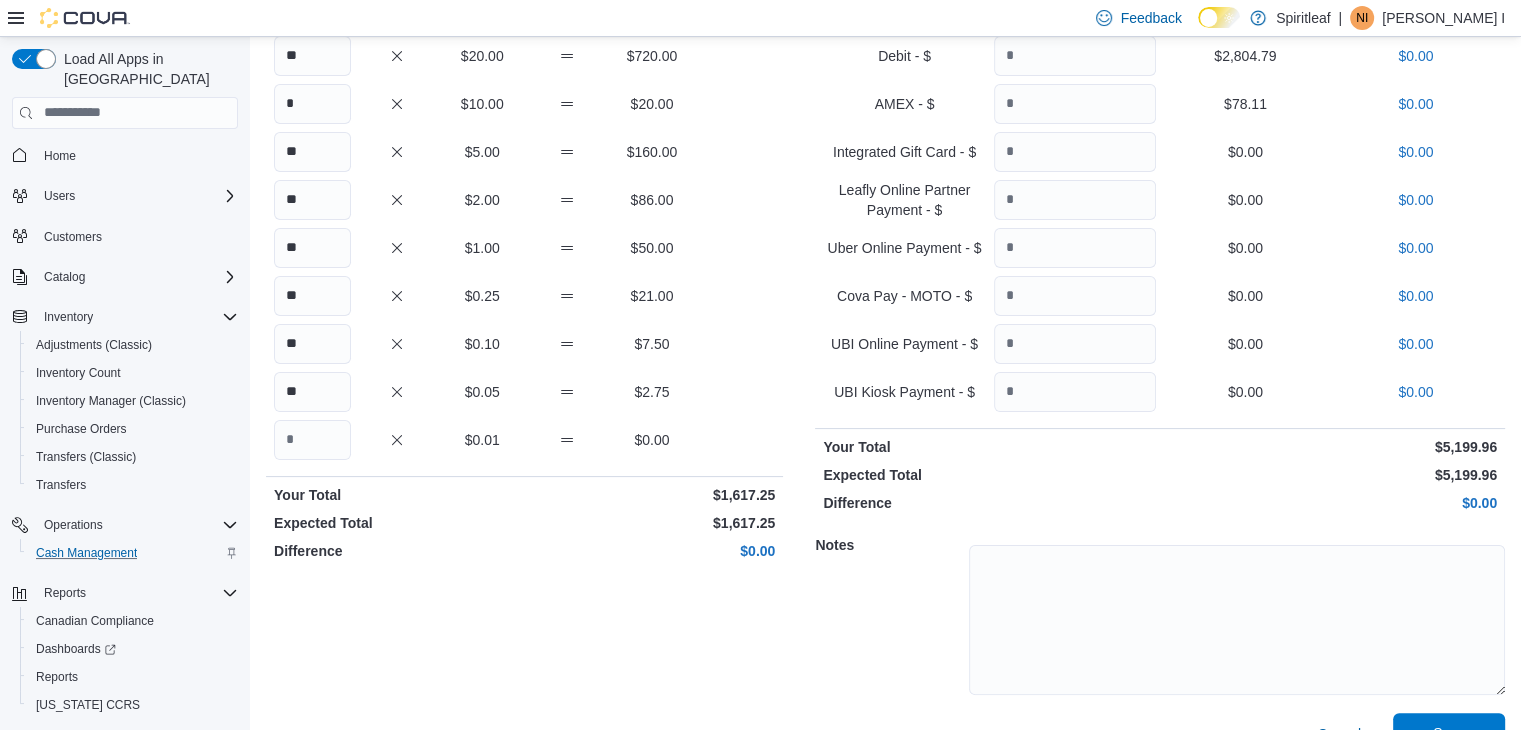 click on "Save" at bounding box center (1449, 733) 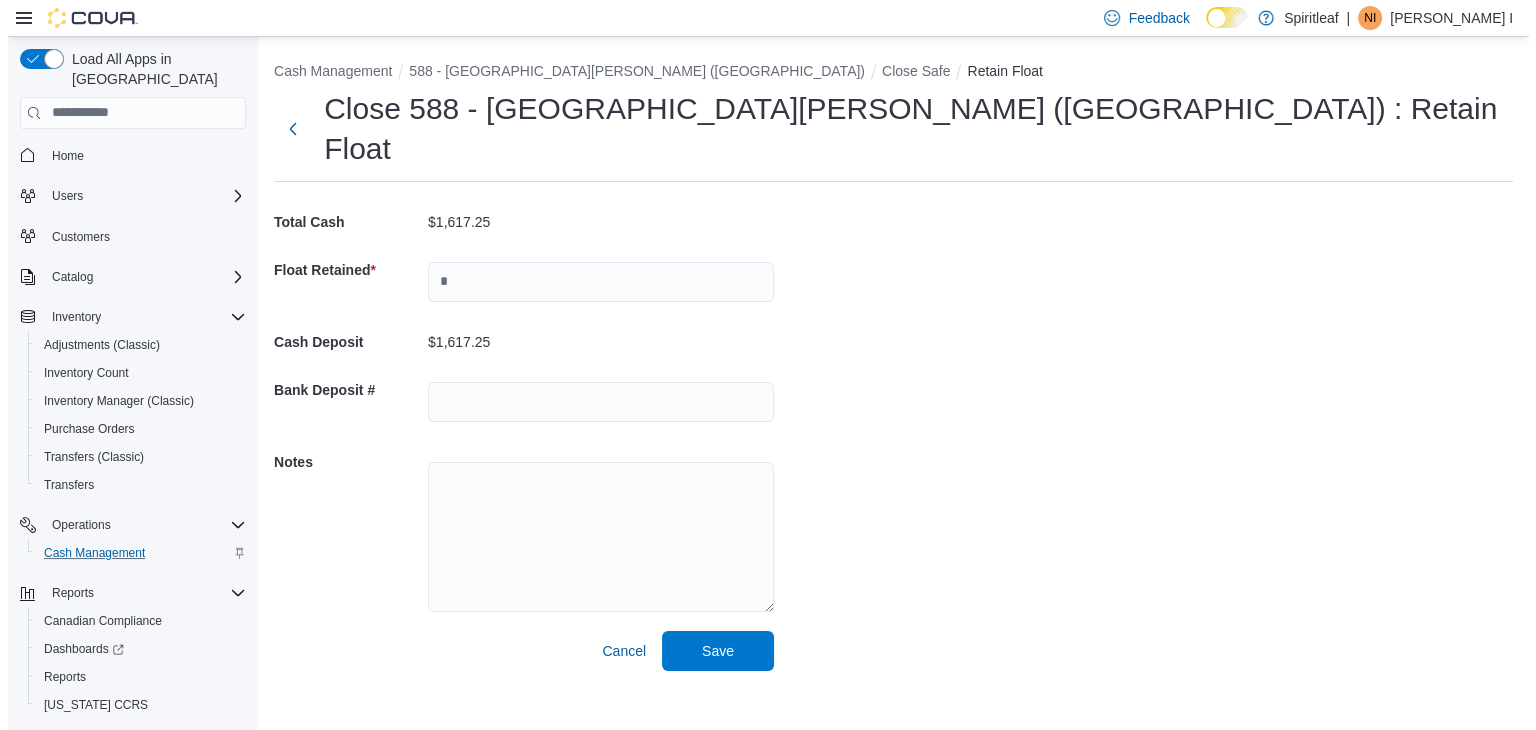 scroll, scrollTop: 0, scrollLeft: 0, axis: both 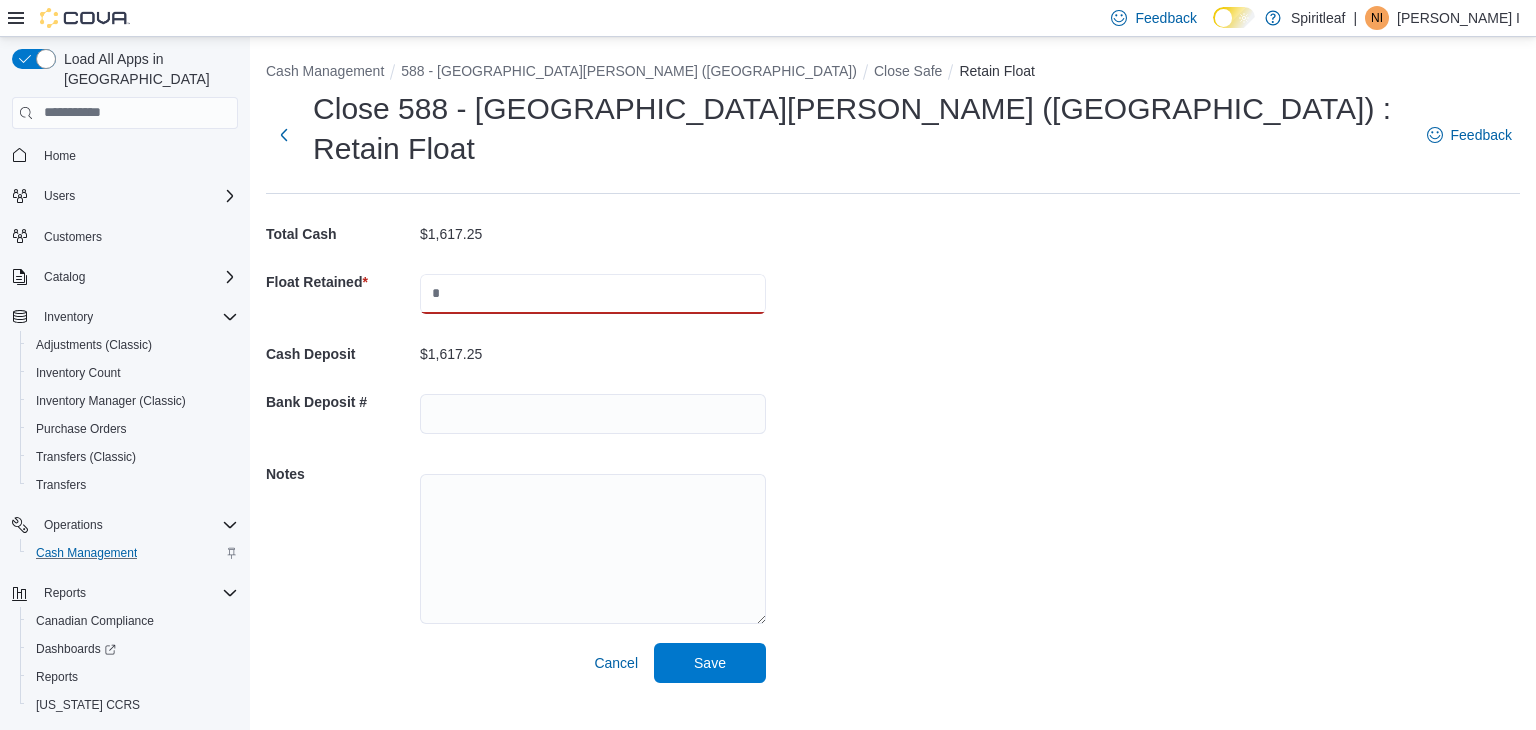 click at bounding box center (593, 294) 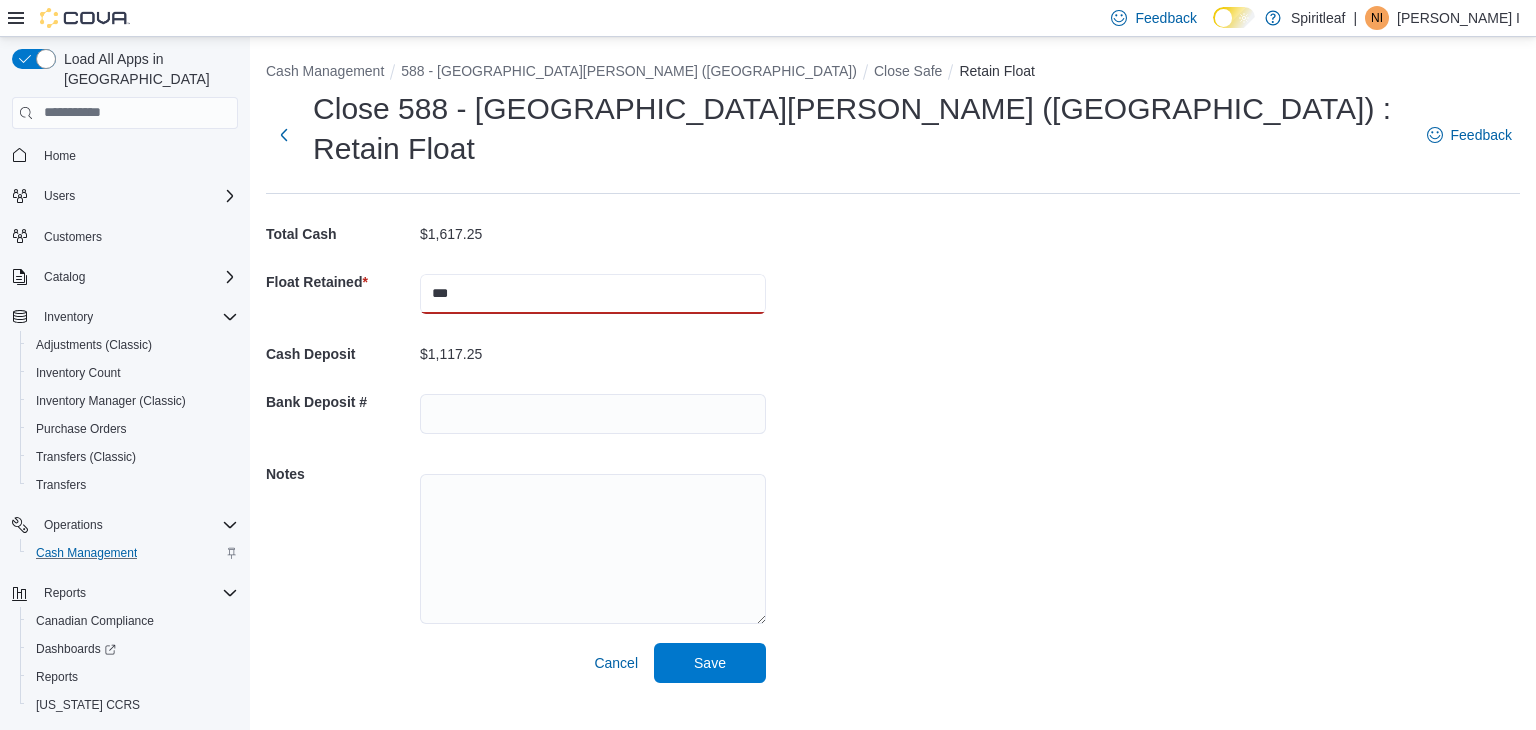 type on "***" 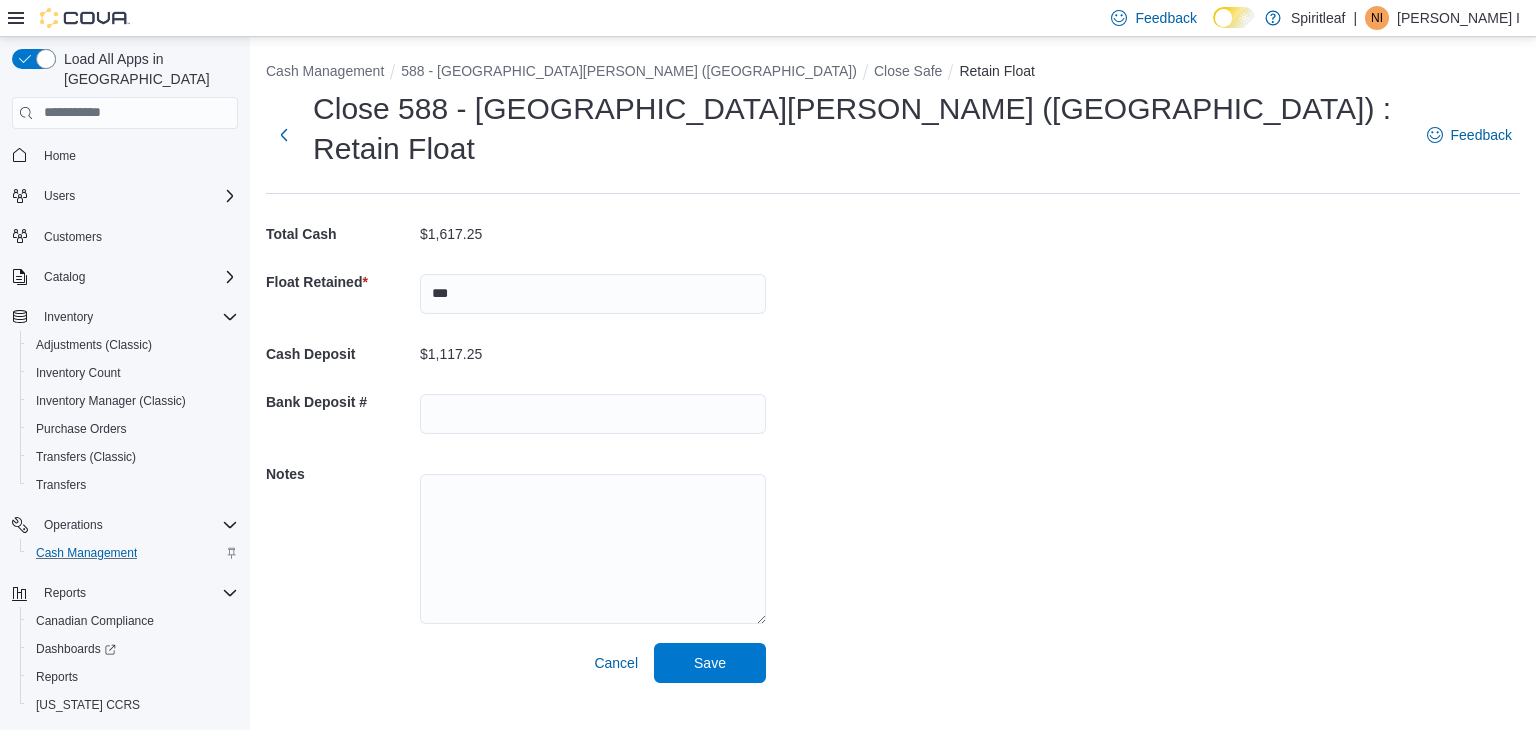click on "Cash Management 588 - Spiritleaf West Hunt Crossroads (Nepean) Close Safe Retain Float Close 588 - Spiritleaf West Hunt Crossroads (Nepean) : Retain Float Feedback   Total Cash $1,617.25 Float Retained  * *** Cash Deposit $1,117.25 Bank Deposit # Notes Cancel Save" at bounding box center (893, 368) 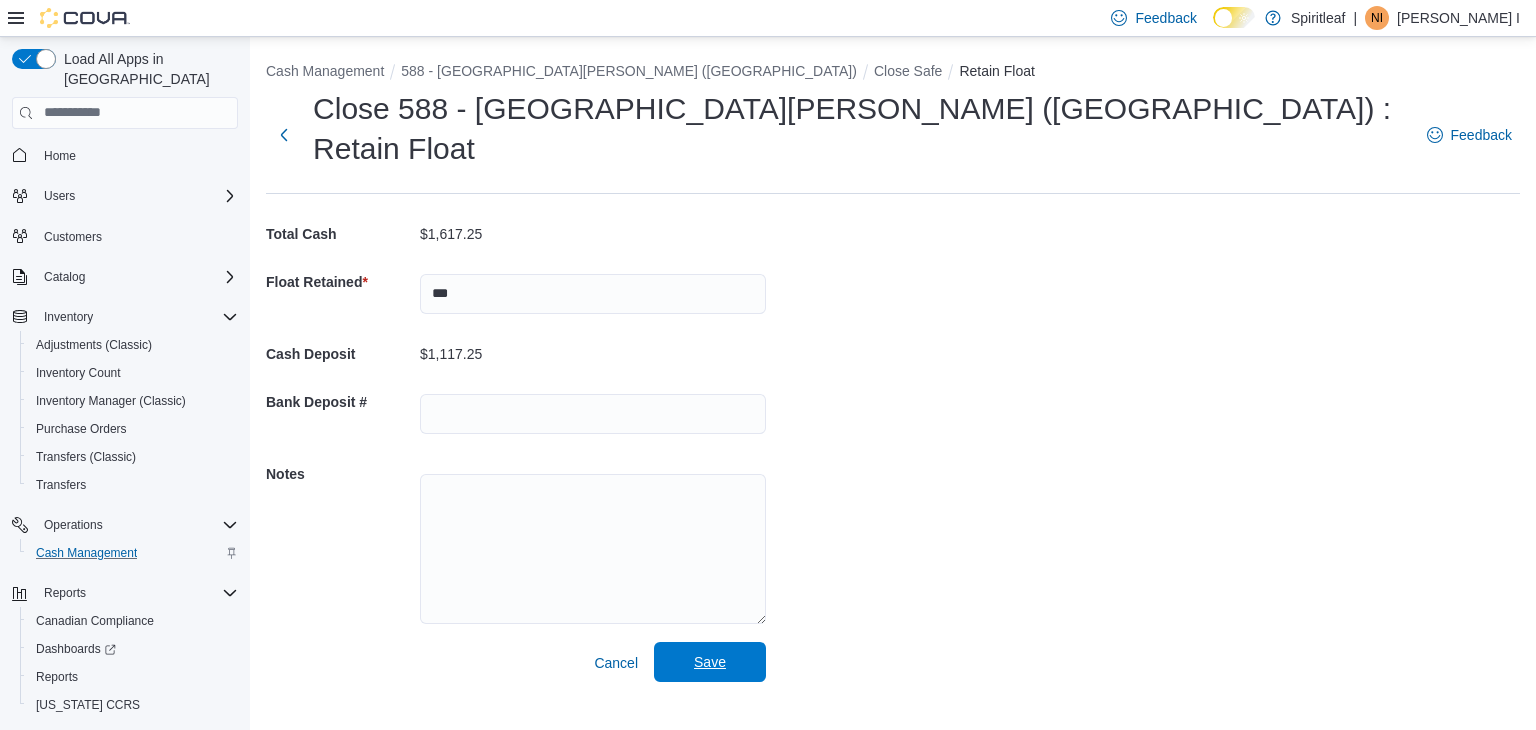 click on "Save" at bounding box center [710, 662] 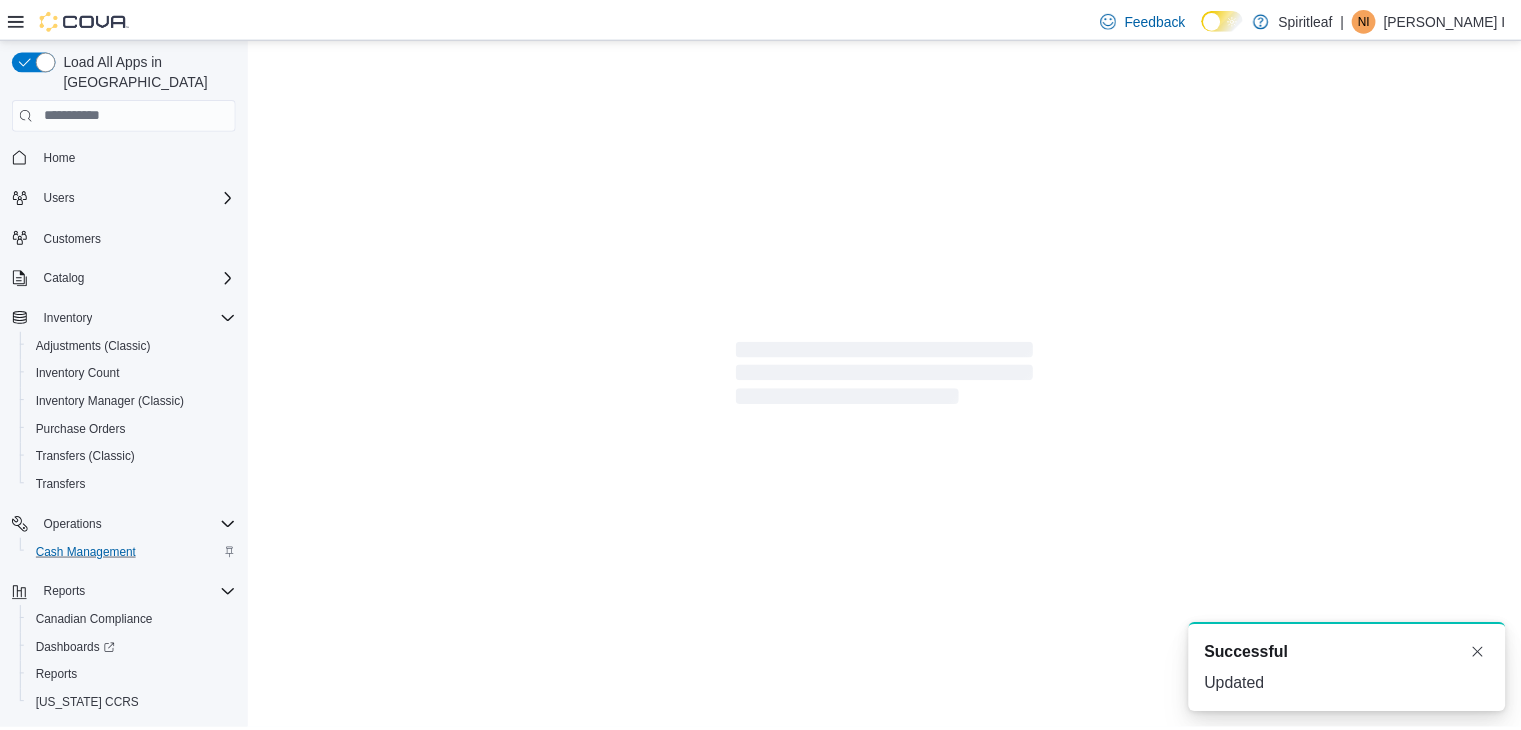 scroll, scrollTop: 0, scrollLeft: 0, axis: both 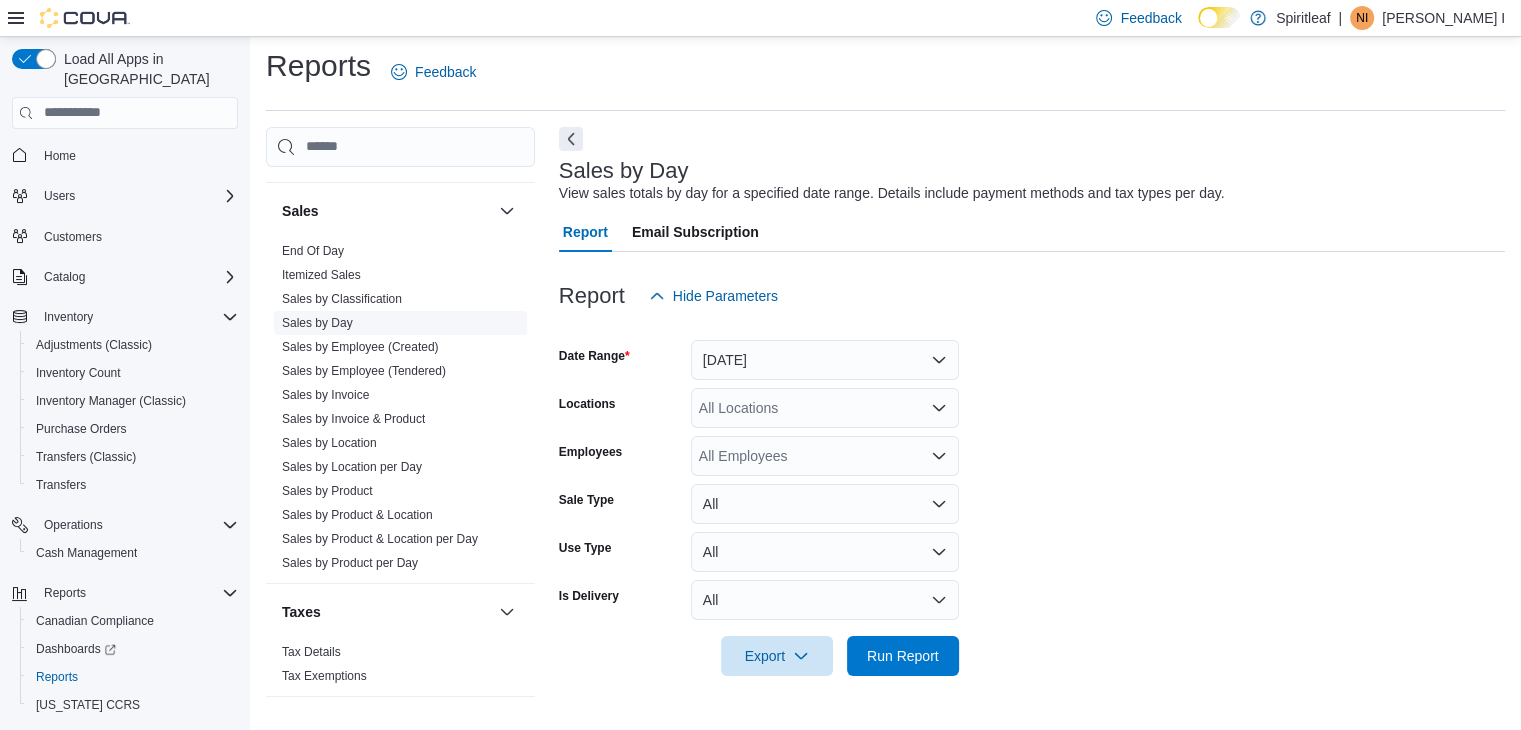 click on "Sales by Day" at bounding box center [317, 323] 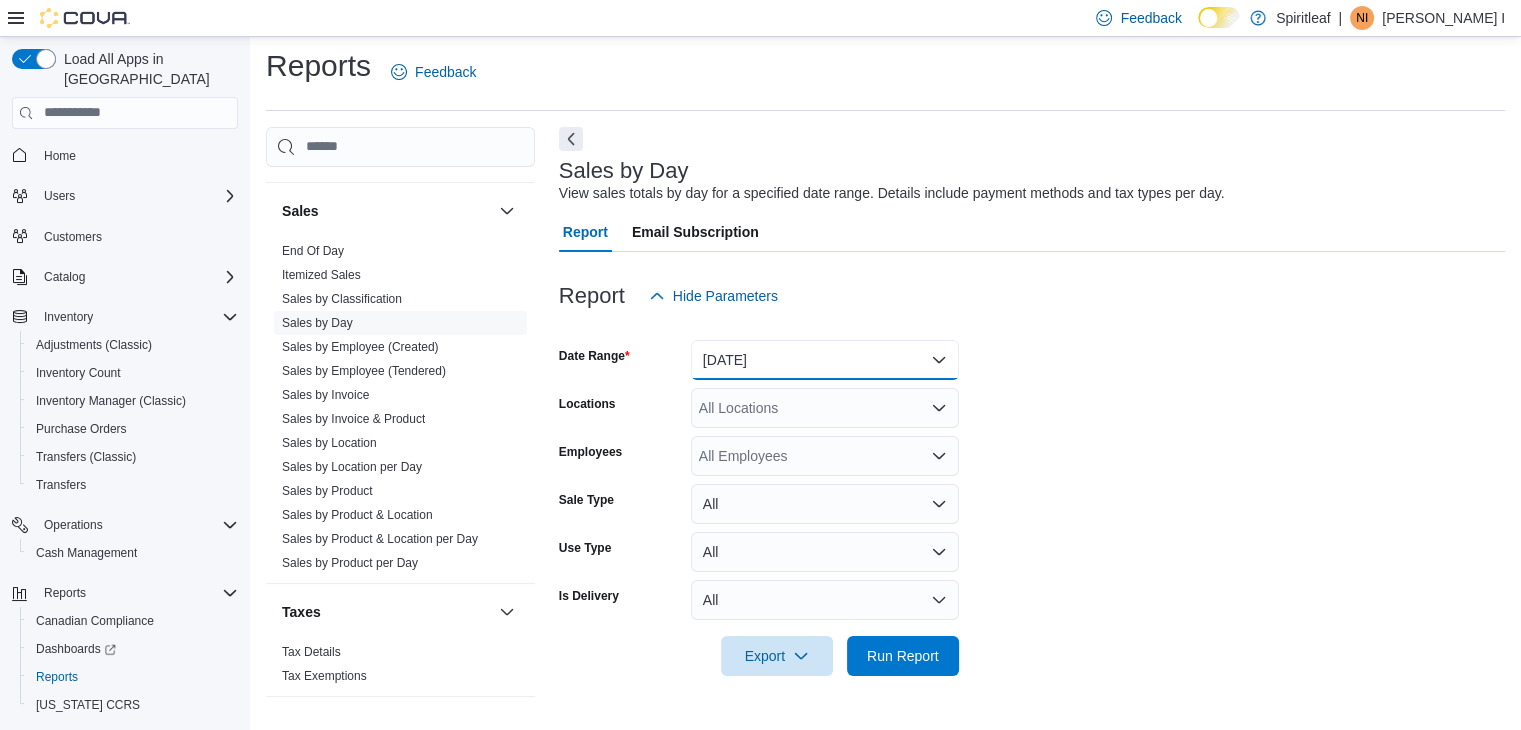 click on "[DATE]" at bounding box center [825, 360] 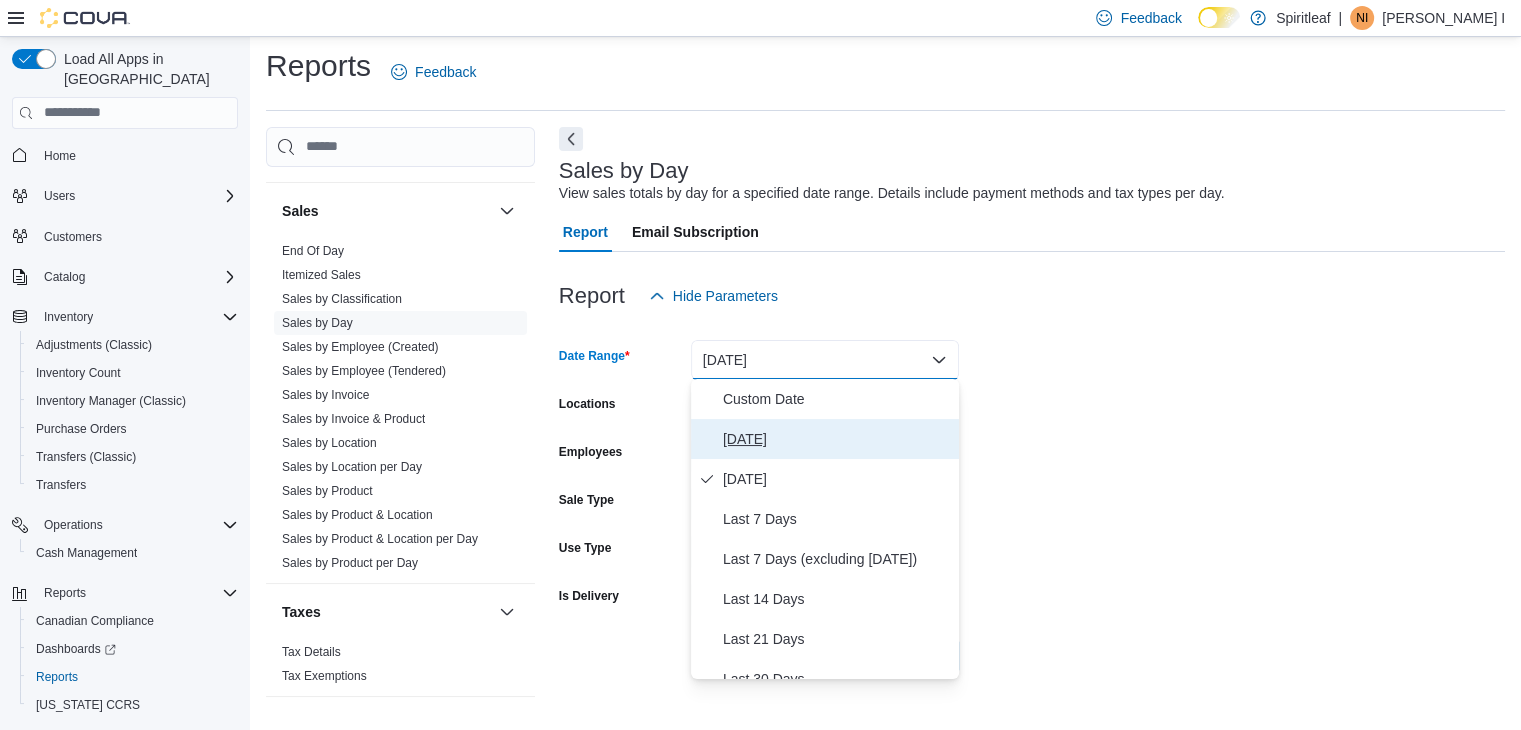 click on "[DATE]" at bounding box center [825, 439] 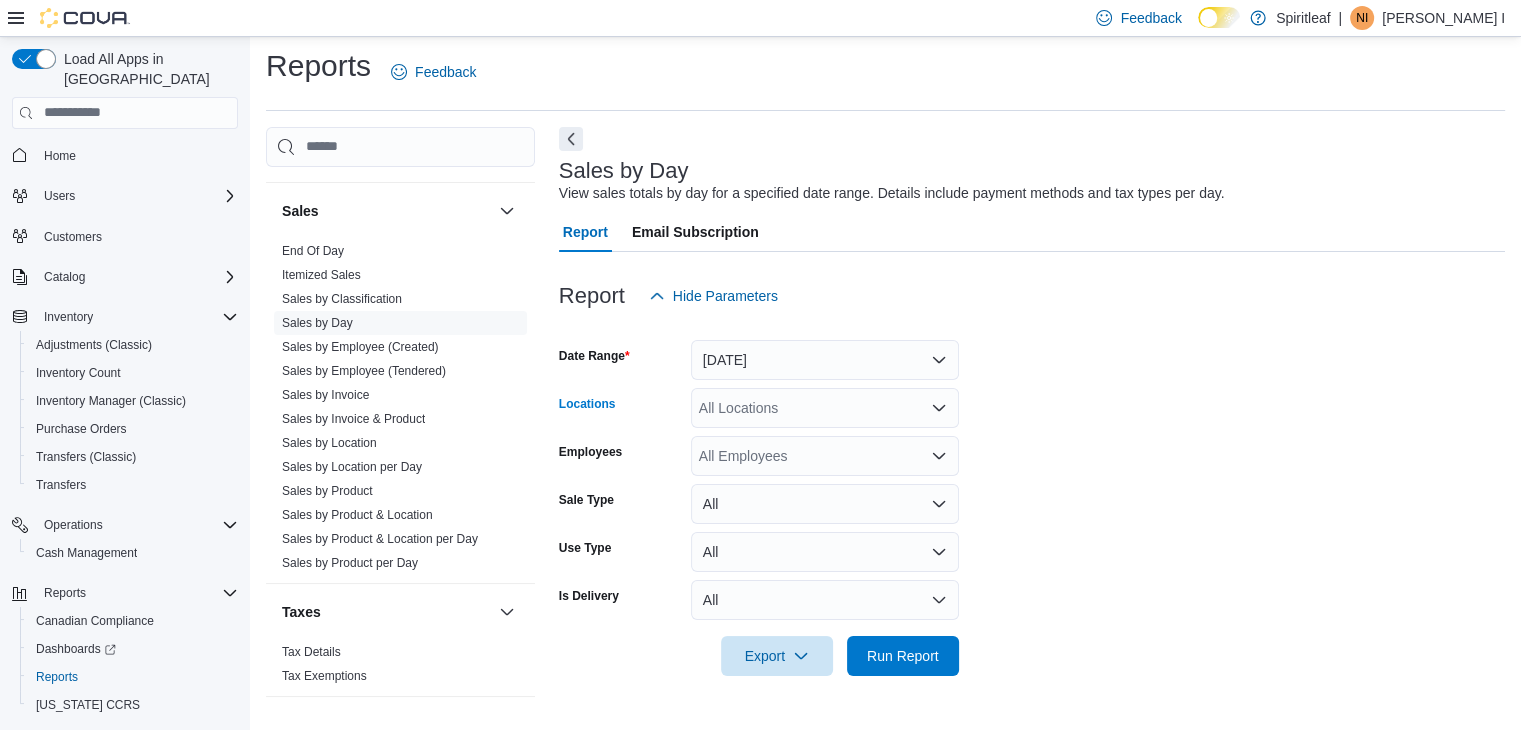 click on "All Locations" at bounding box center [825, 408] 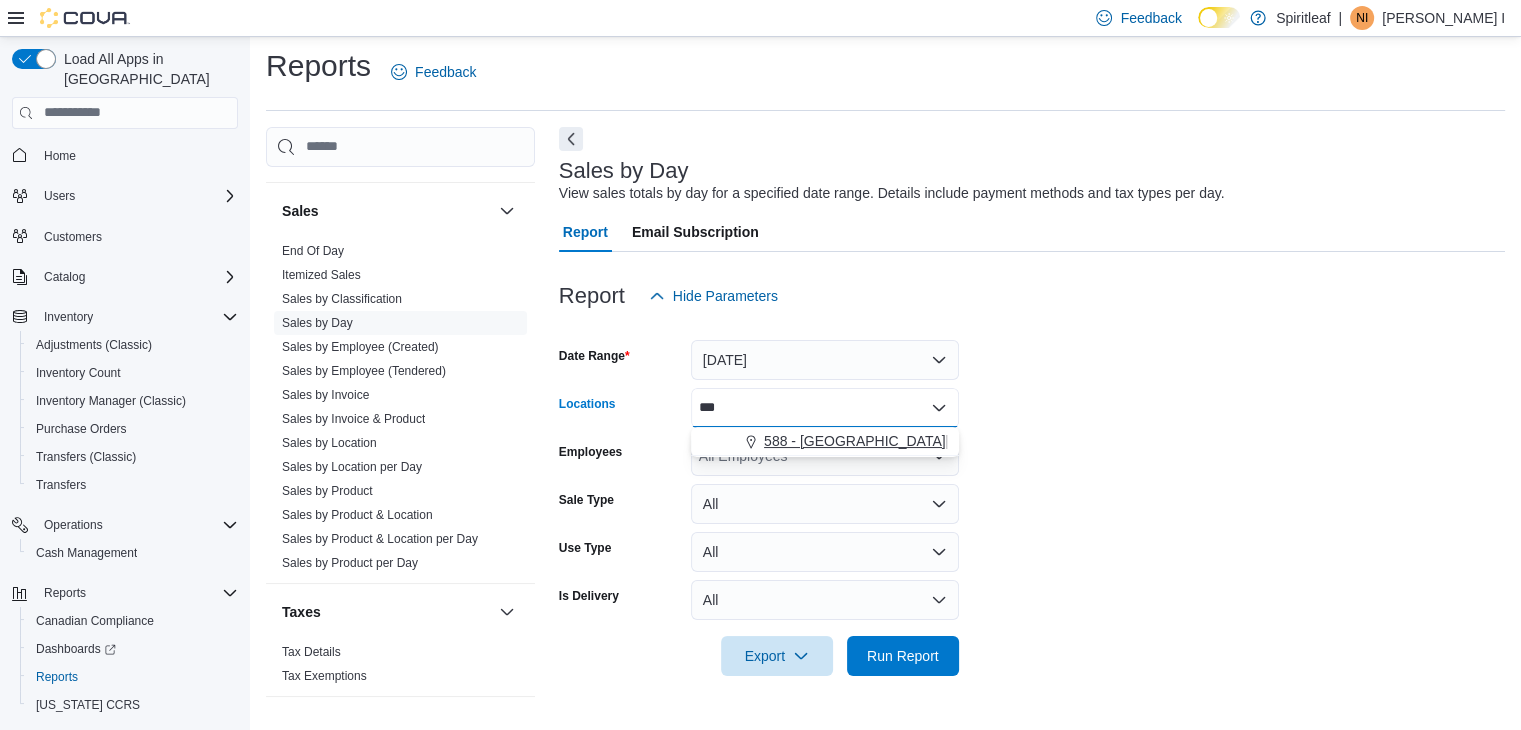 type on "***" 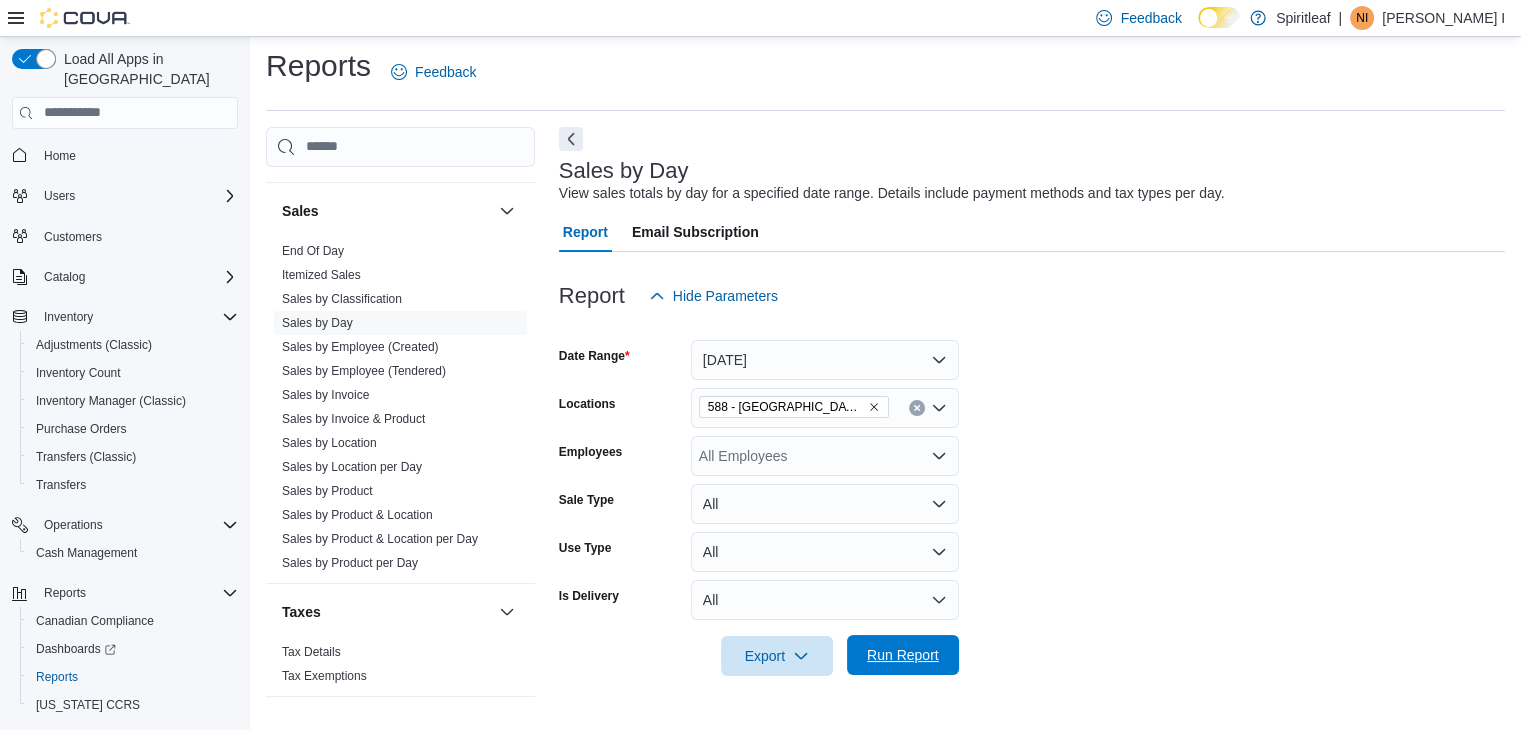 click on "Run Report" at bounding box center [903, 655] 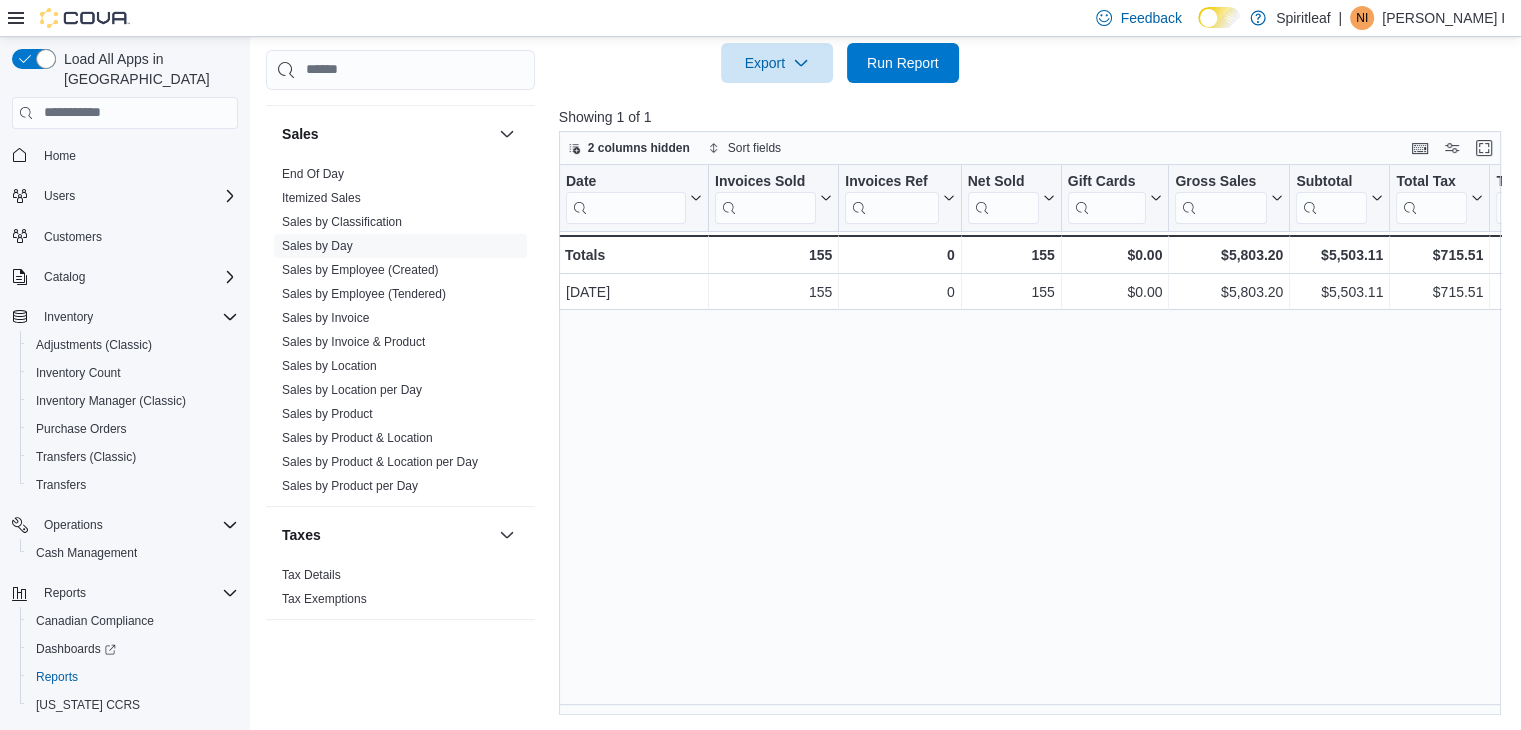 scroll, scrollTop: 500, scrollLeft: 0, axis: vertical 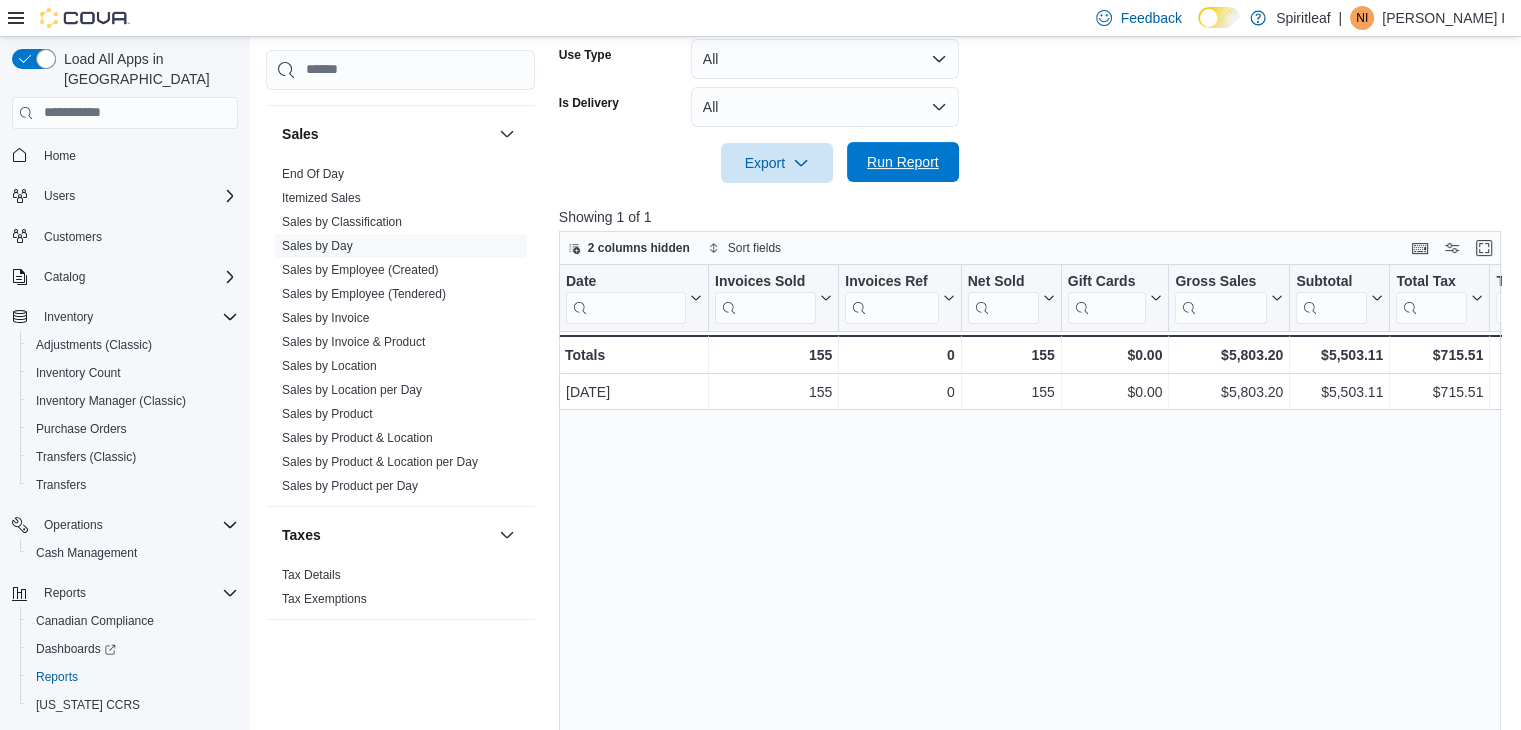 click on "Run Report" at bounding box center (903, 162) 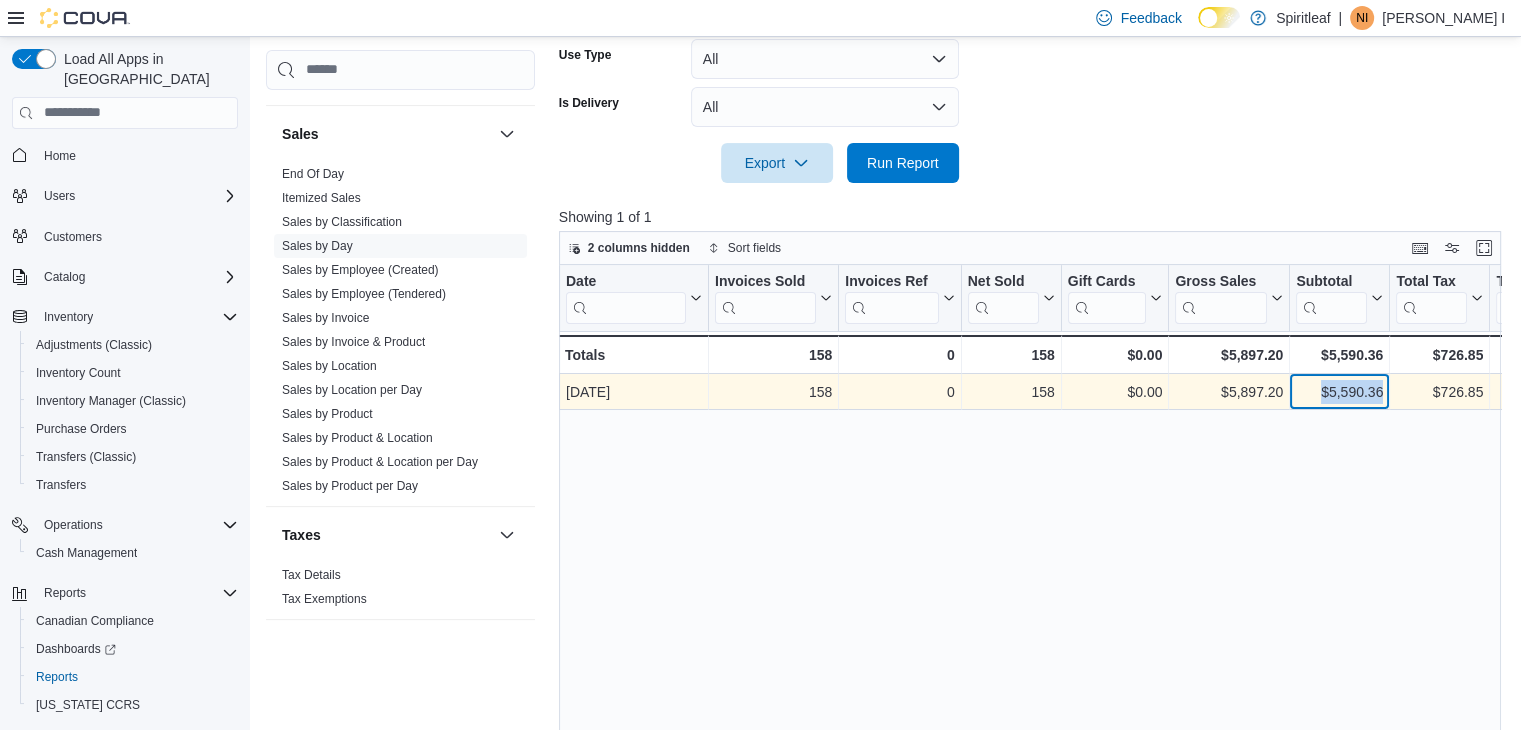 drag, startPoint x: 1313, startPoint y: 385, endPoint x: 1381, endPoint y: 387, distance: 68.0294 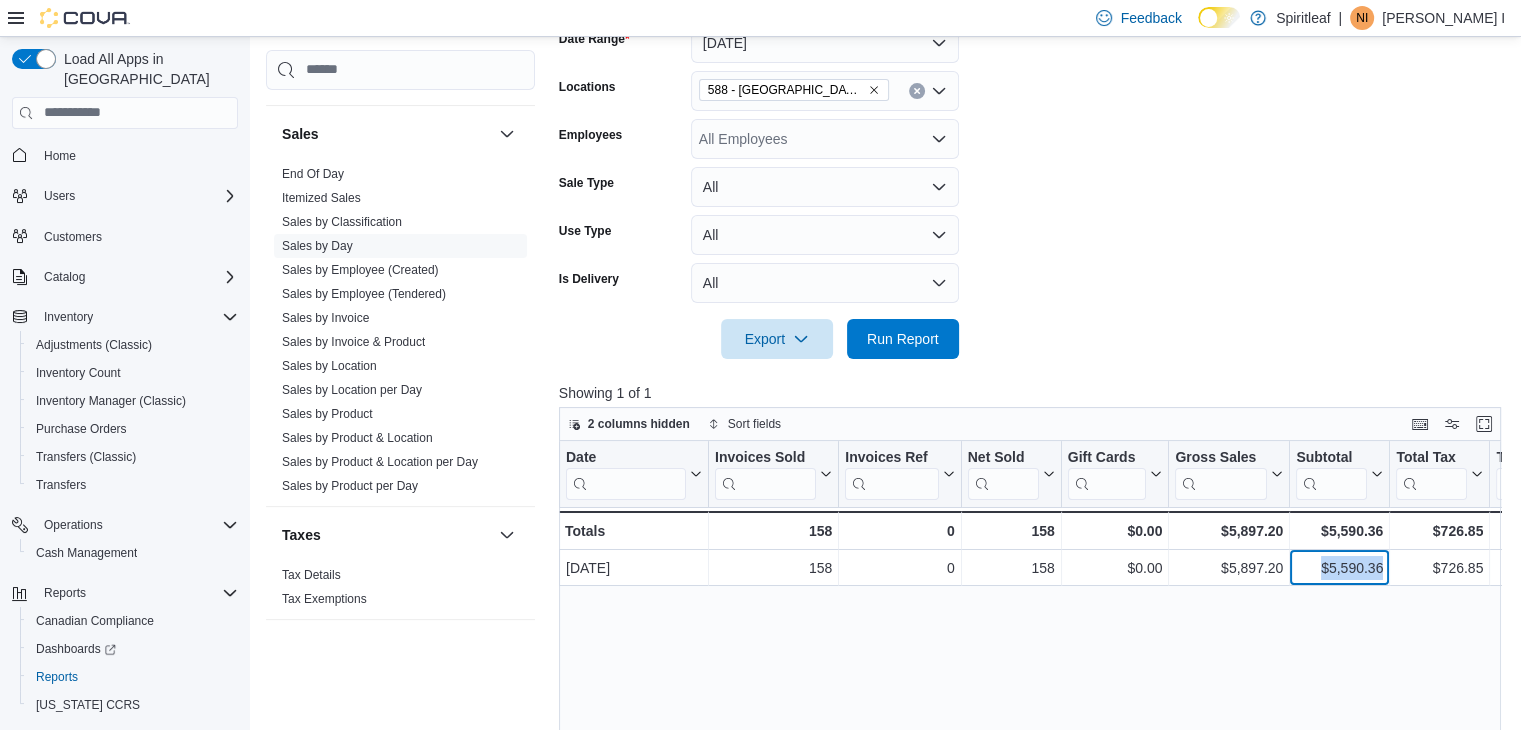 scroll, scrollTop: 200, scrollLeft: 0, axis: vertical 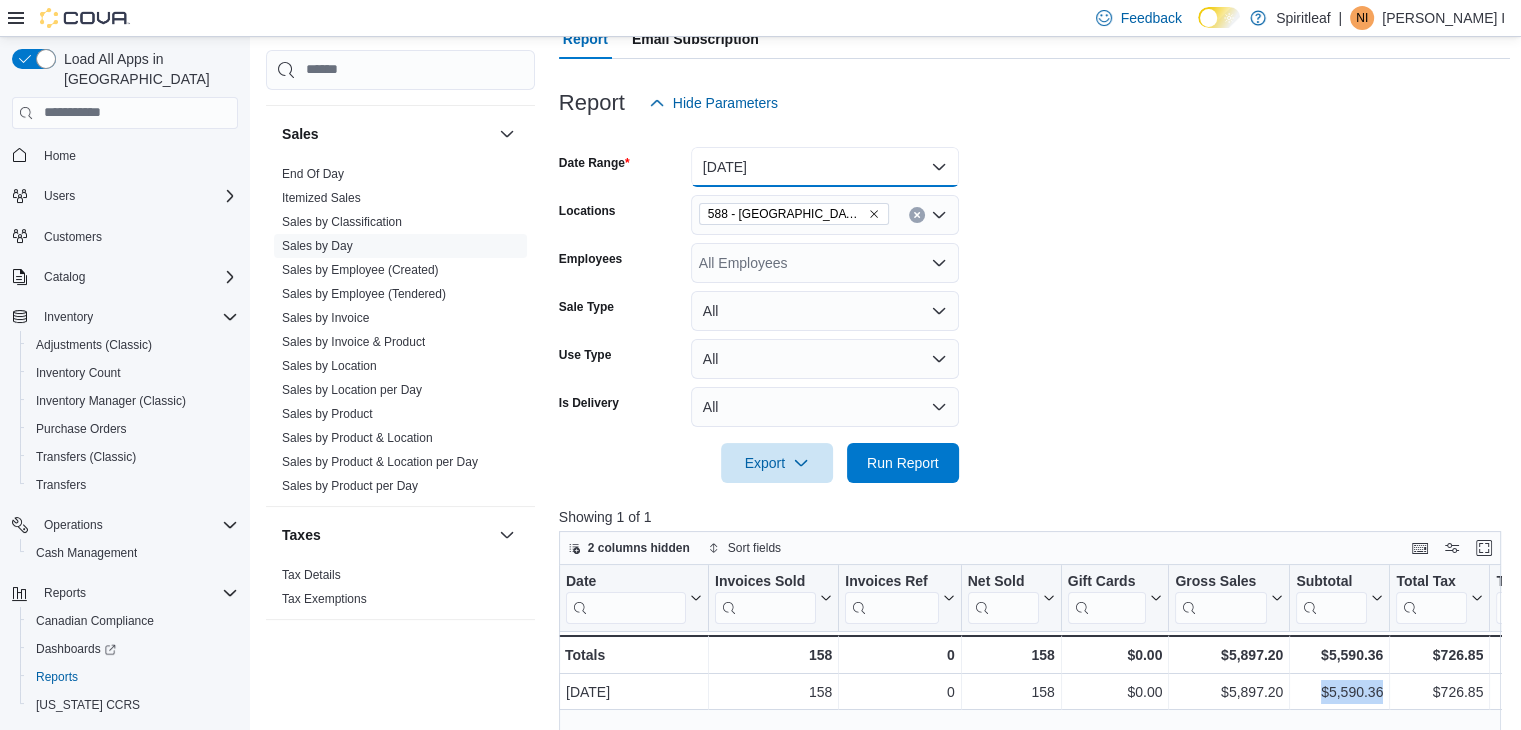 click on "[DATE]" at bounding box center (825, 167) 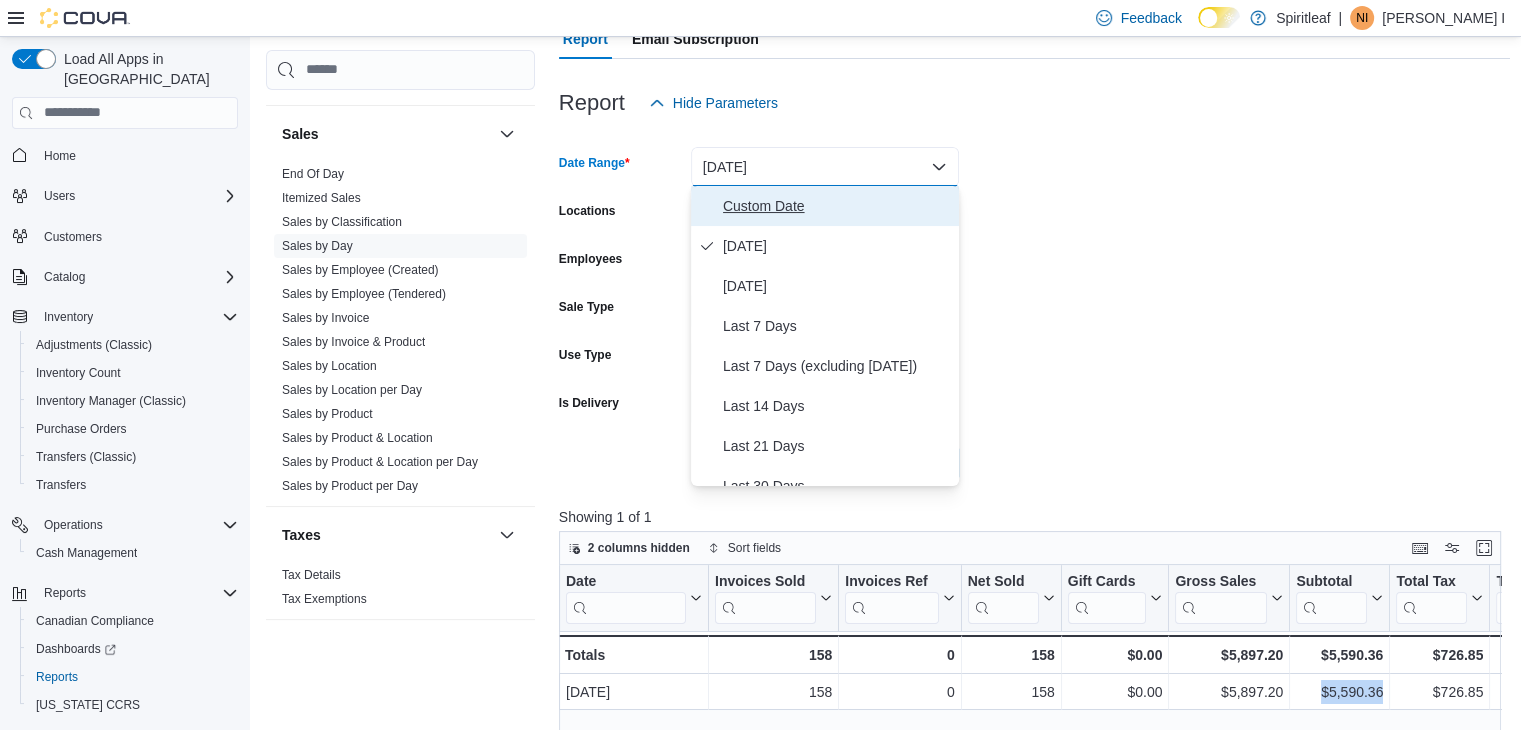 click on "Custom Date" at bounding box center [837, 206] 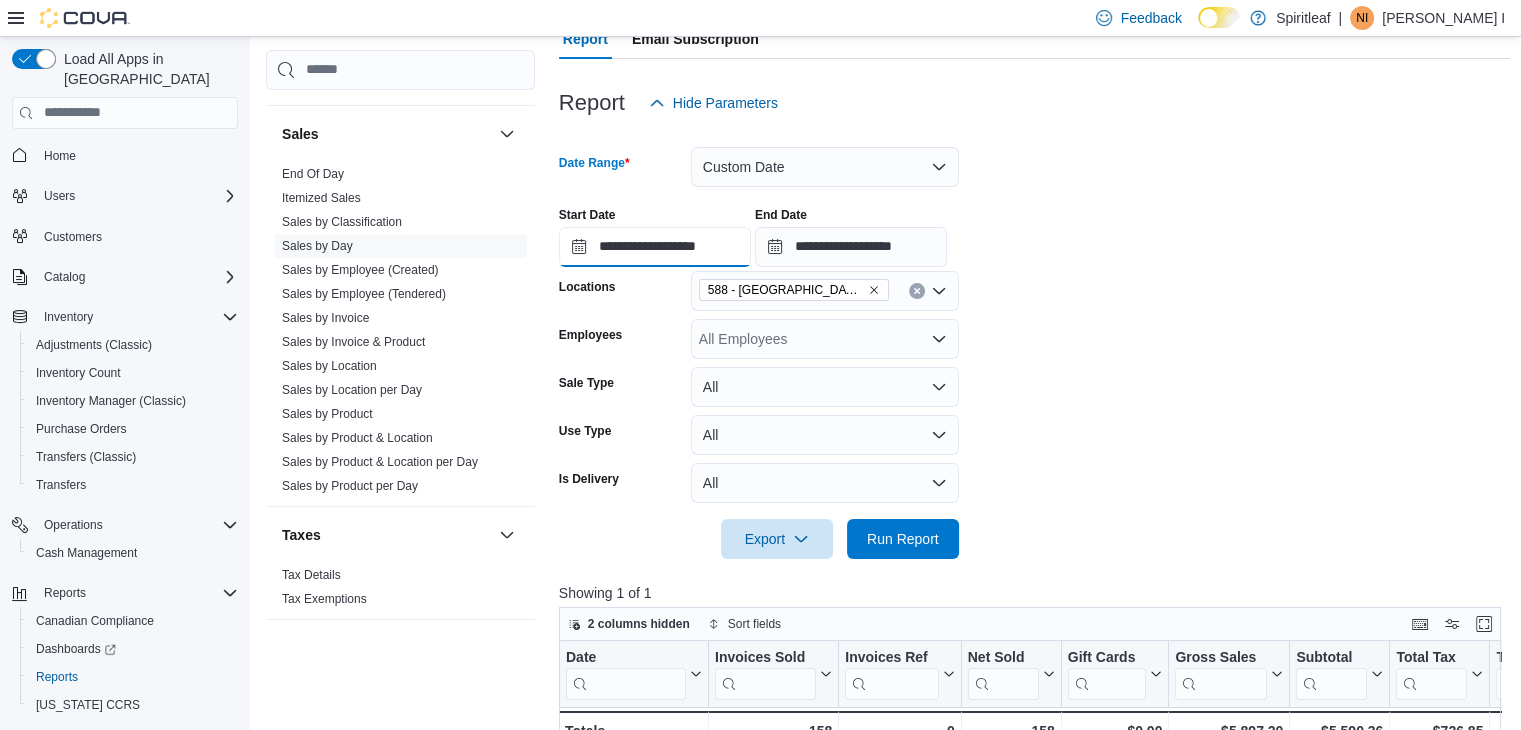 click on "**********" at bounding box center [655, 247] 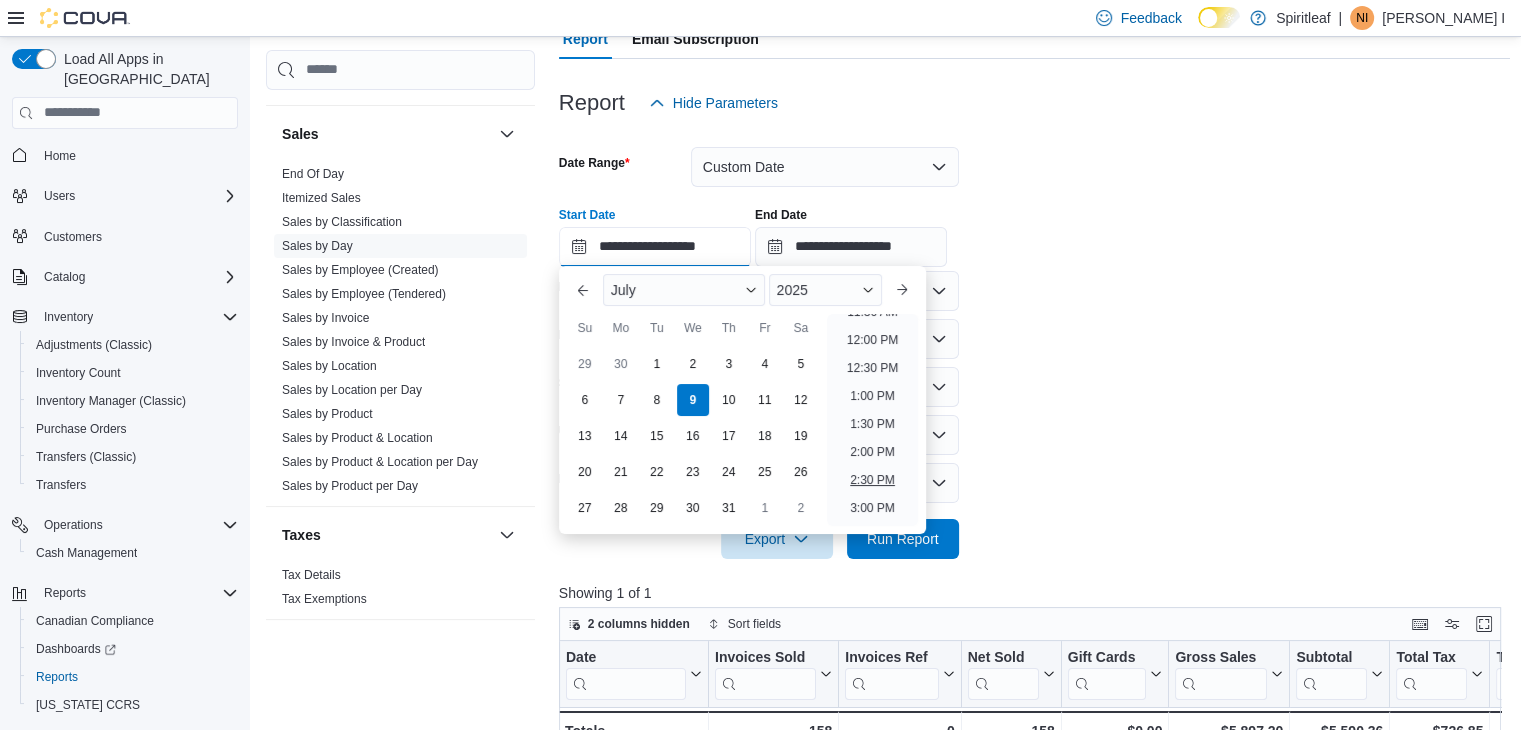 scroll, scrollTop: 762, scrollLeft: 0, axis: vertical 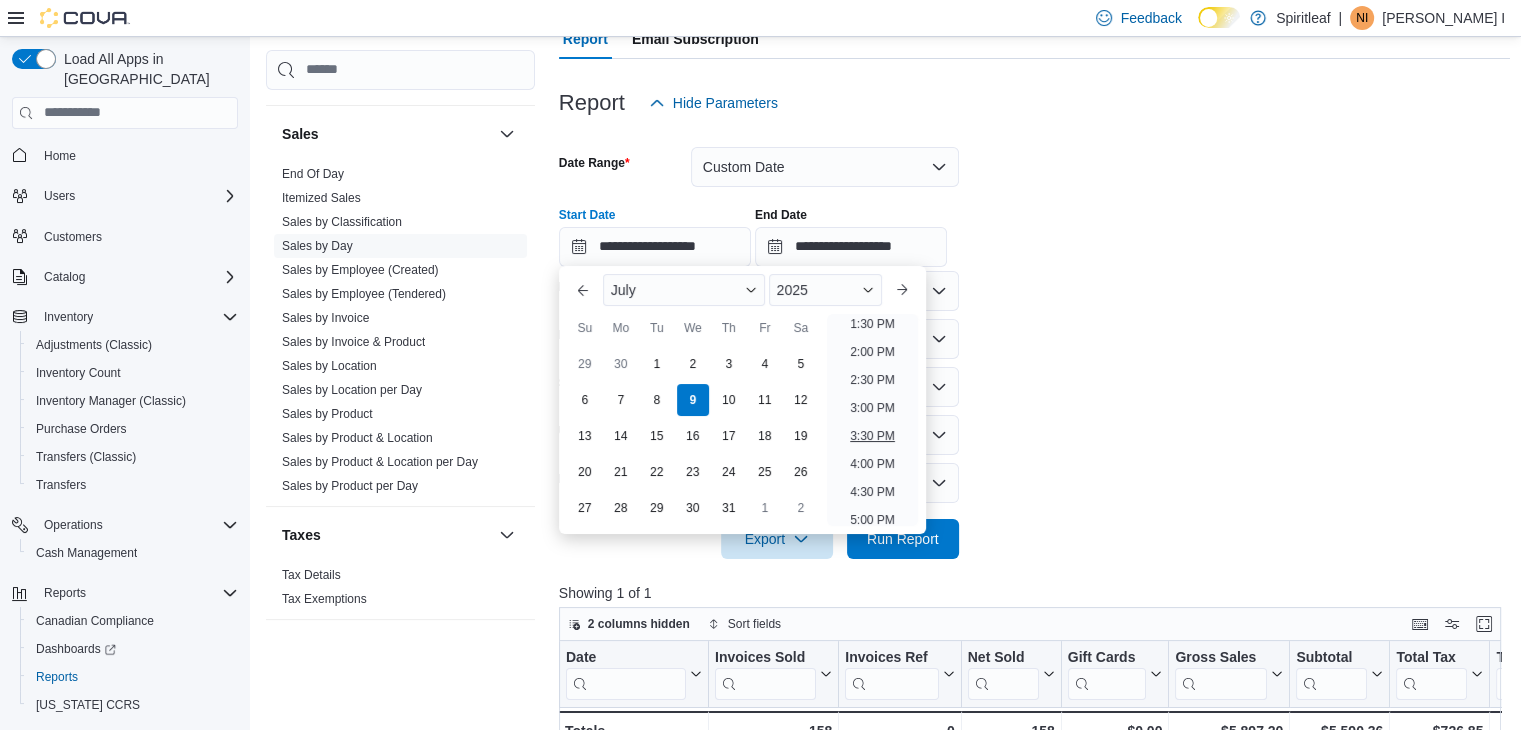 click on "3:30 PM" at bounding box center [872, 436] 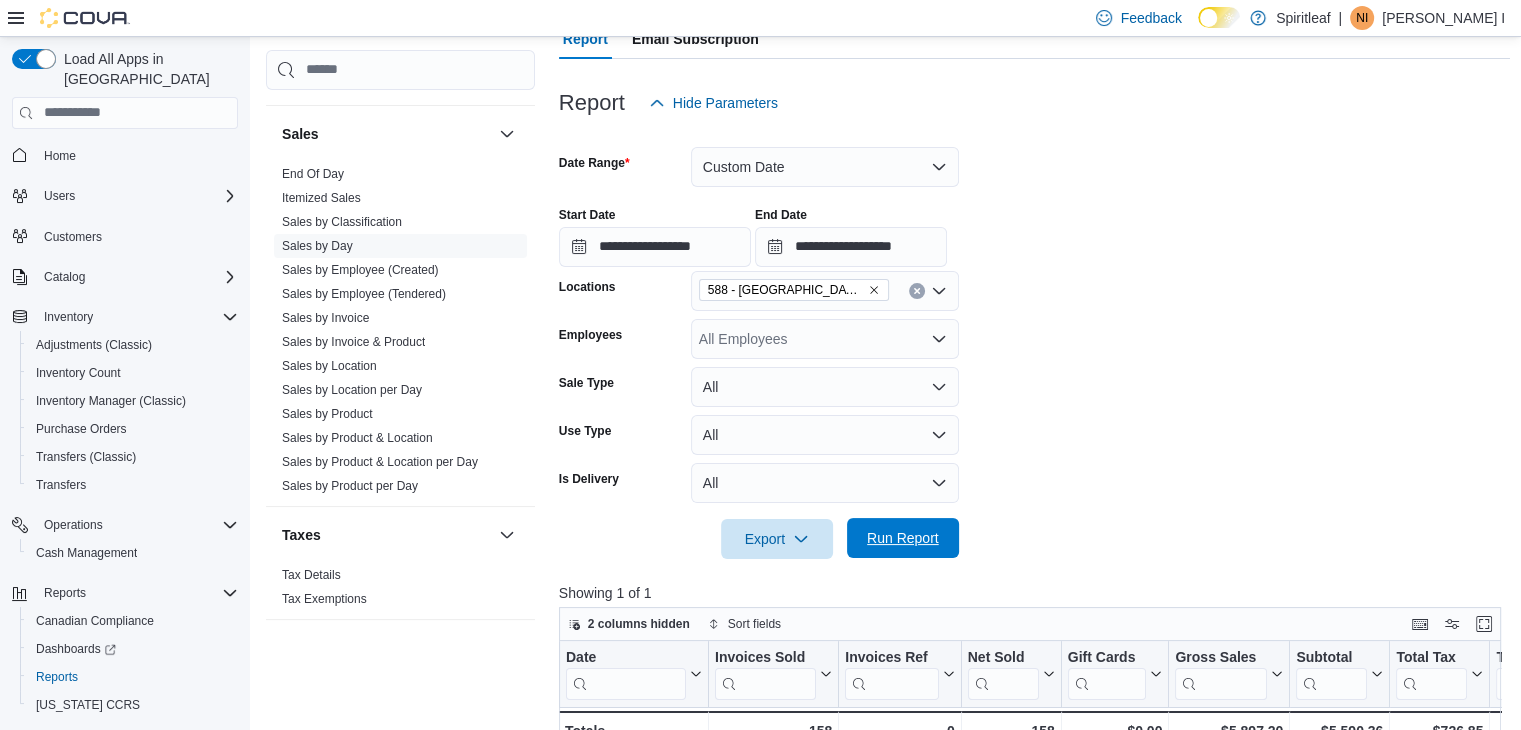 click on "Run Report" at bounding box center [903, 538] 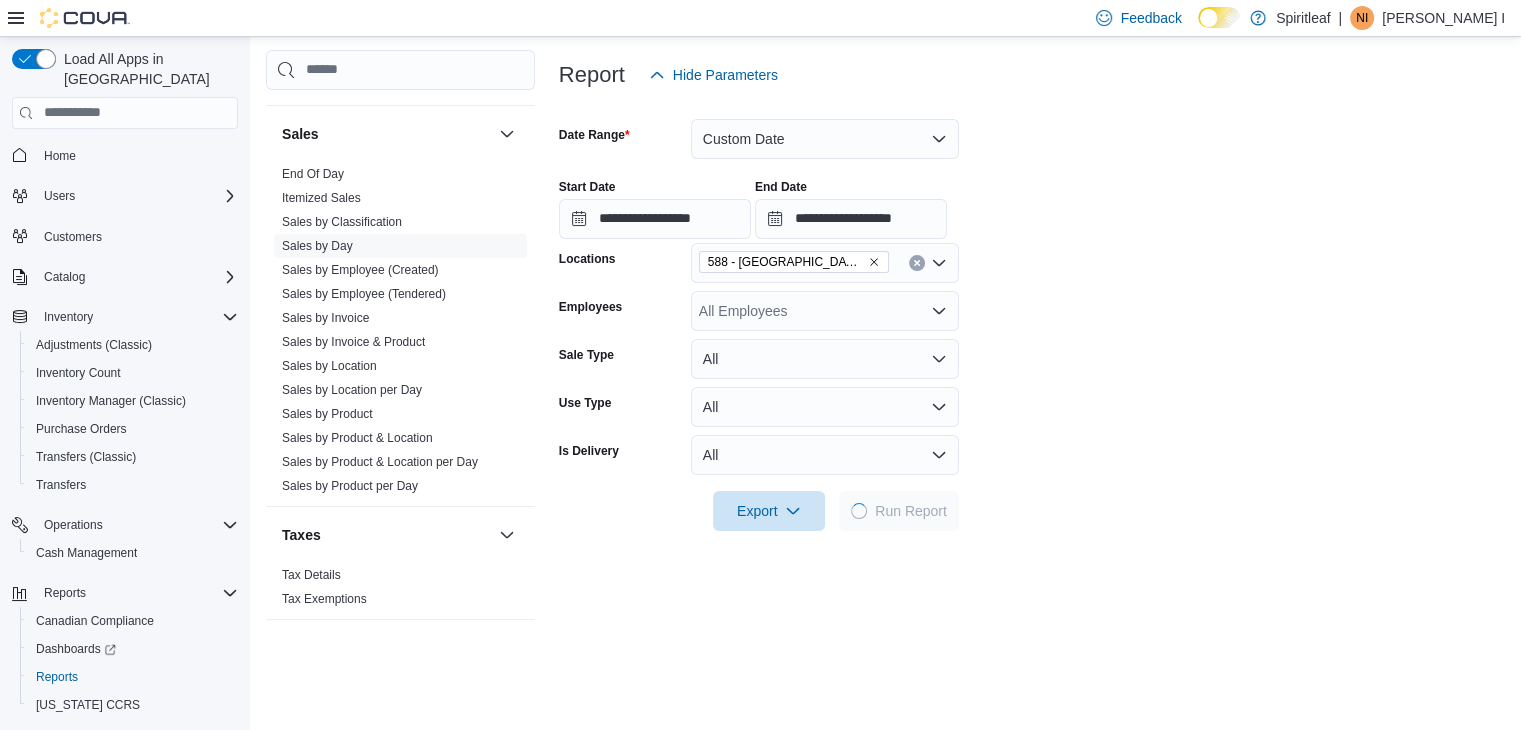 scroll, scrollTop: 400, scrollLeft: 0, axis: vertical 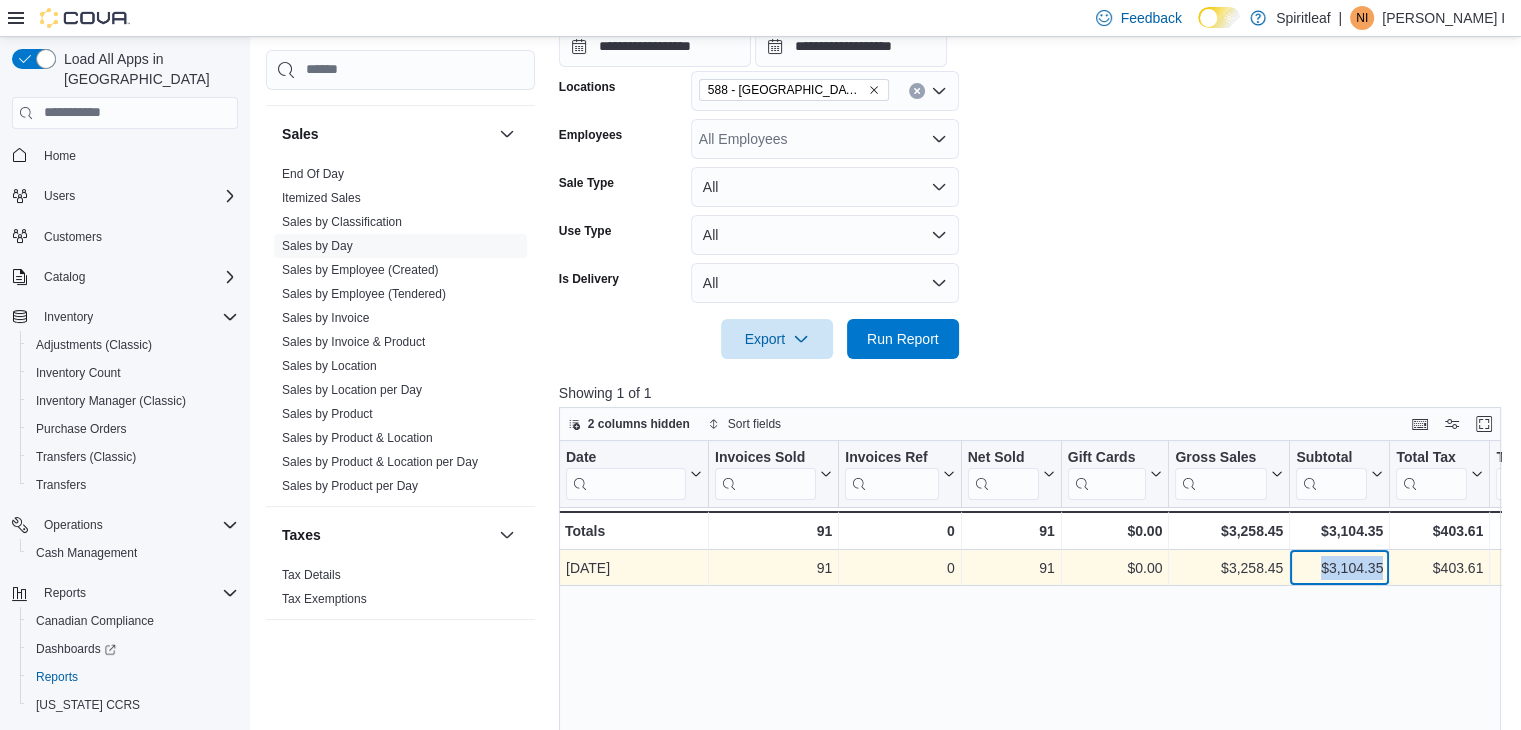 drag, startPoint x: 1312, startPoint y: 572, endPoint x: 1380, endPoint y: 566, distance: 68.26419 